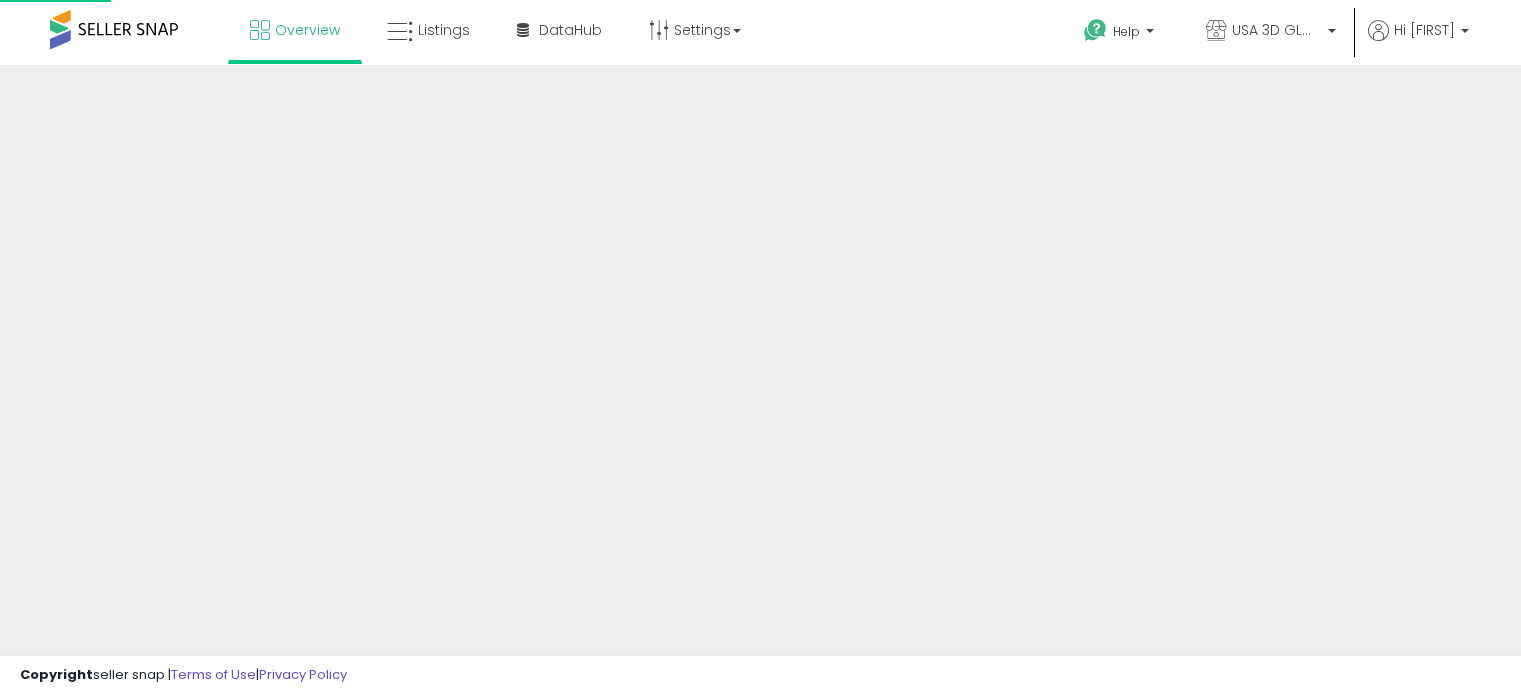 scroll, scrollTop: 0, scrollLeft: 0, axis: both 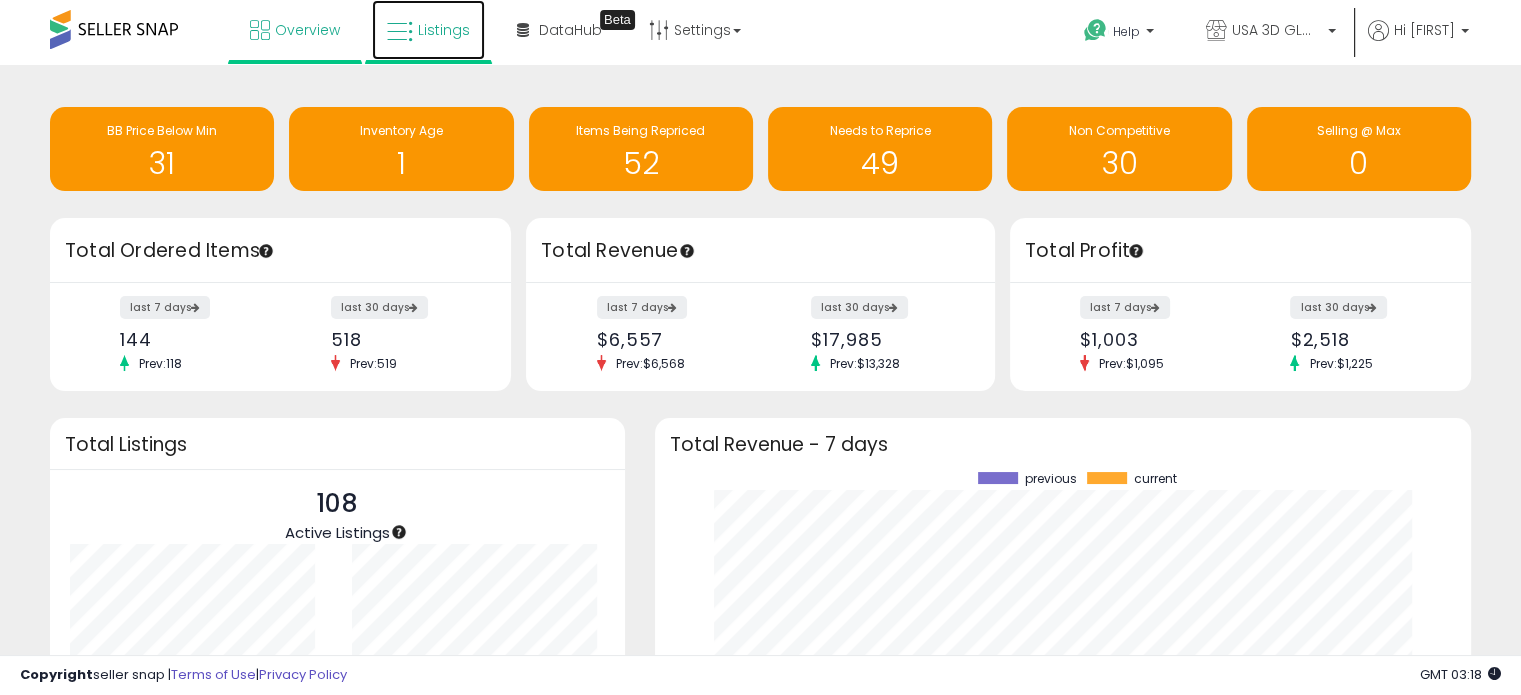 click on "Listings" at bounding box center (444, 30) 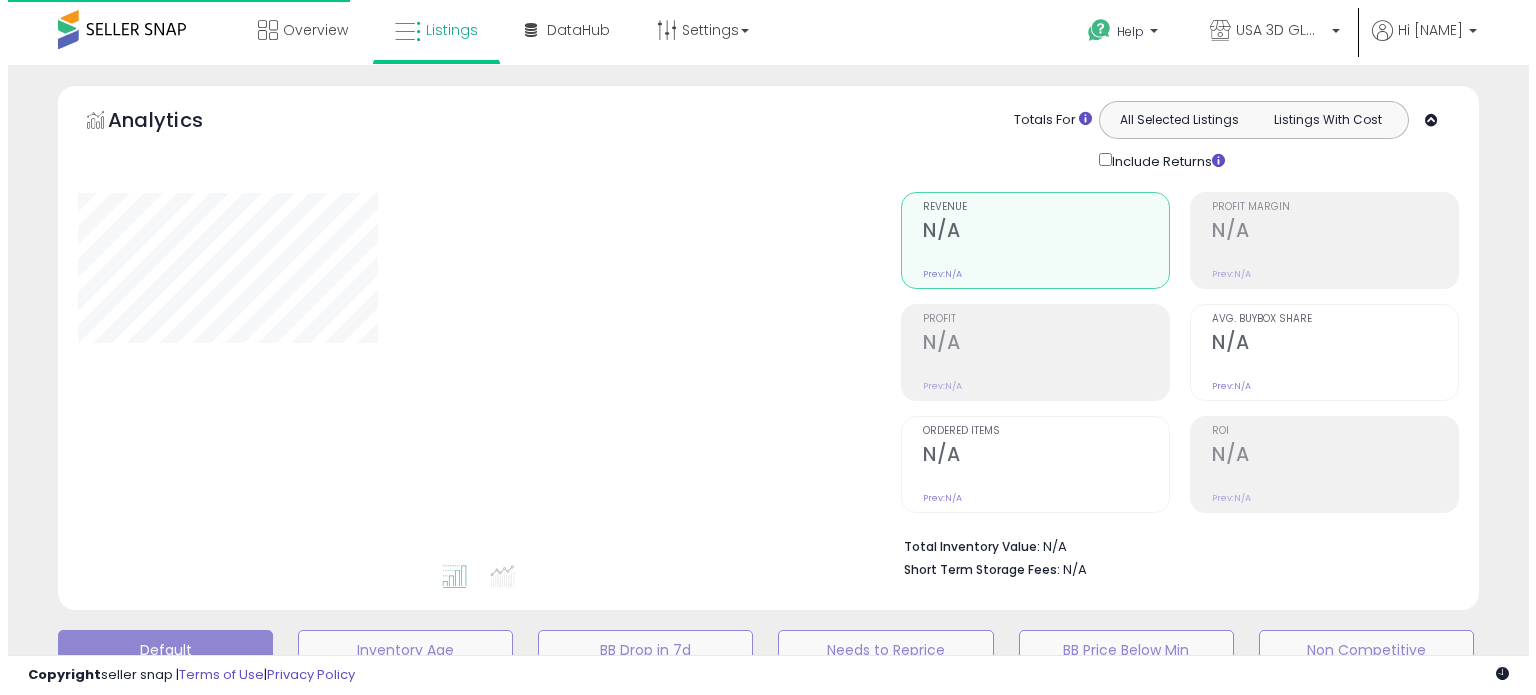 scroll, scrollTop: 0, scrollLeft: 0, axis: both 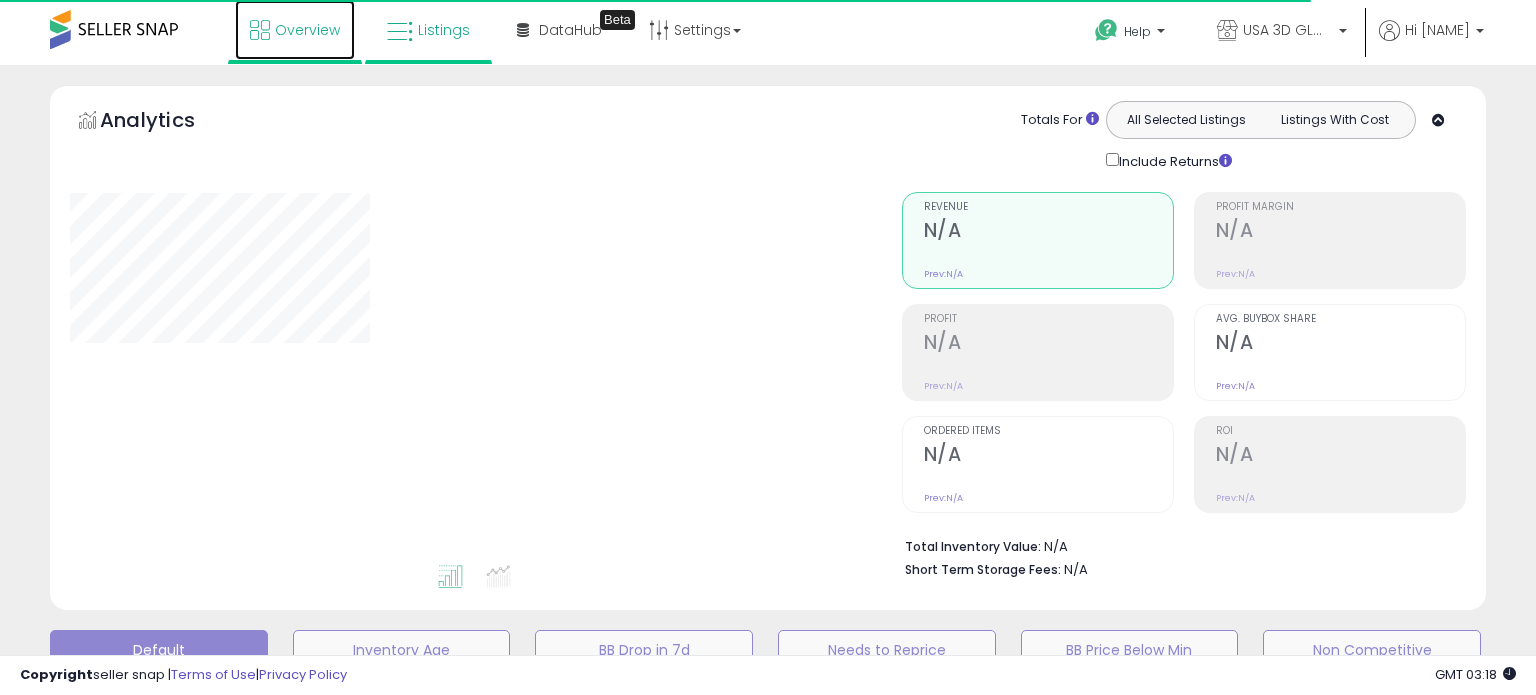 click on "Overview" at bounding box center [307, 30] 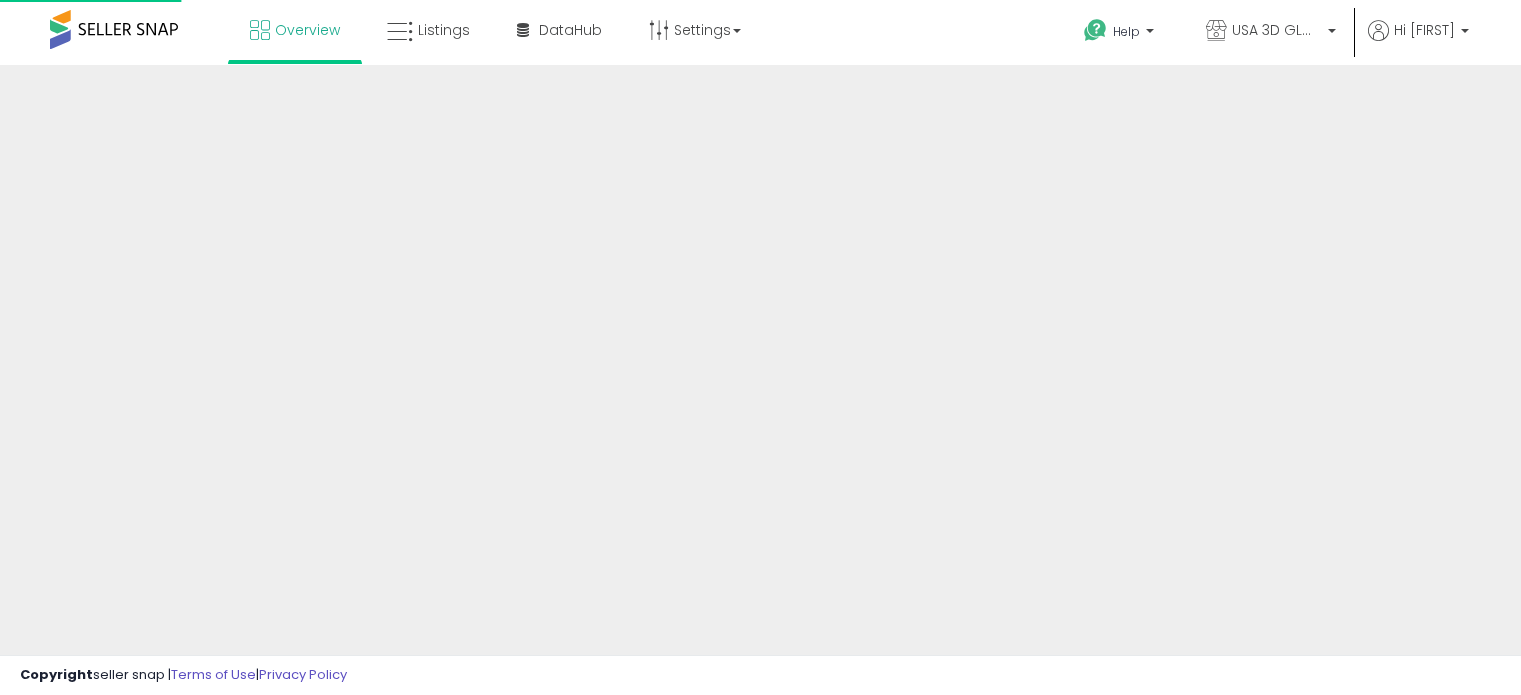 scroll, scrollTop: 0, scrollLeft: 0, axis: both 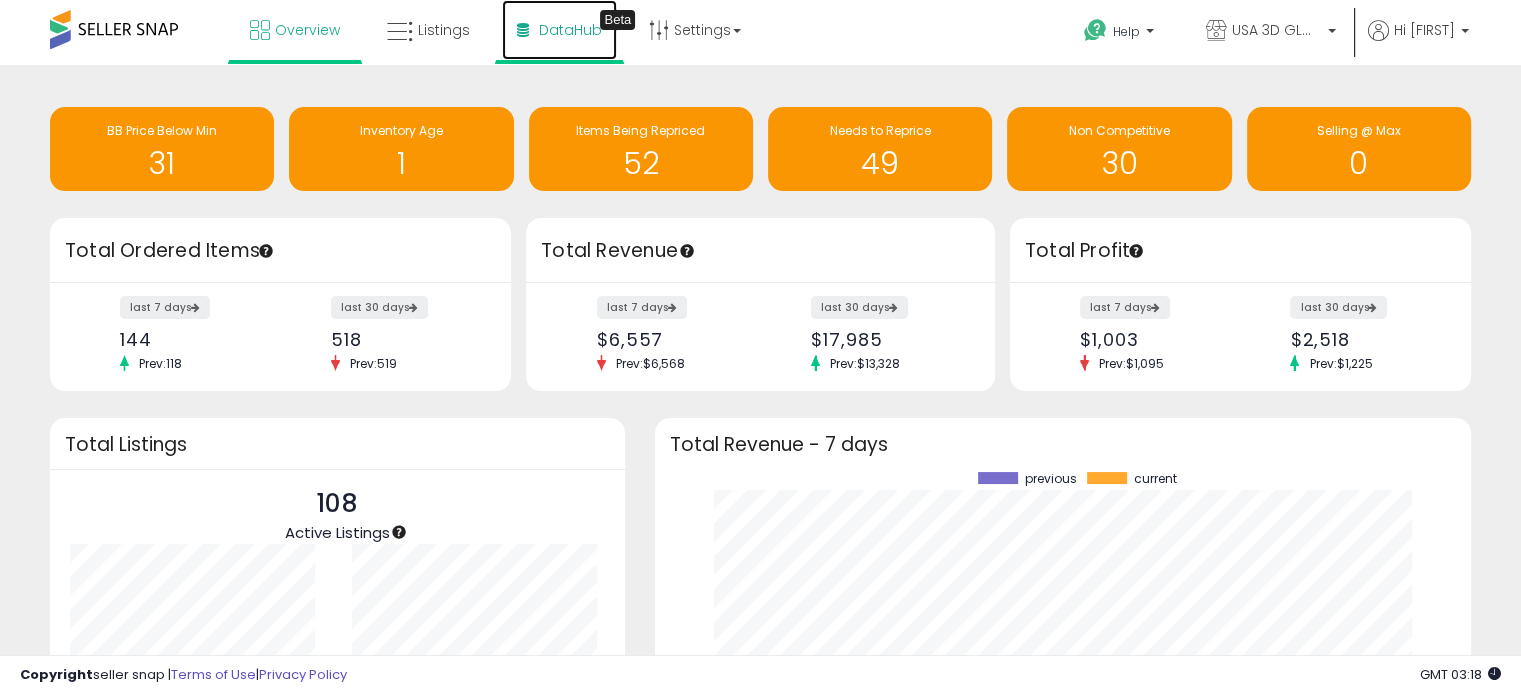 click on "DataHub" at bounding box center (570, 30) 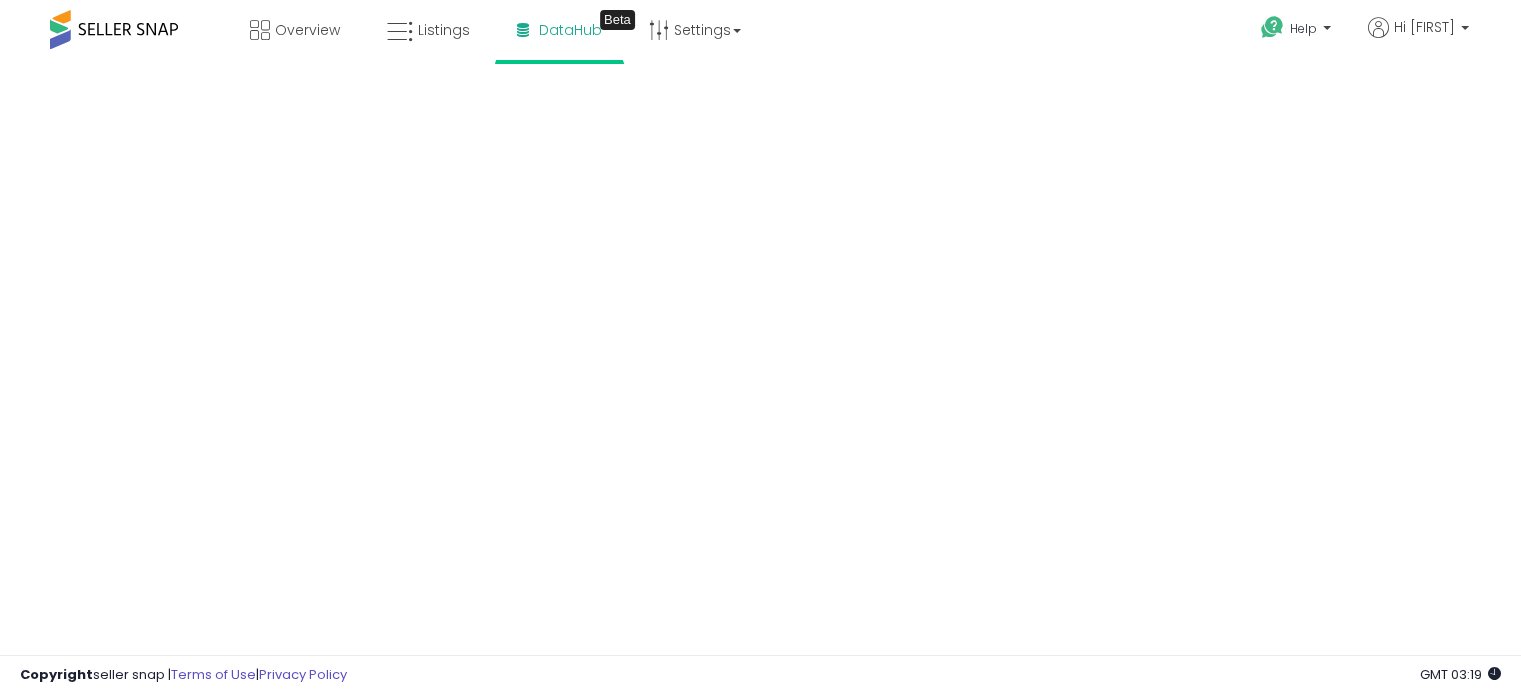 scroll, scrollTop: 0, scrollLeft: 0, axis: both 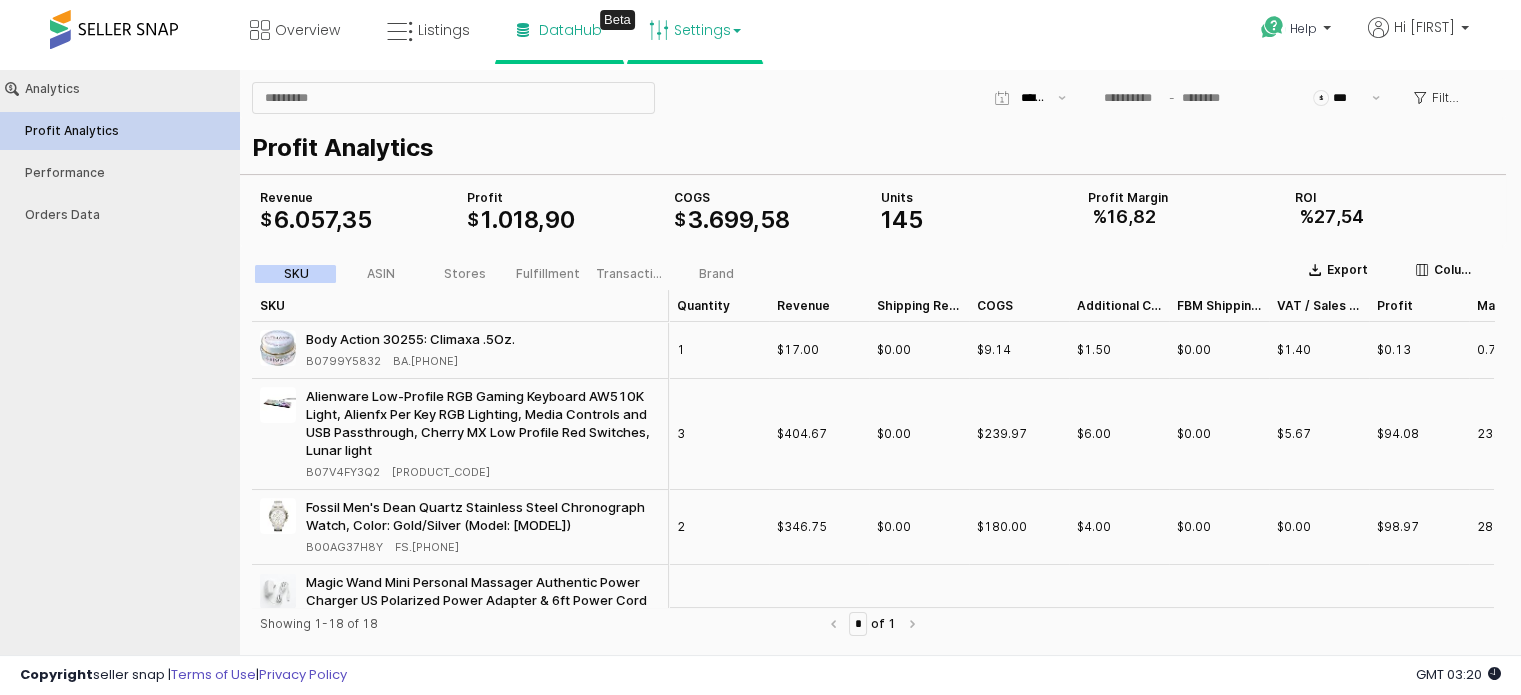 click on "Settings" at bounding box center [695, 30] 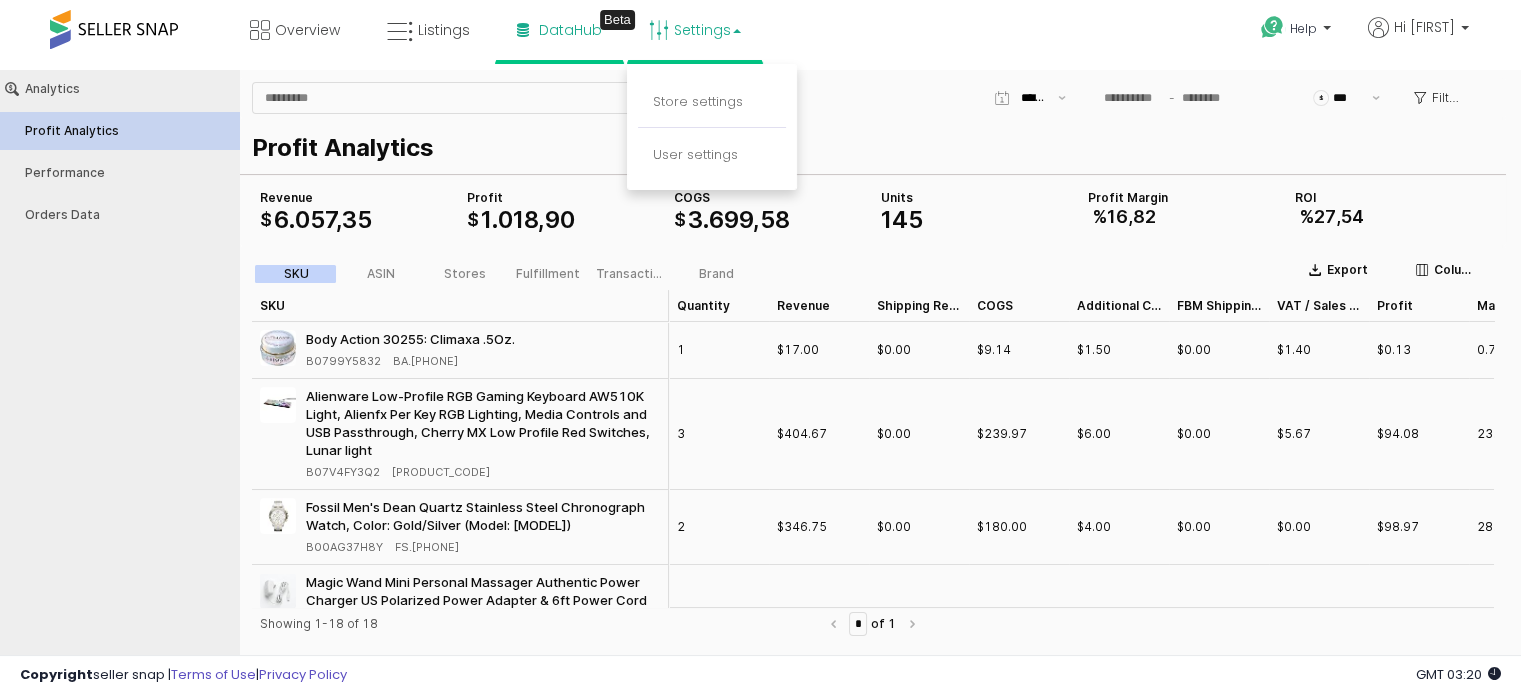 click on "Settings" at bounding box center (695, 30) 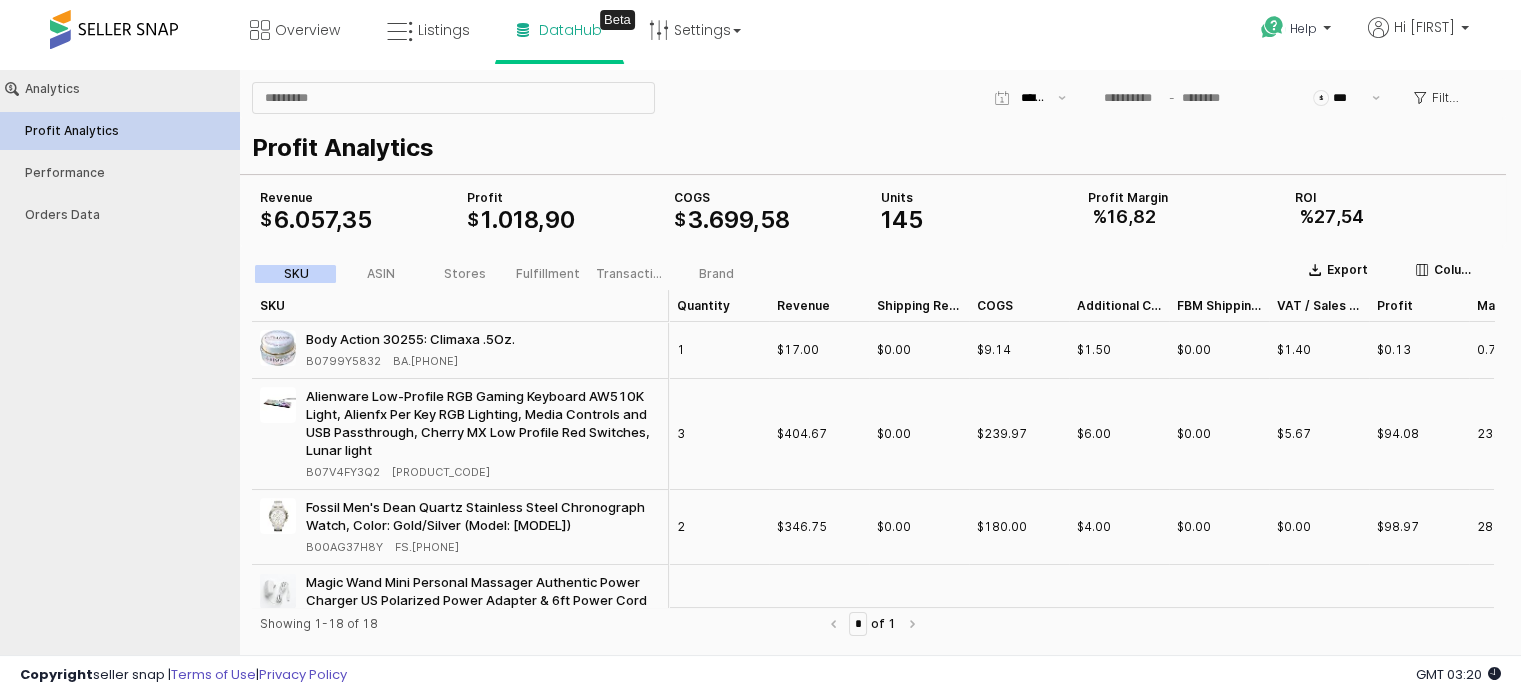 click at bounding box center [114, 29] 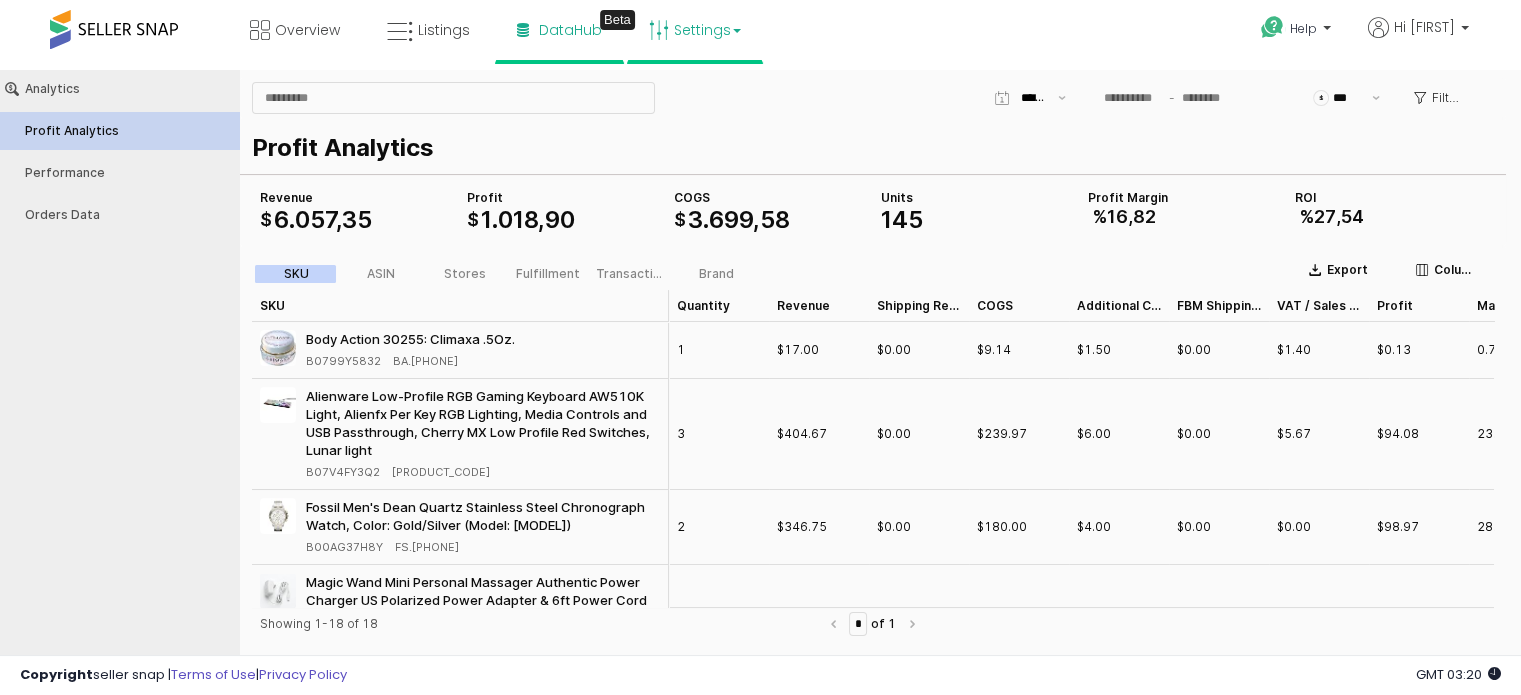 click on "Settings" at bounding box center (695, 30) 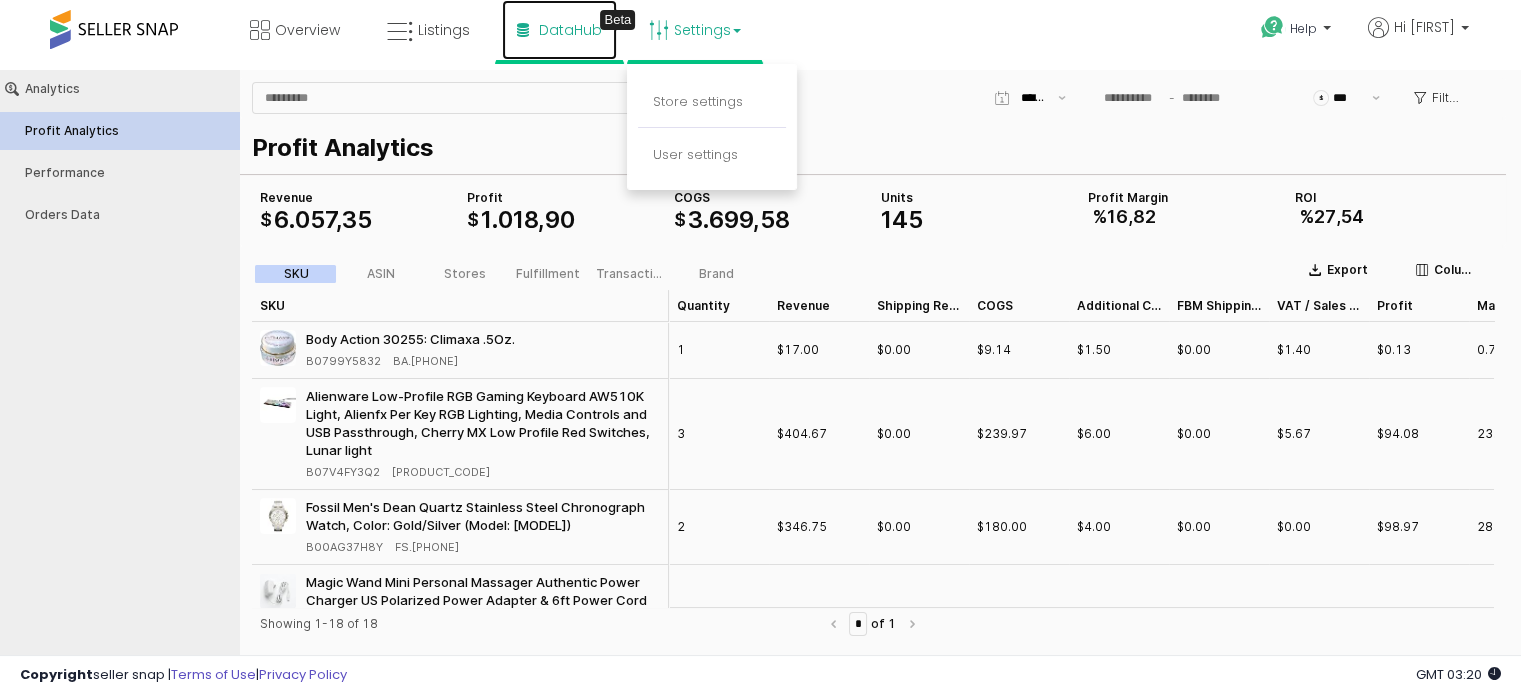 click on "DataHub Beta" at bounding box center [559, 30] 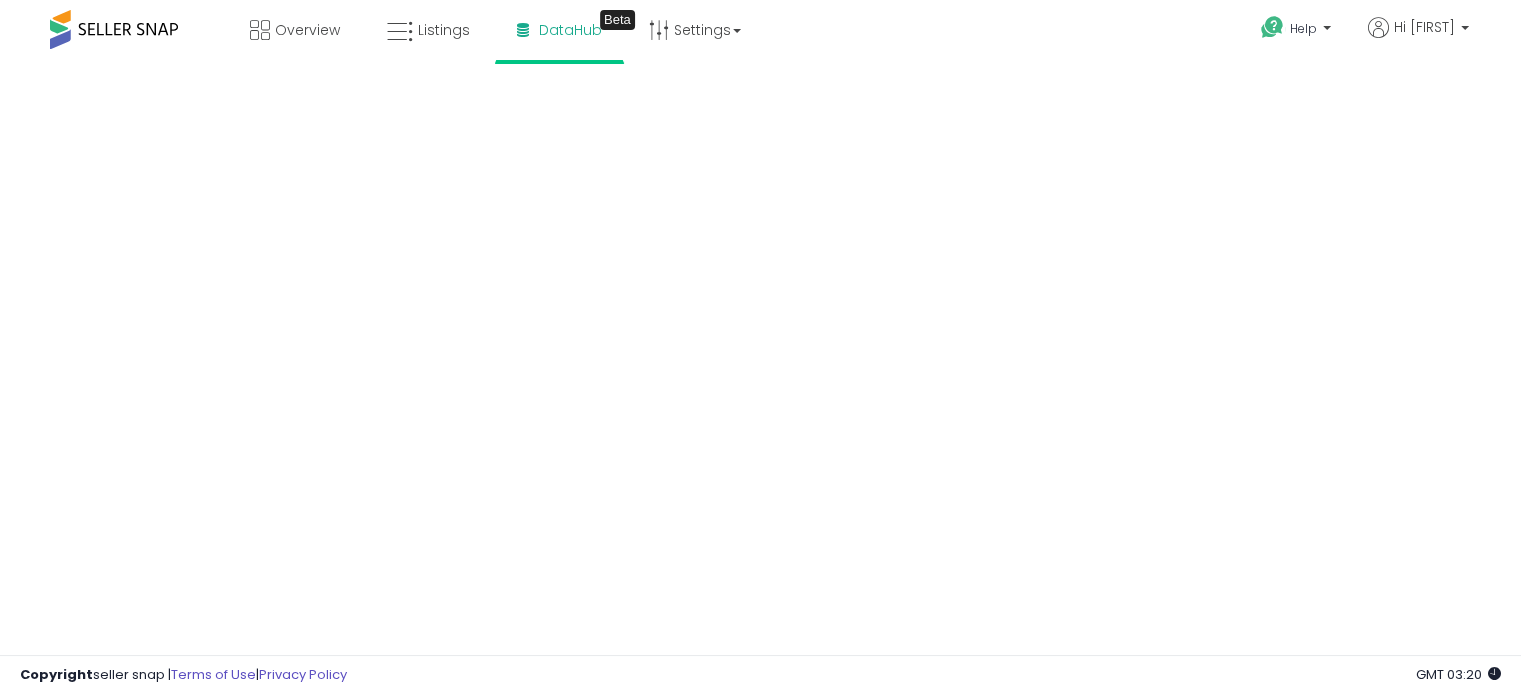 scroll, scrollTop: 0, scrollLeft: 0, axis: both 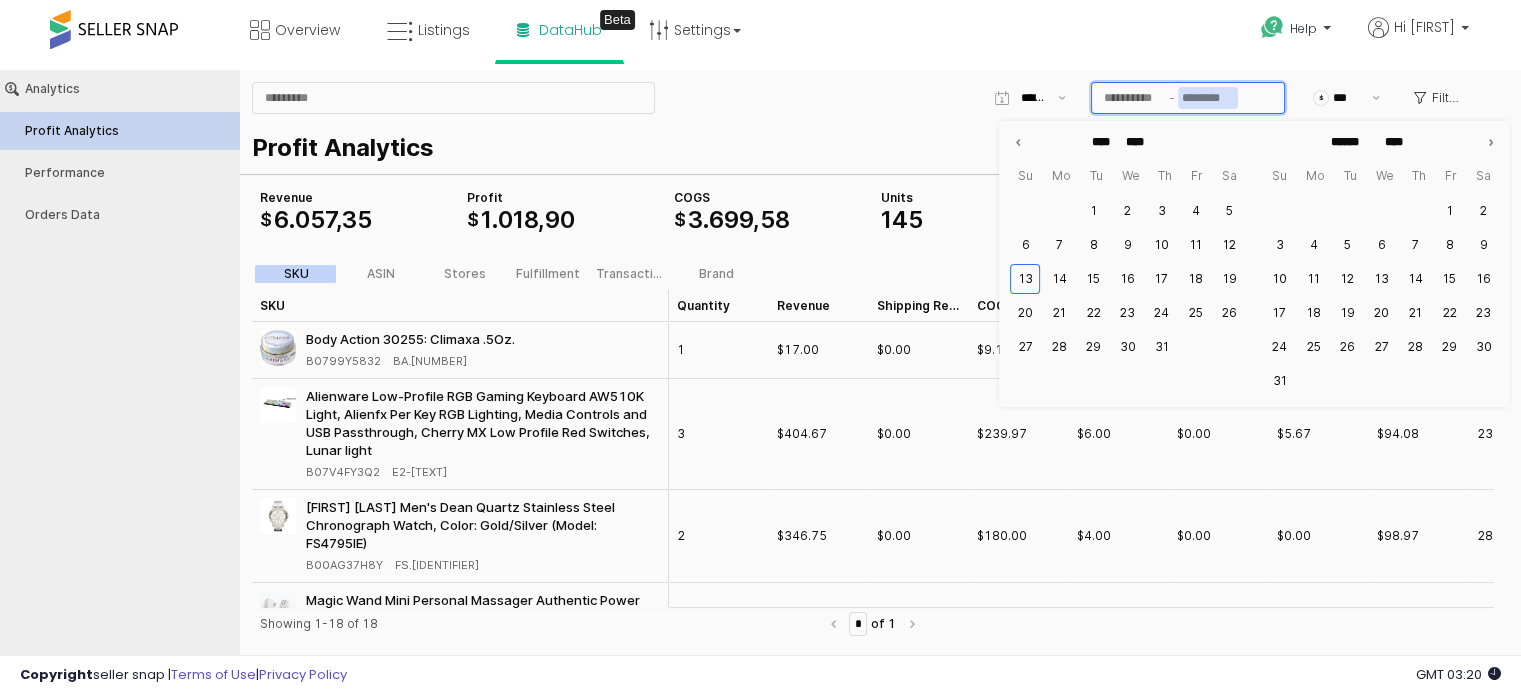click at bounding box center (1208, 98) 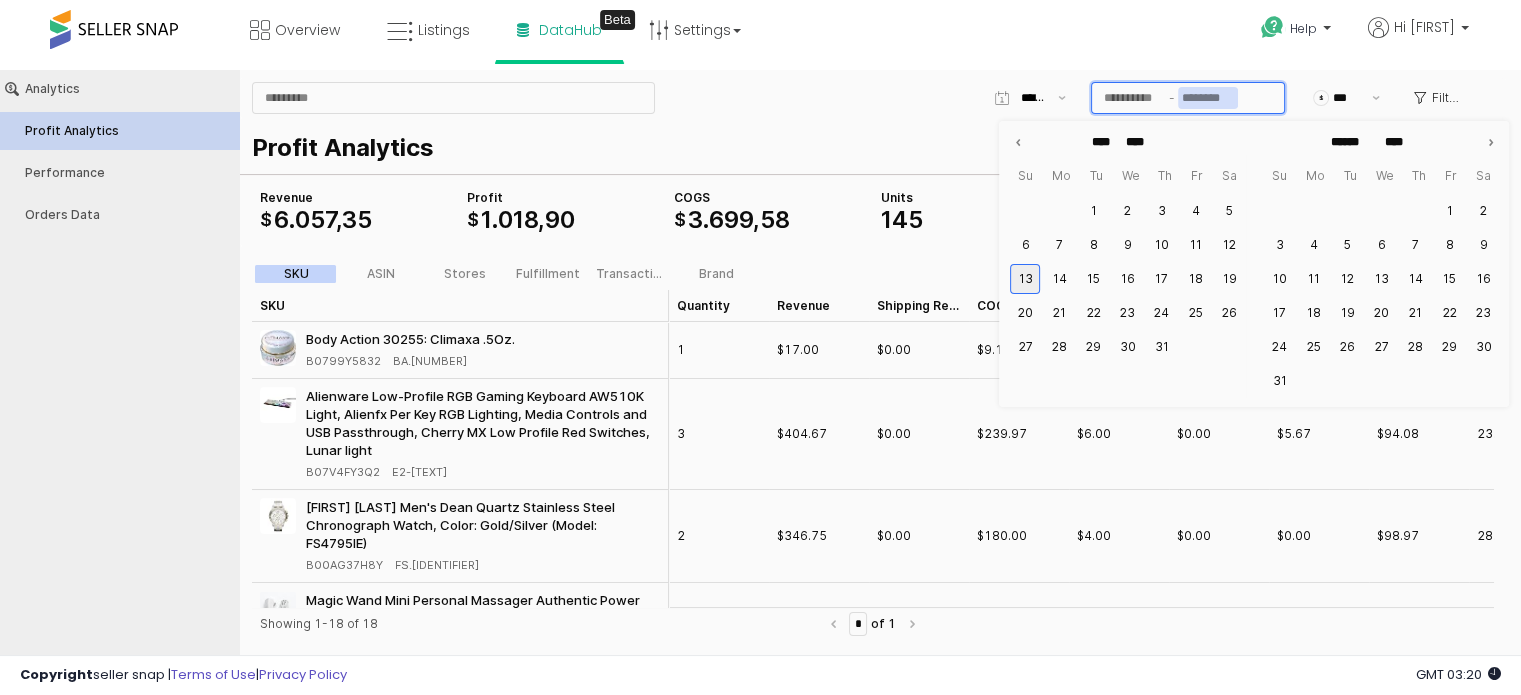 click on "13" at bounding box center (1025, 279) 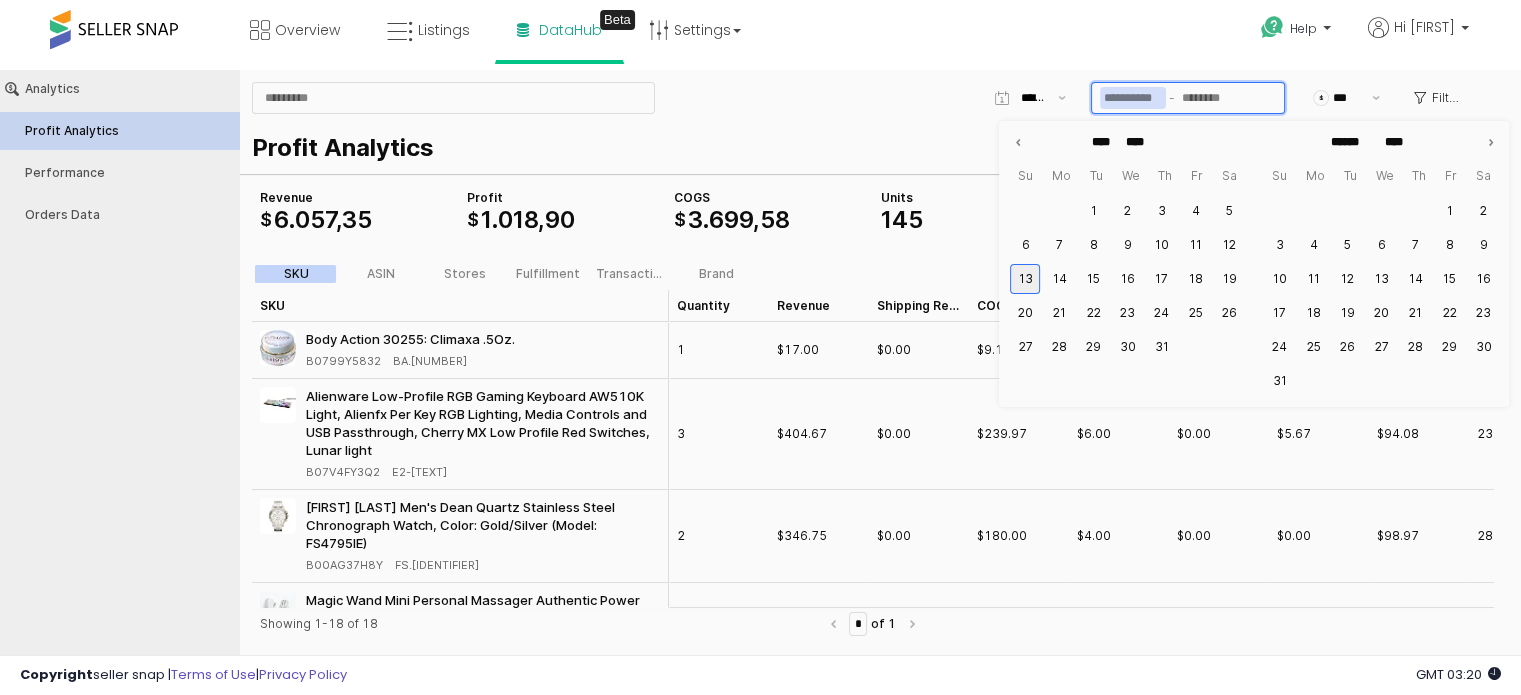 type on "**********" 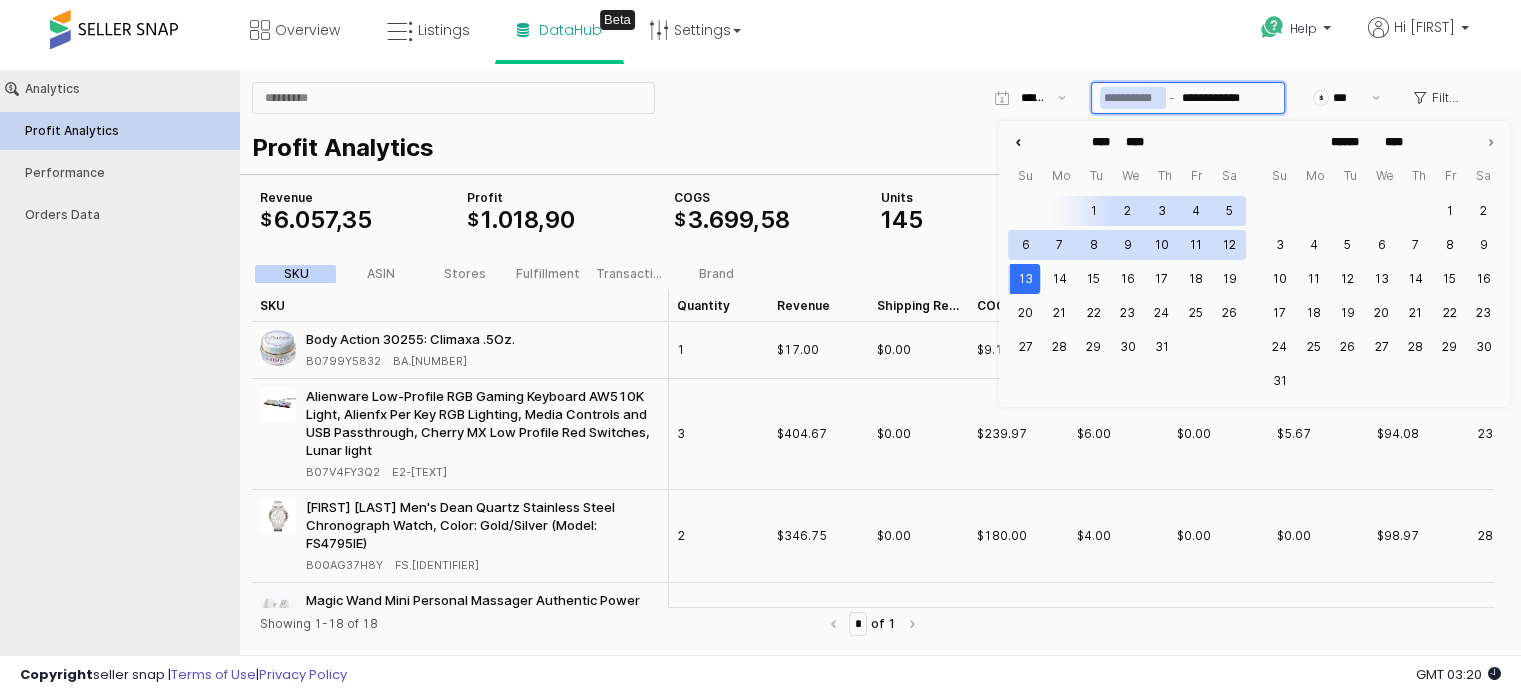 click 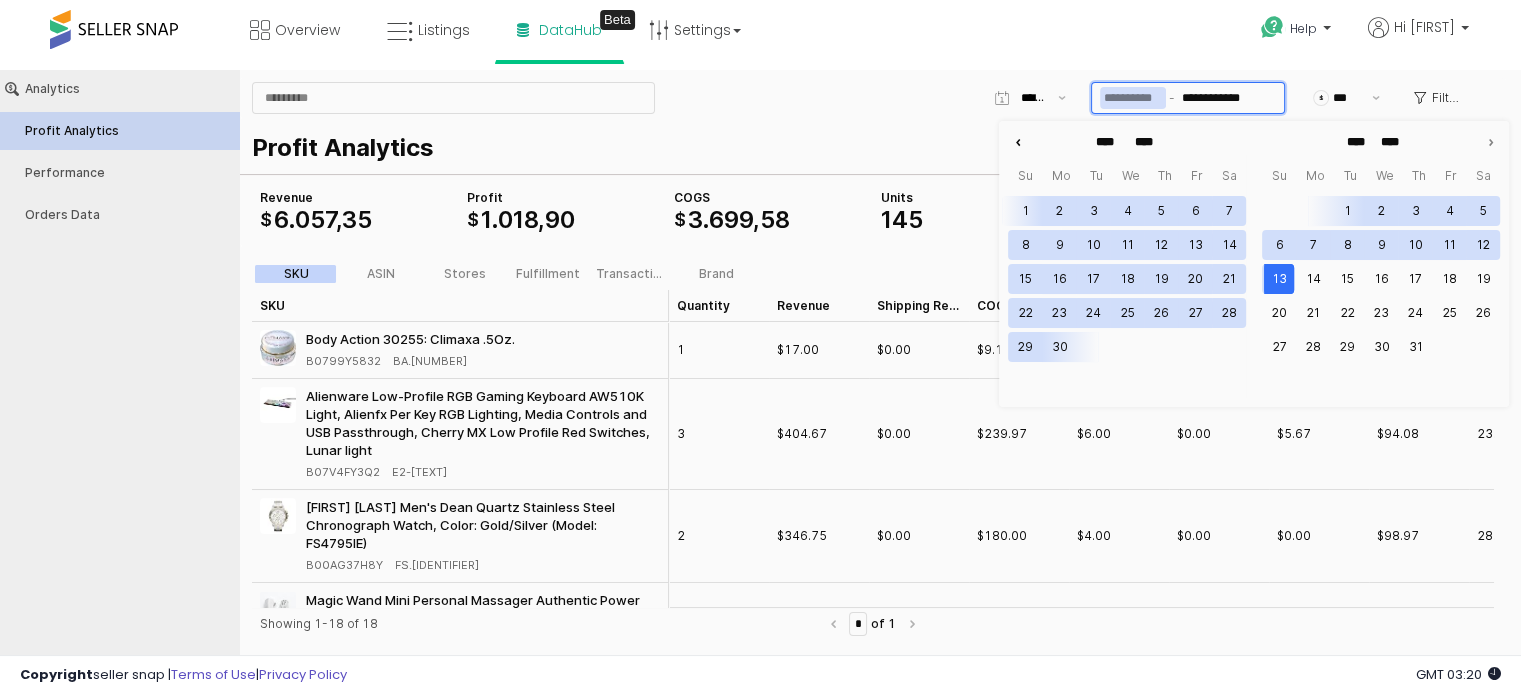 click 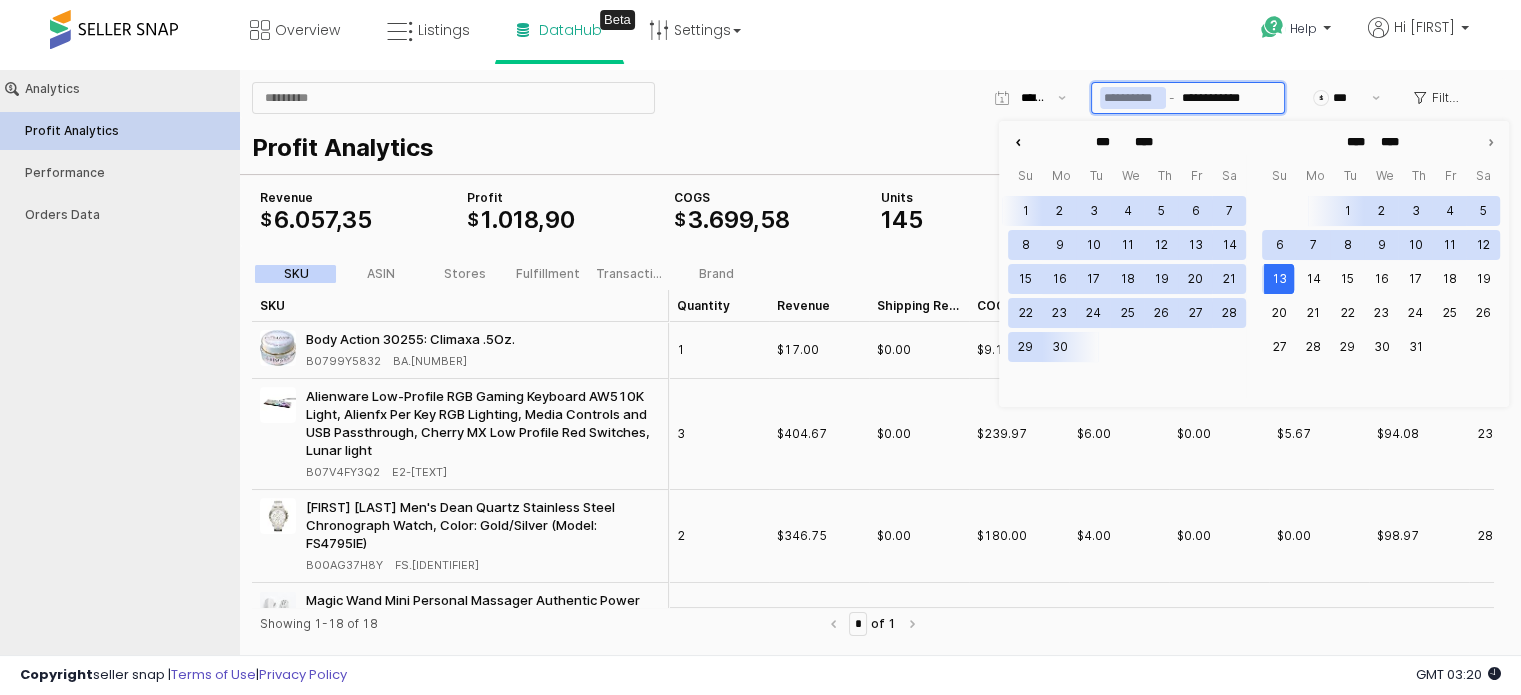 click 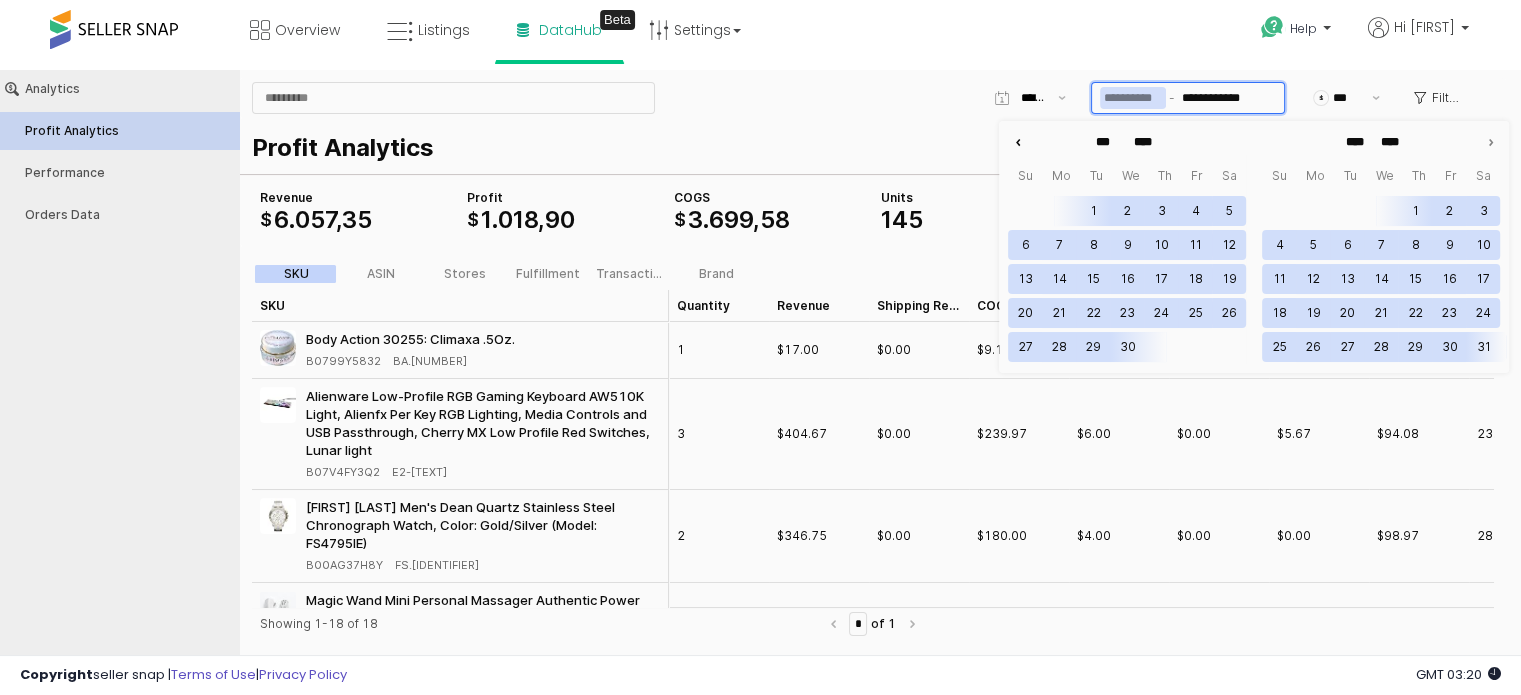 type on "*****" 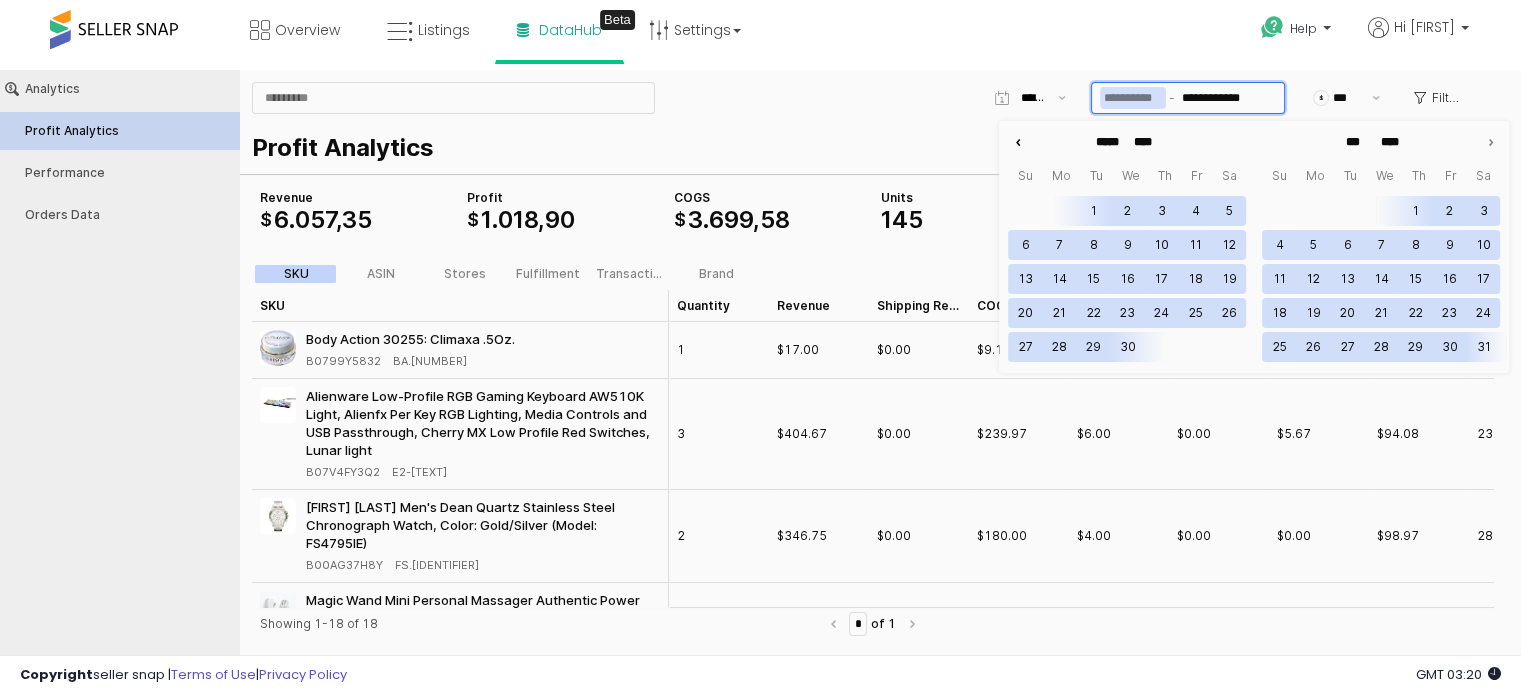 click 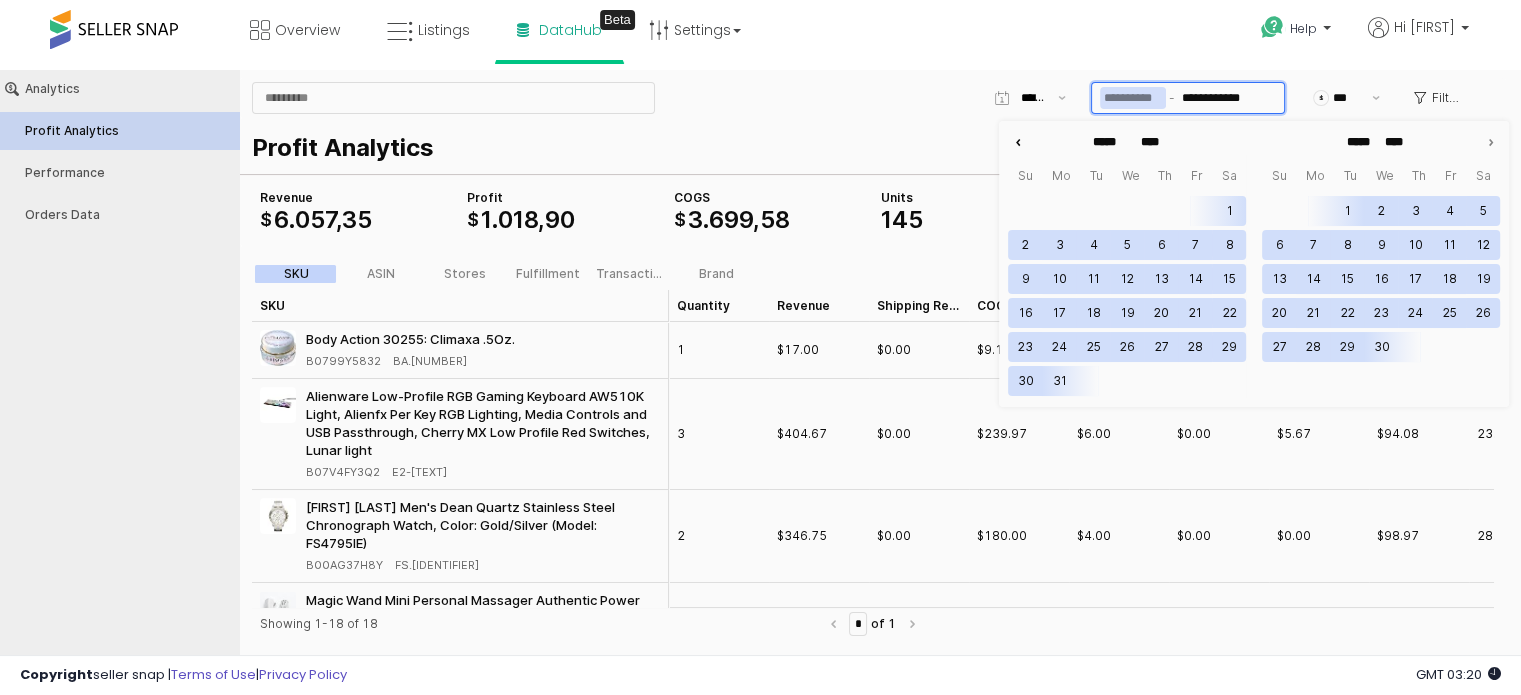 click 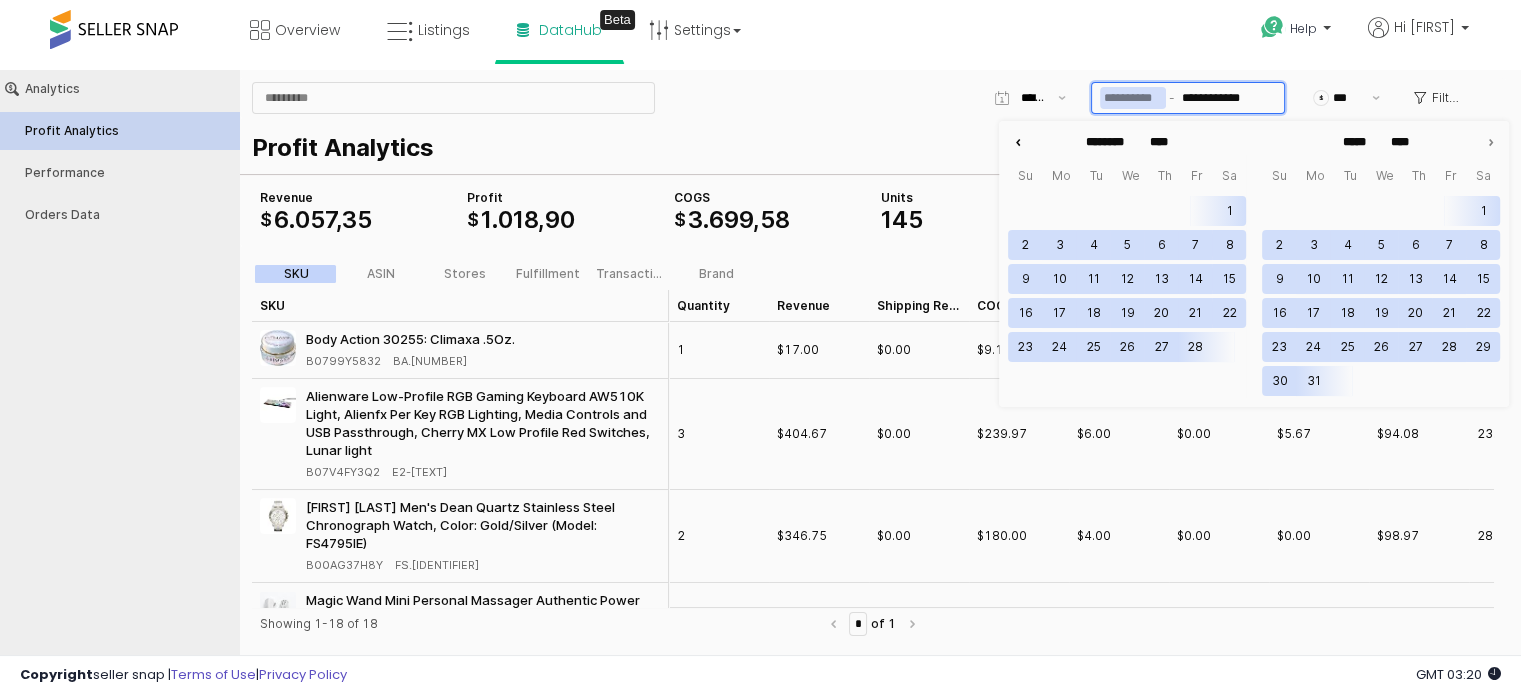 click 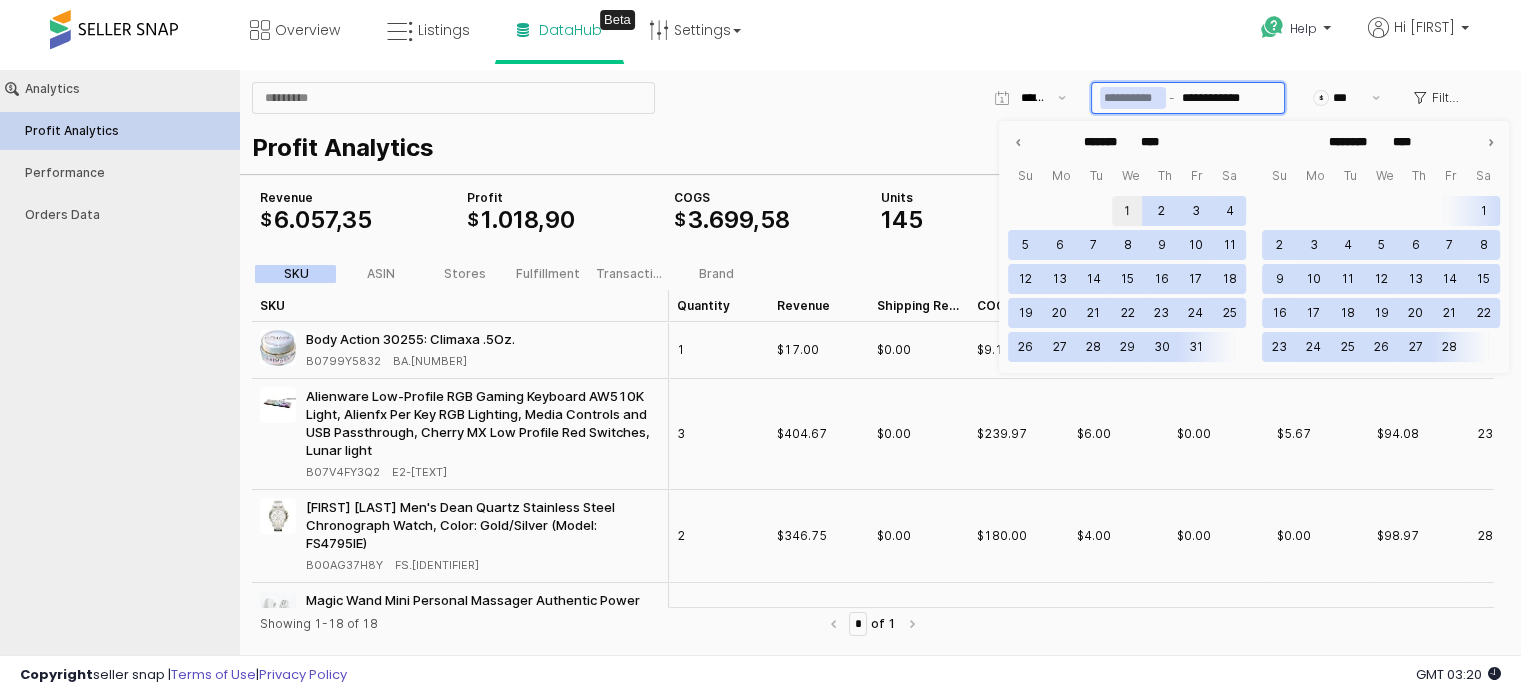click on "1" at bounding box center (1127, 211) 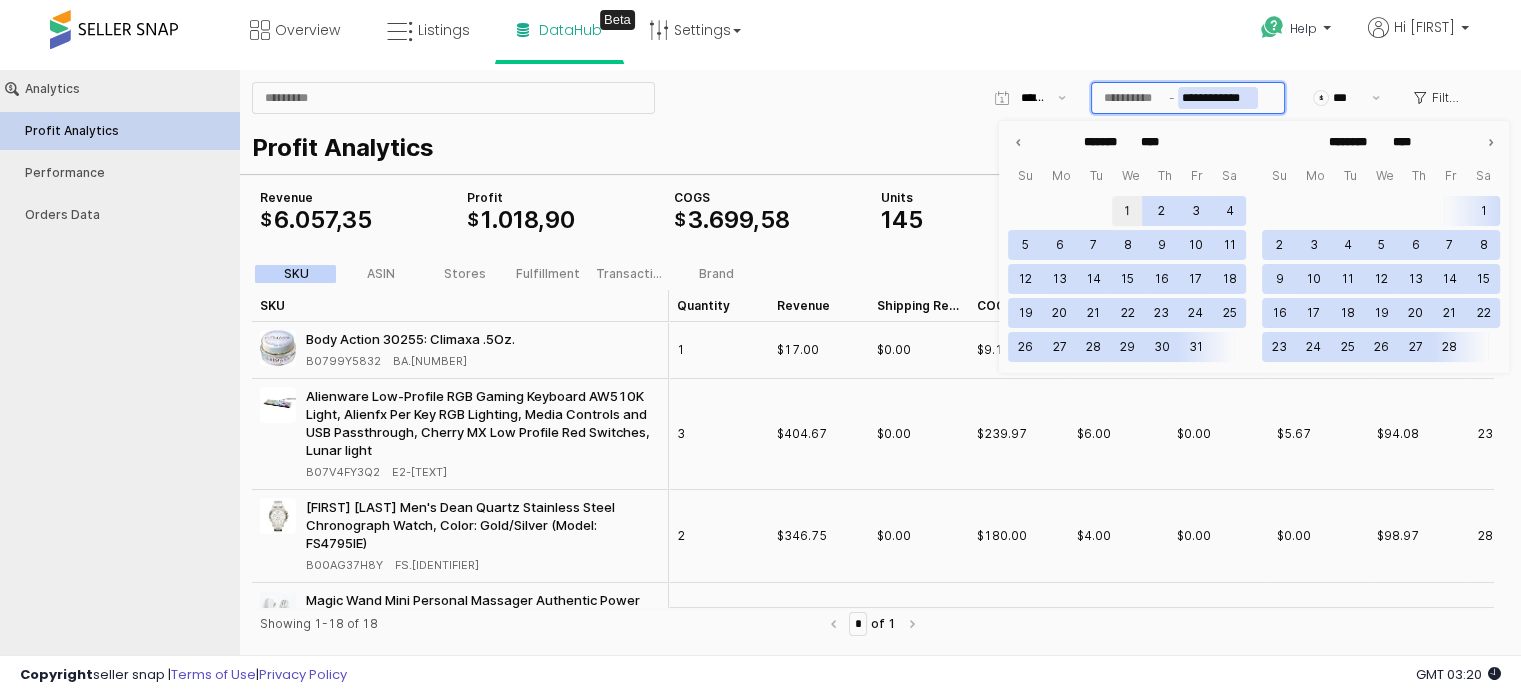 type on "**********" 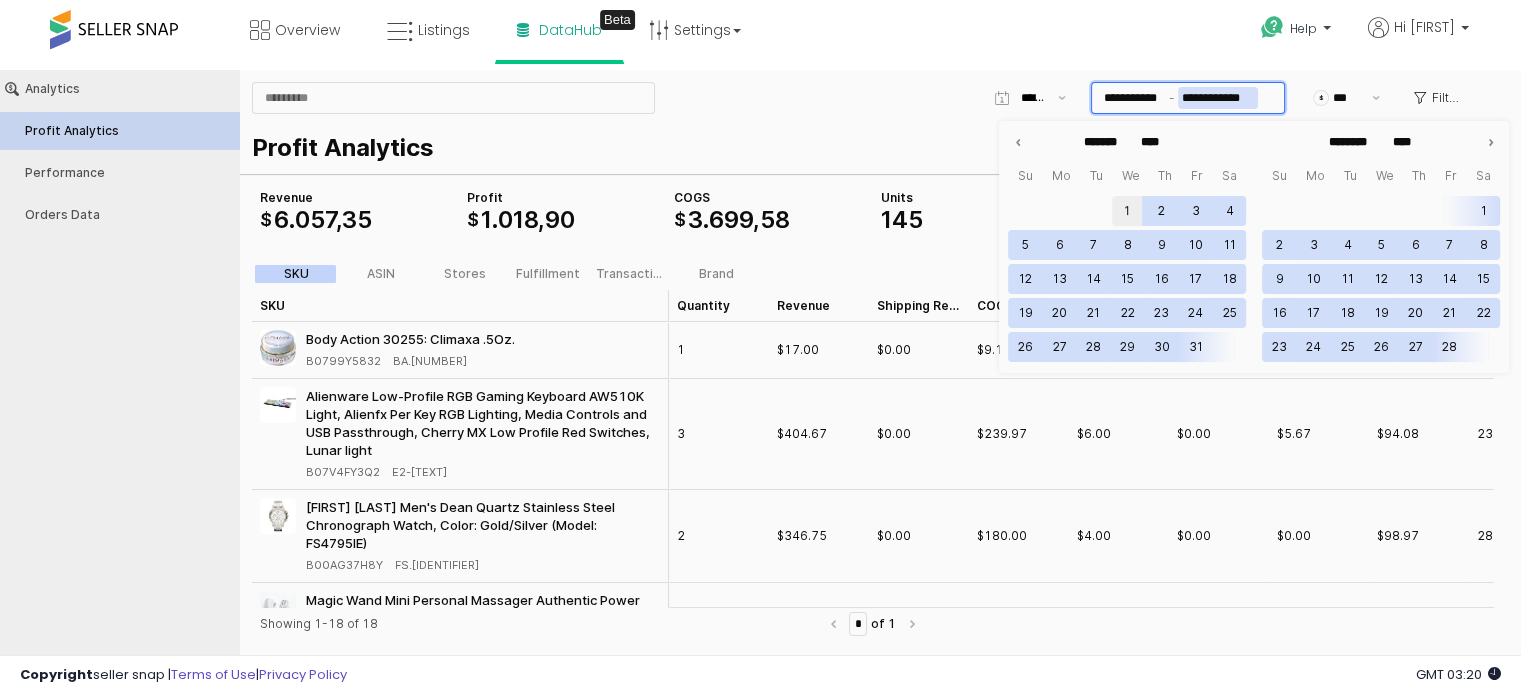 type on "****" 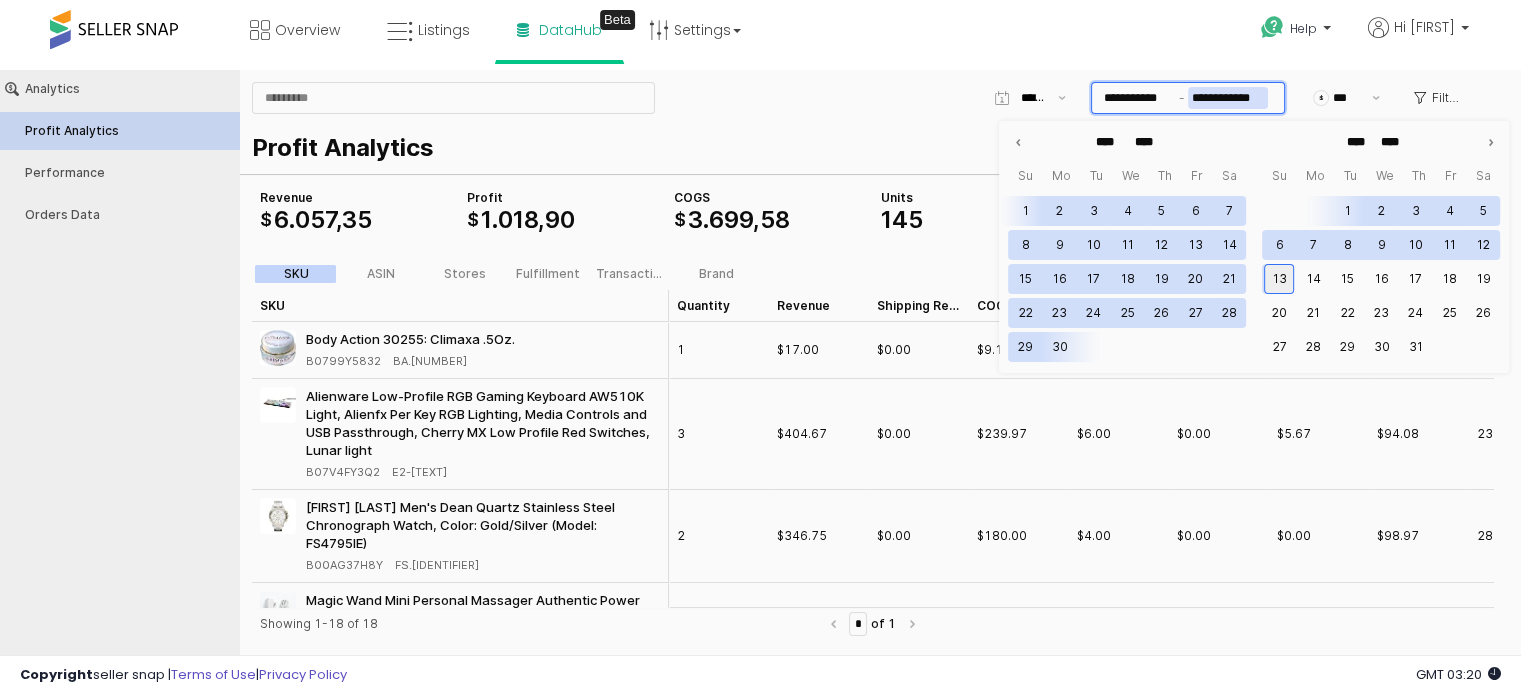 click on "13" at bounding box center [1279, 279] 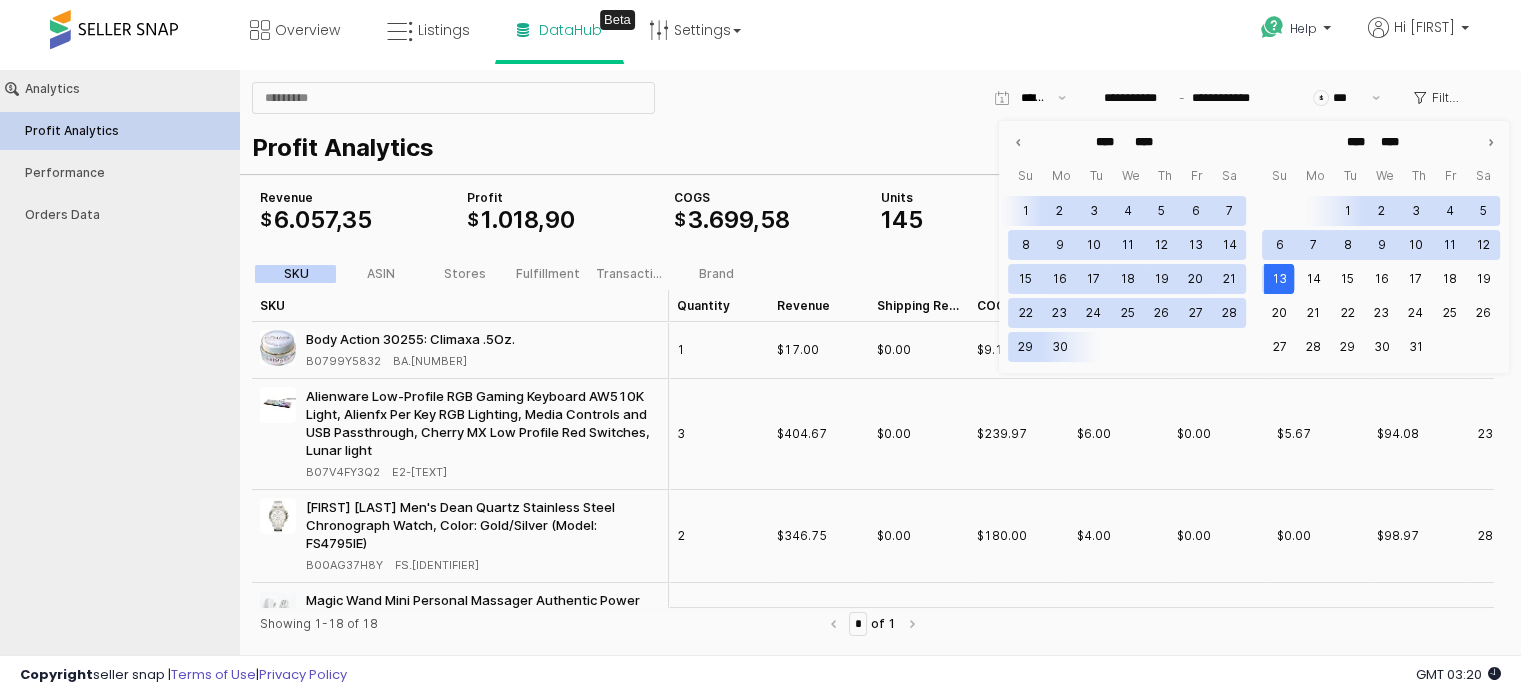 click on "Profit Analytics COGS $ 3 . 699 , 58 Revenue $ 6 . 057 , 35 Profit $ 1 . 018 , 90 Units 145 Profit Margin % 16 , 82 ROI % 27 , 54" at bounding box center (873, 182) 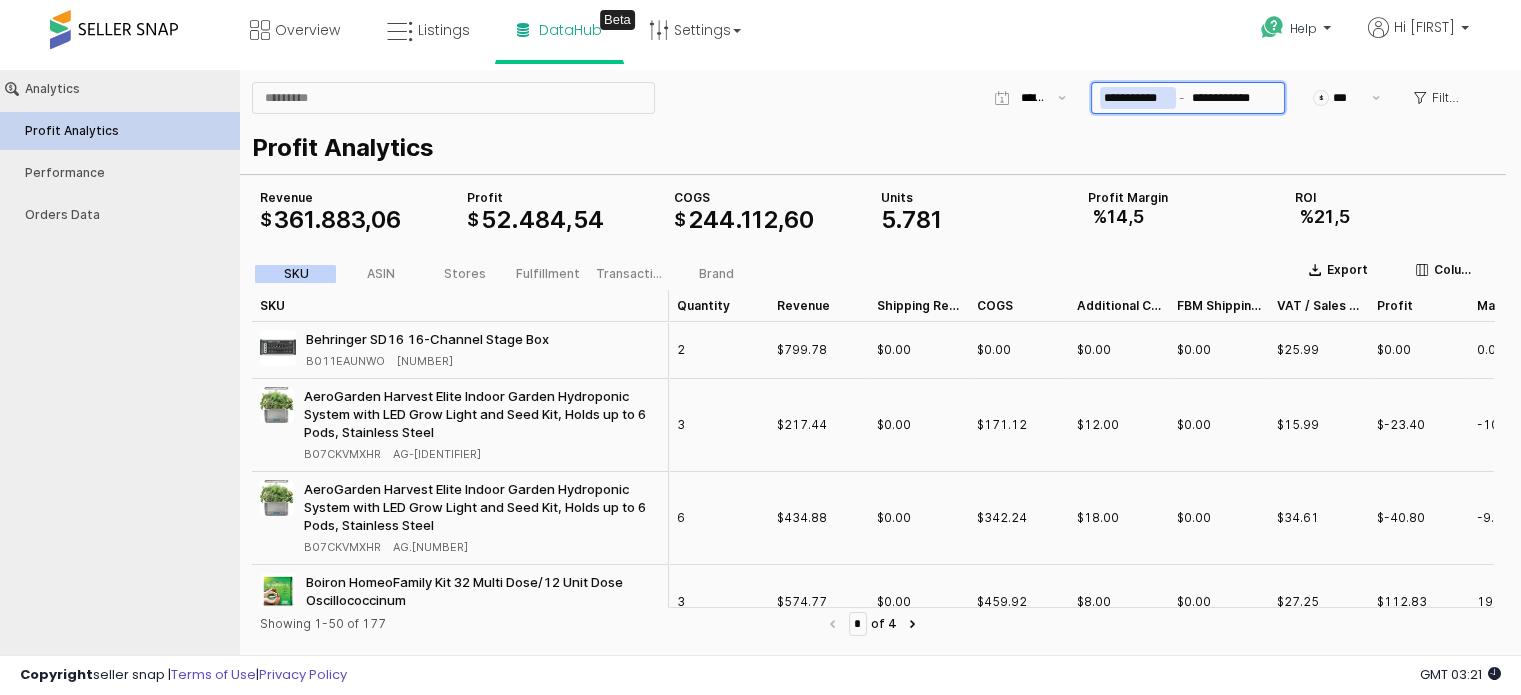 click on "**********" at bounding box center (1138, 98) 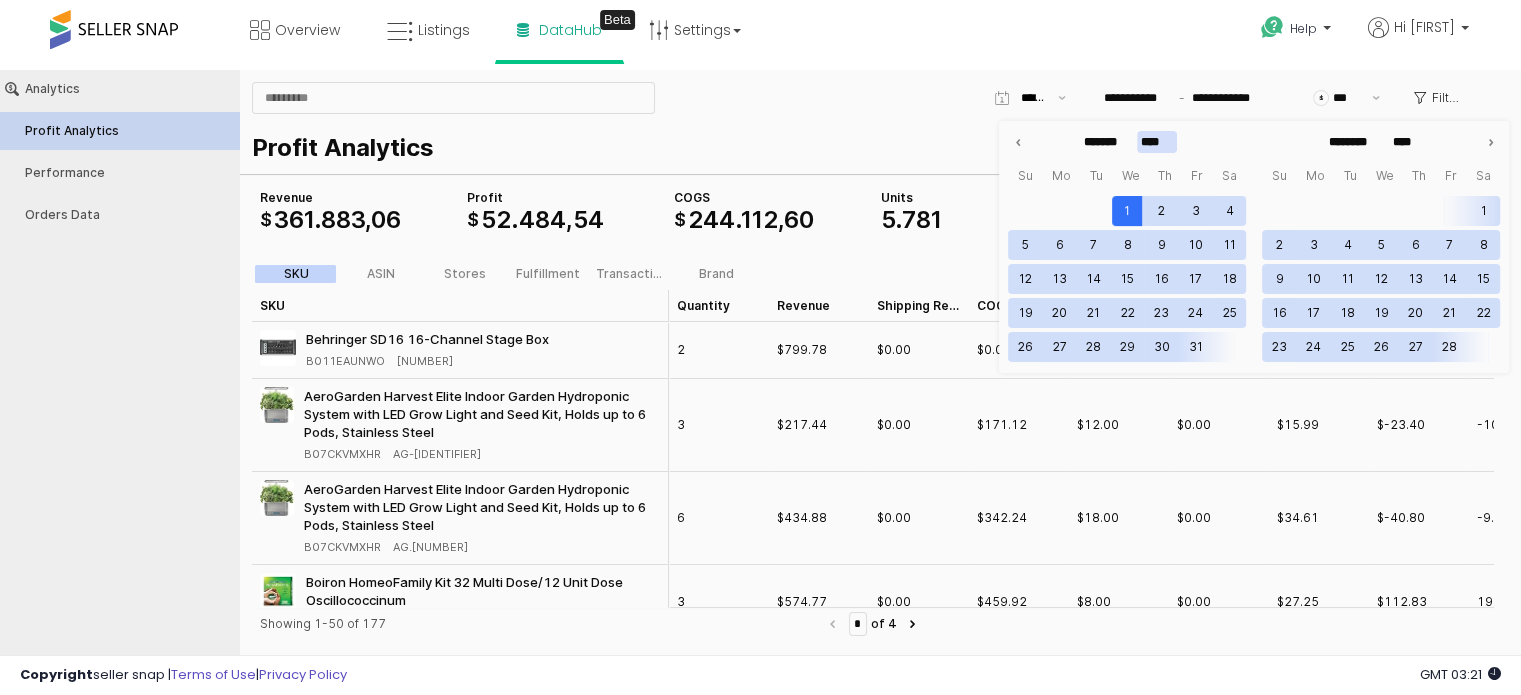 click on "****" at bounding box center (1157, 142) 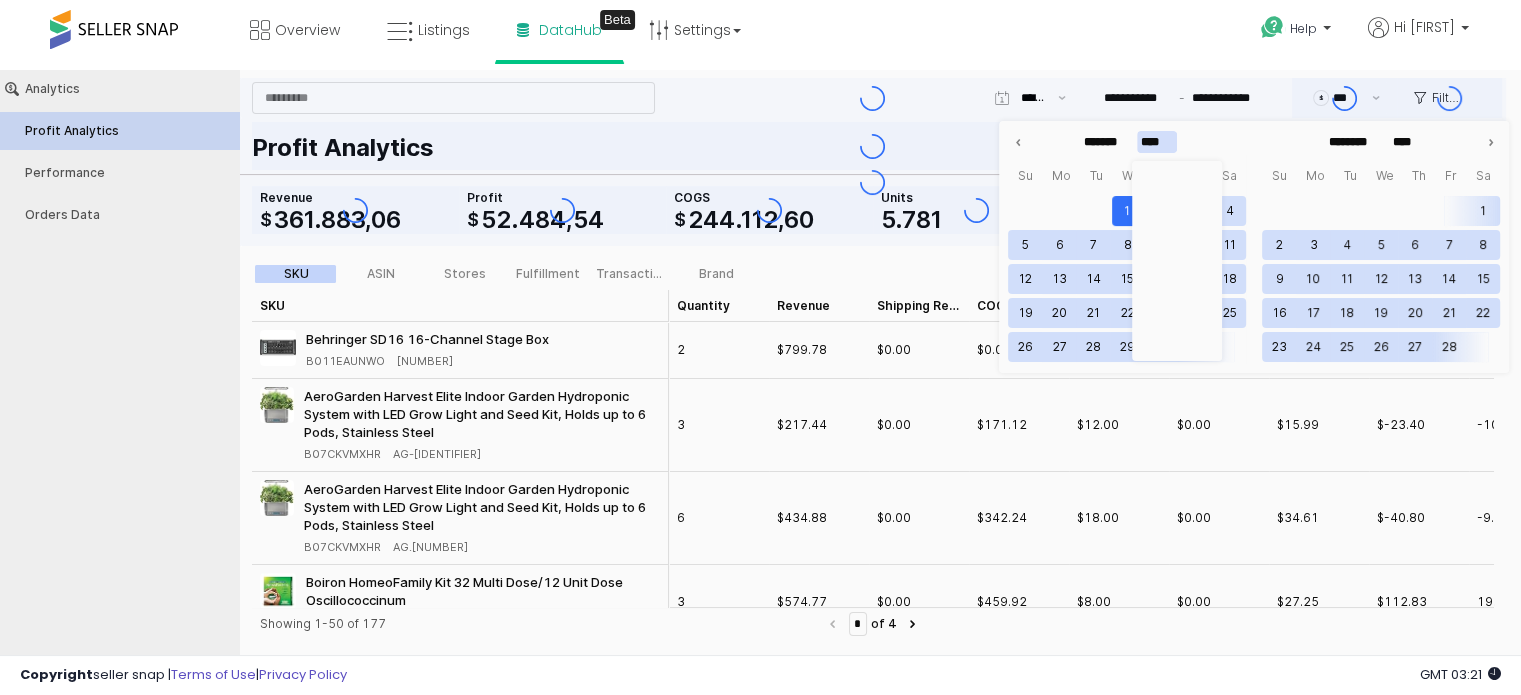 scroll, scrollTop: 1534, scrollLeft: 0, axis: vertical 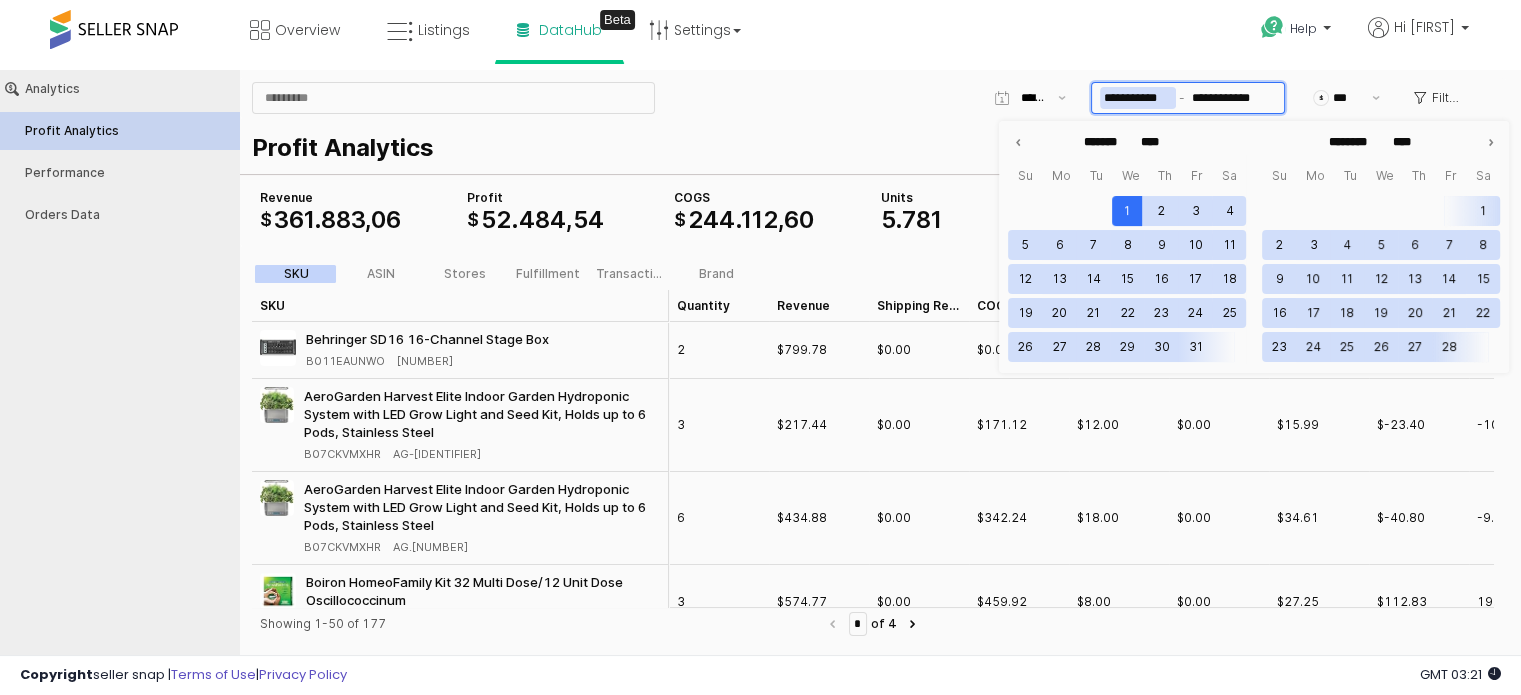 click on "**********" at bounding box center [1138, 98] 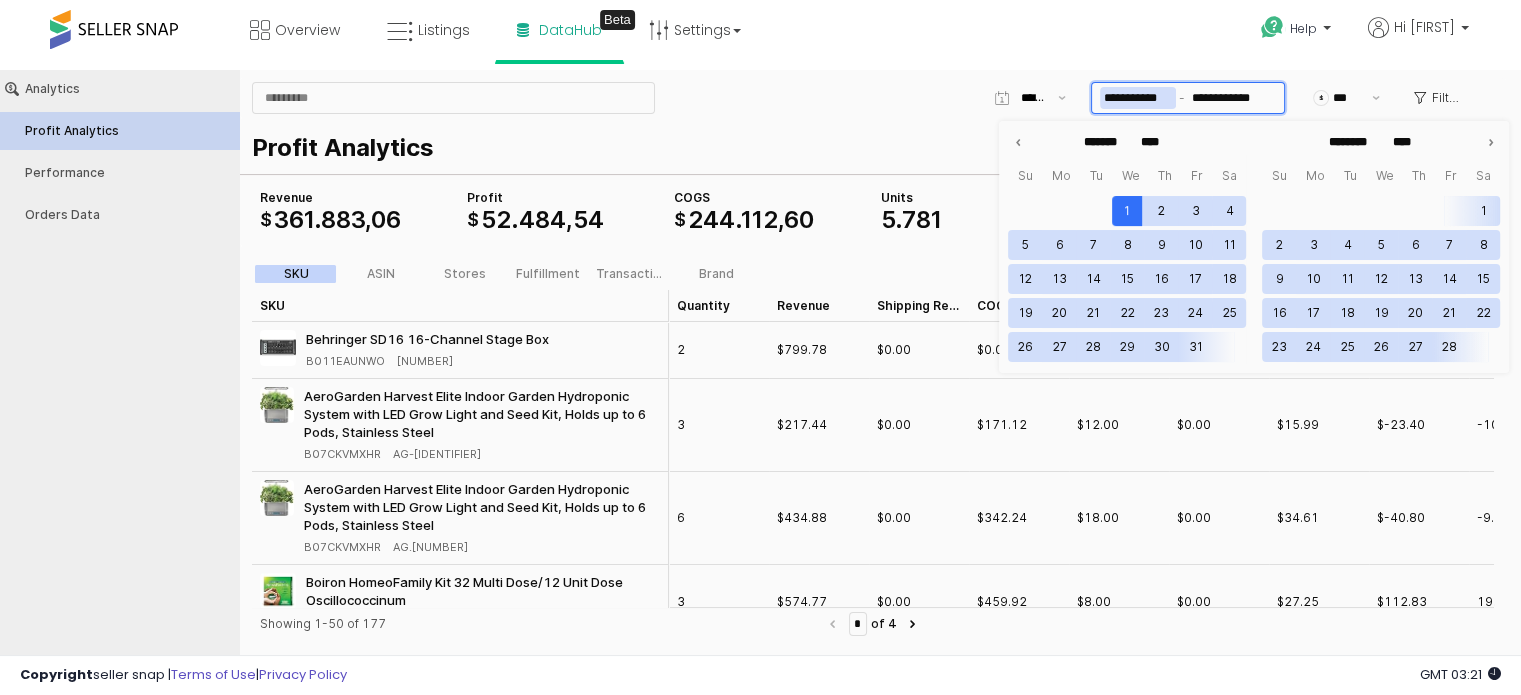 type on "**********" 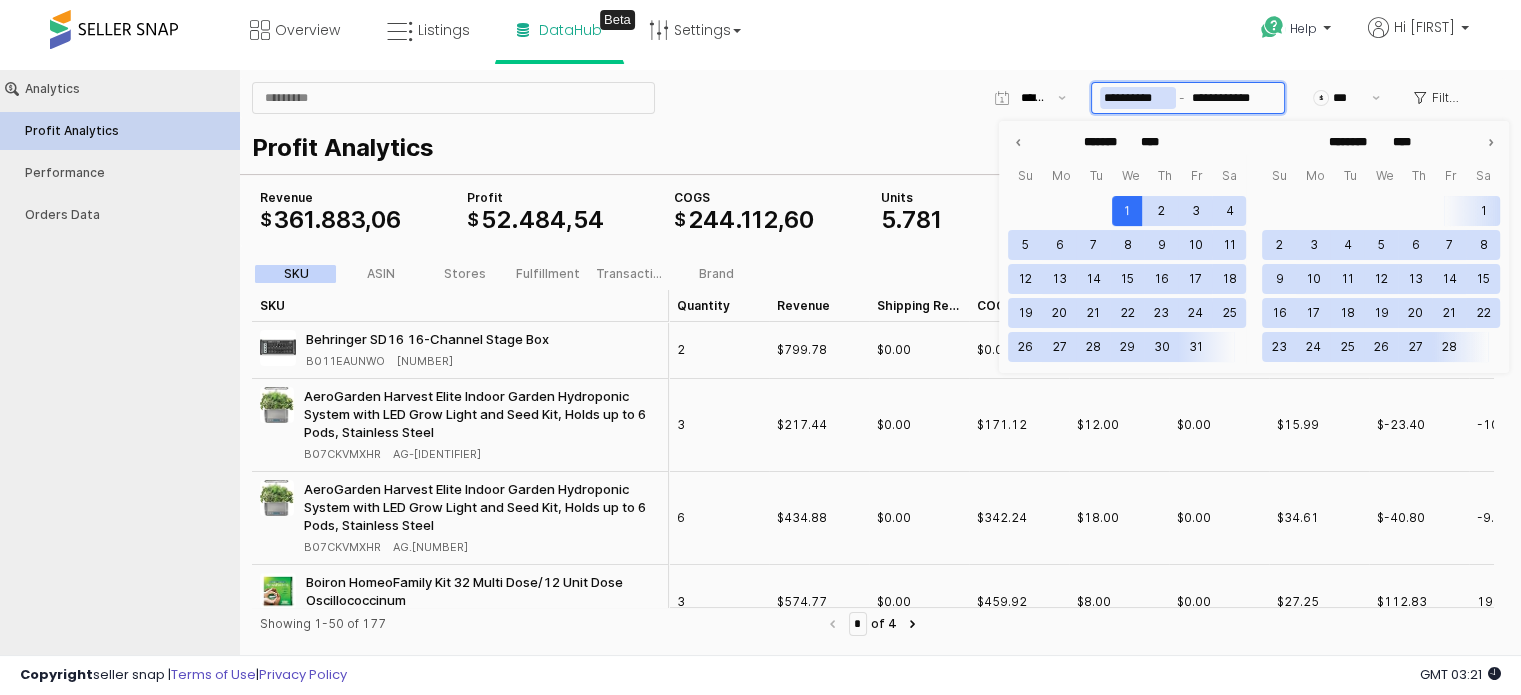 type on "***" 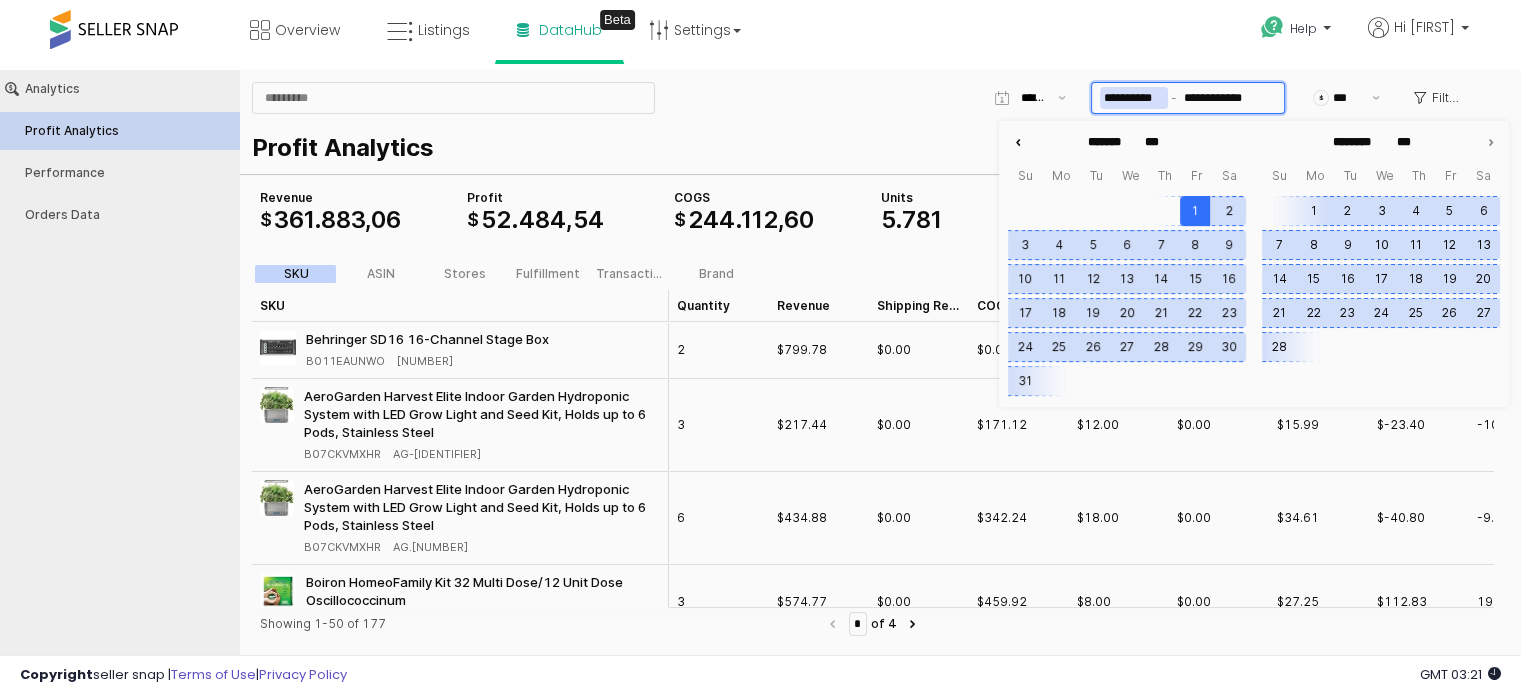 click 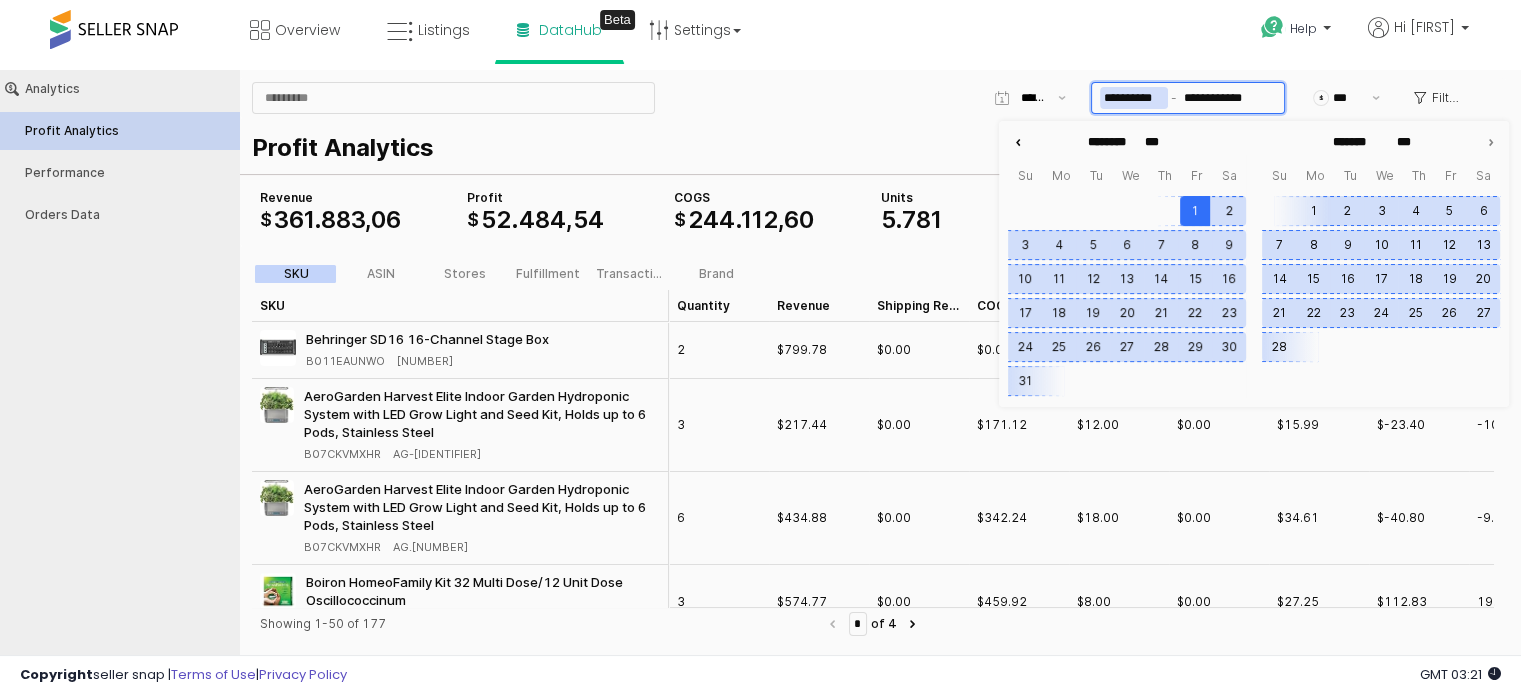 click 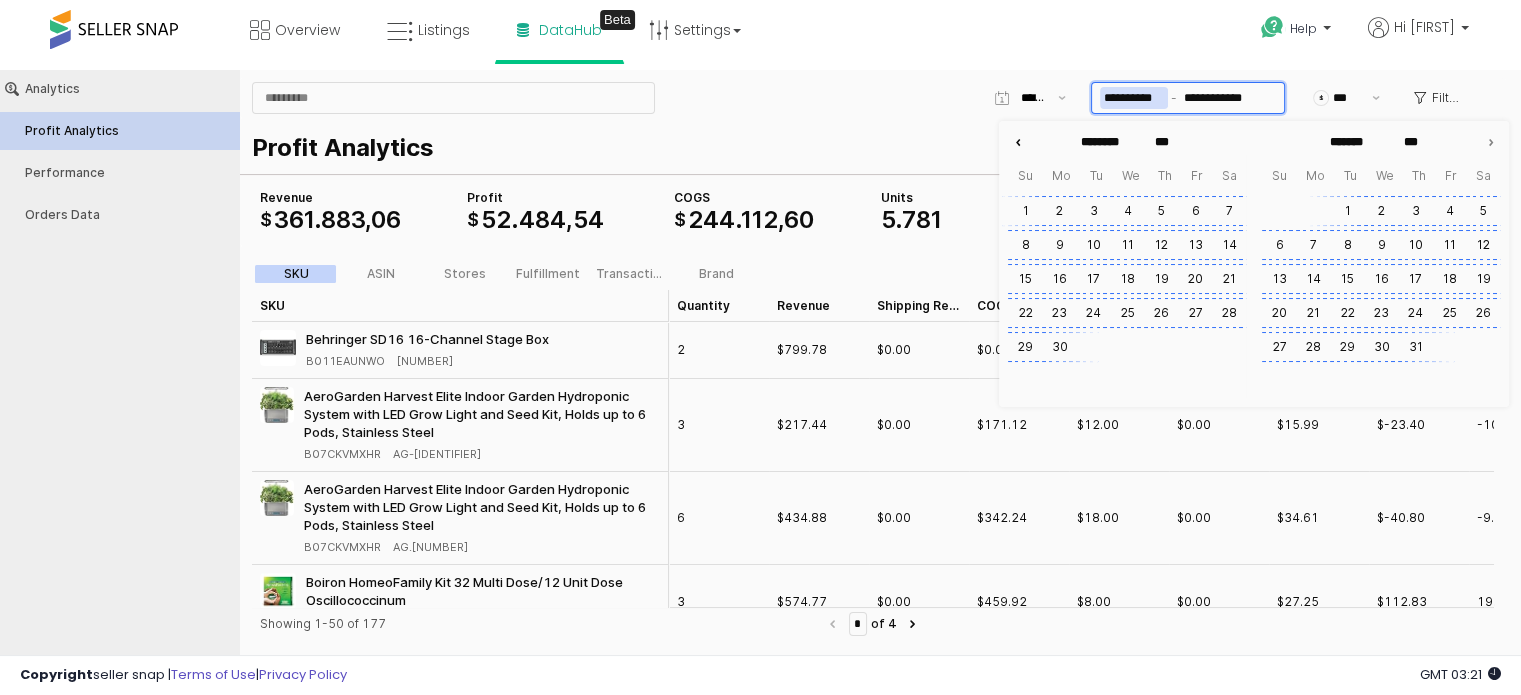 type on "********" 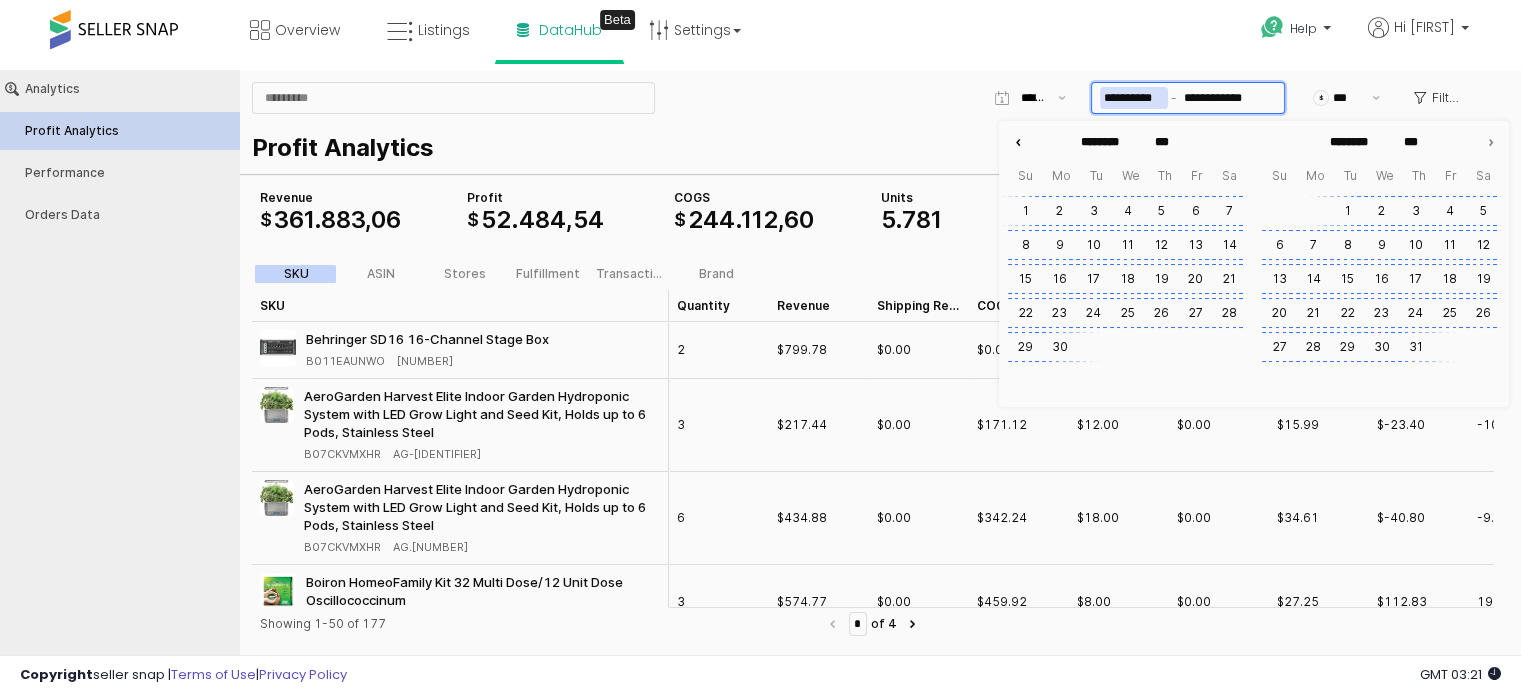click 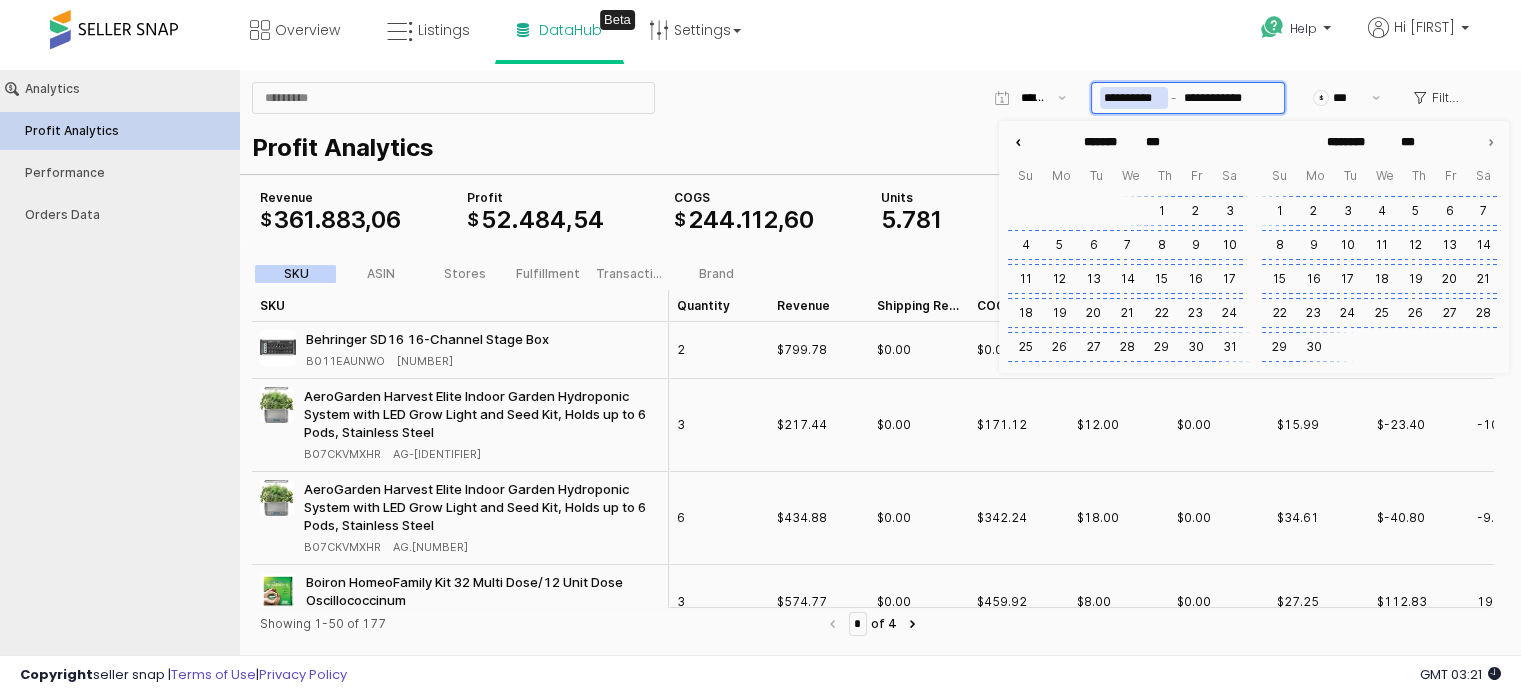 click 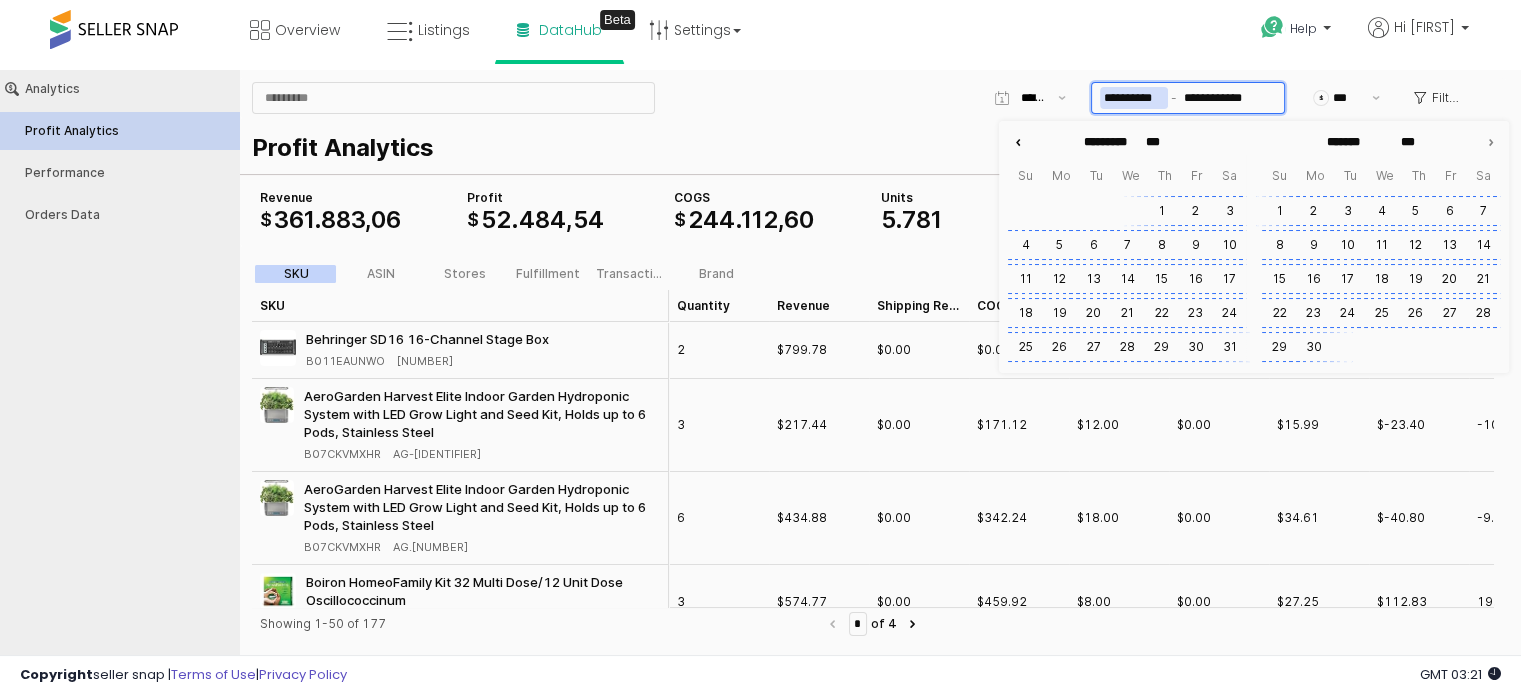click 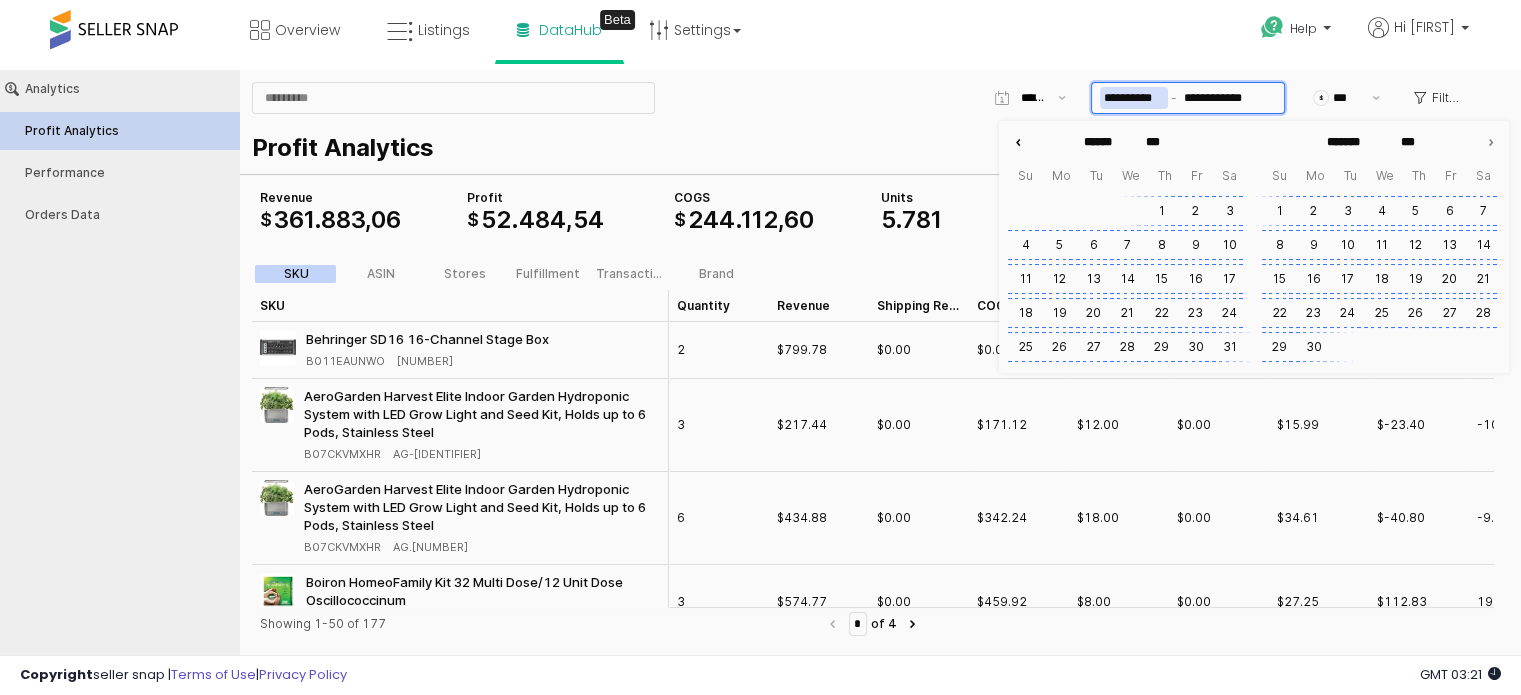 type on "*********" 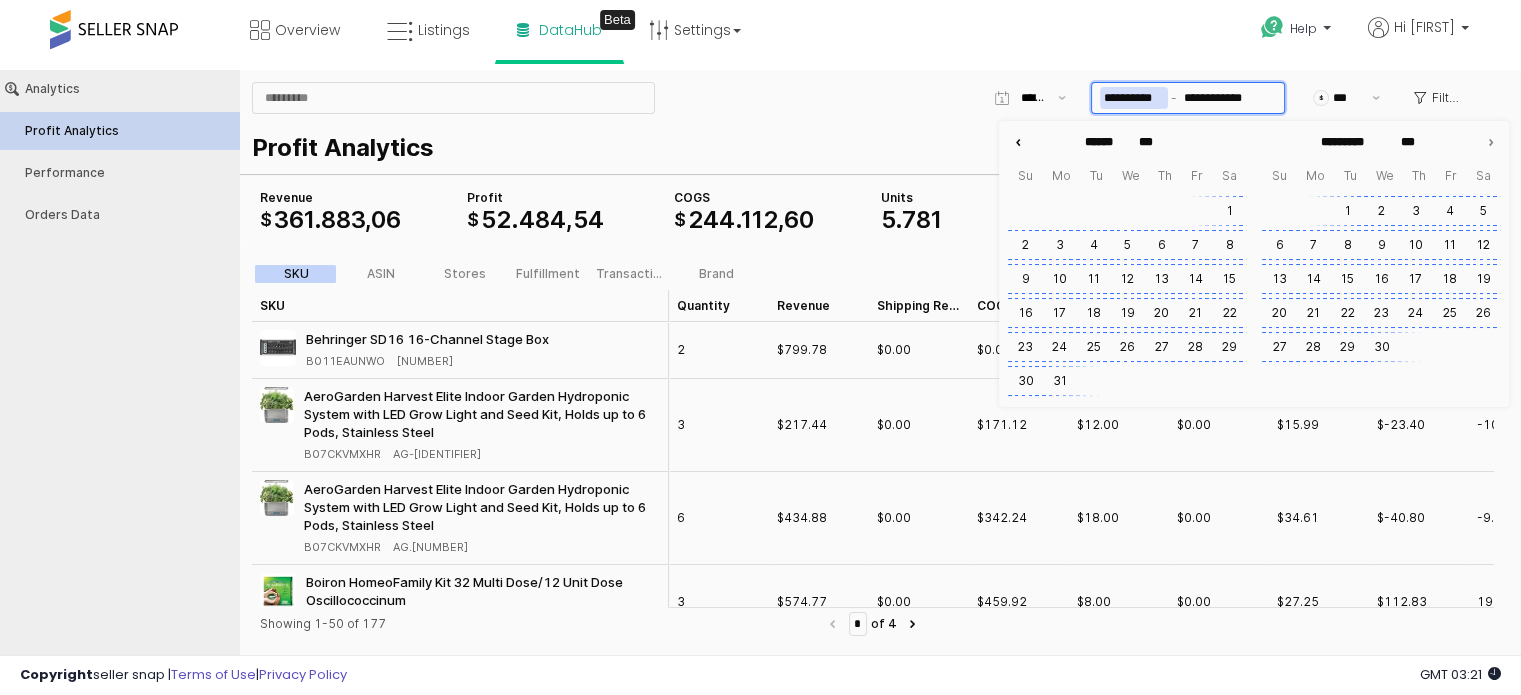 click 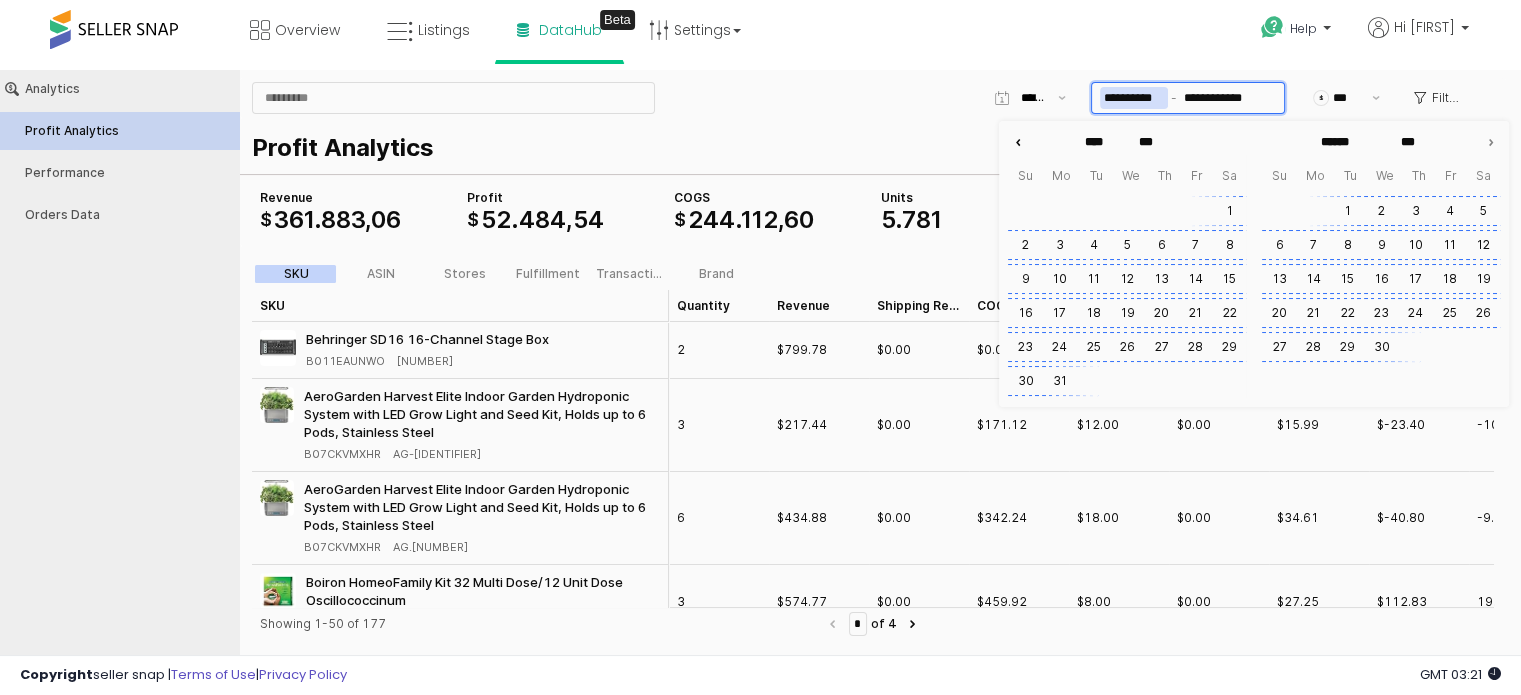 click 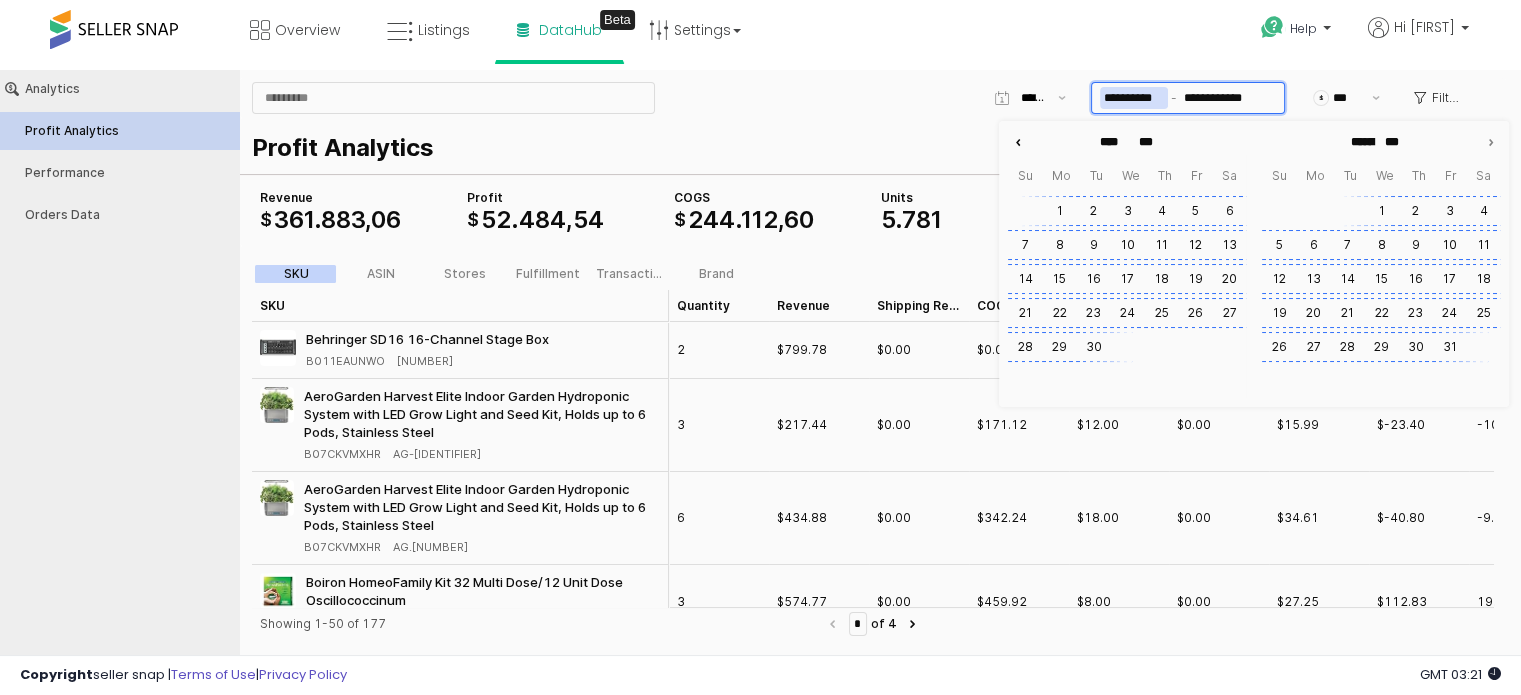 type on "****" 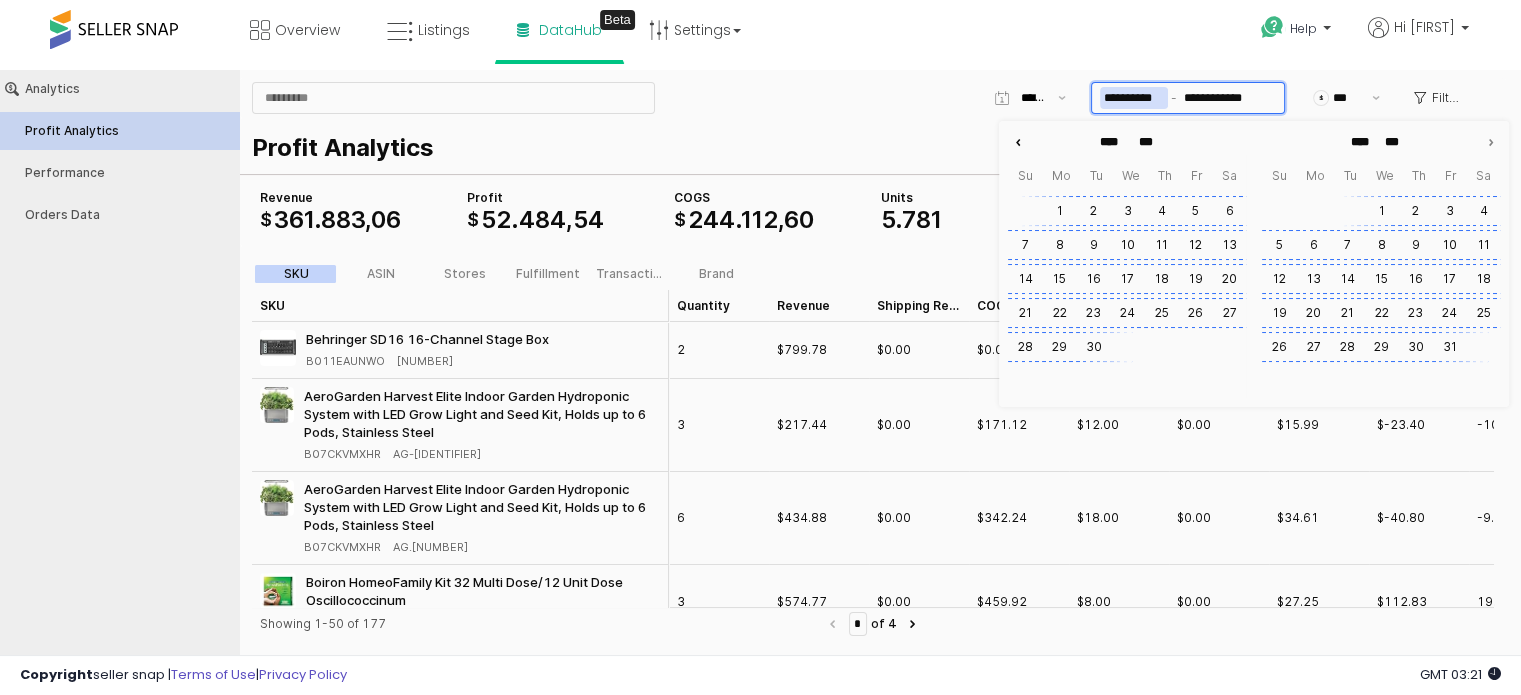 click 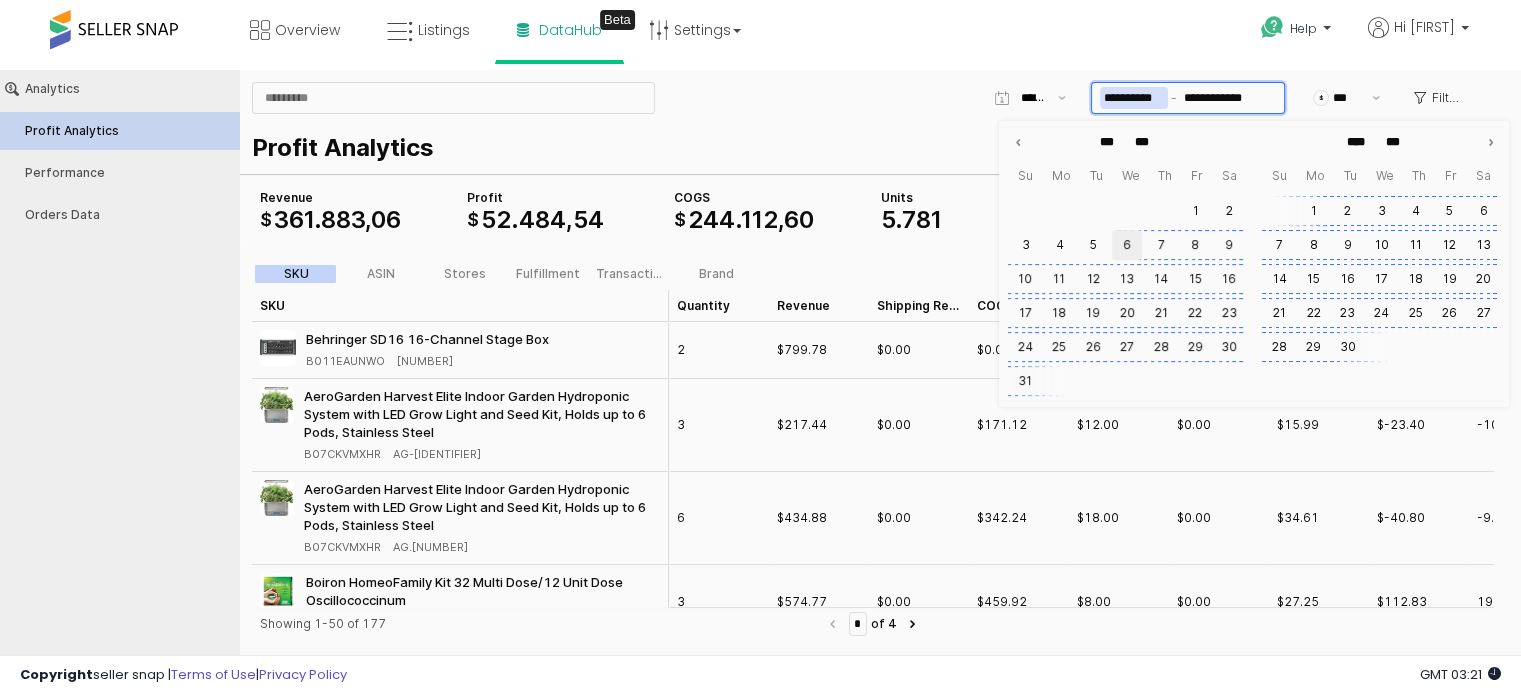 click on "6" at bounding box center (1127, 245) 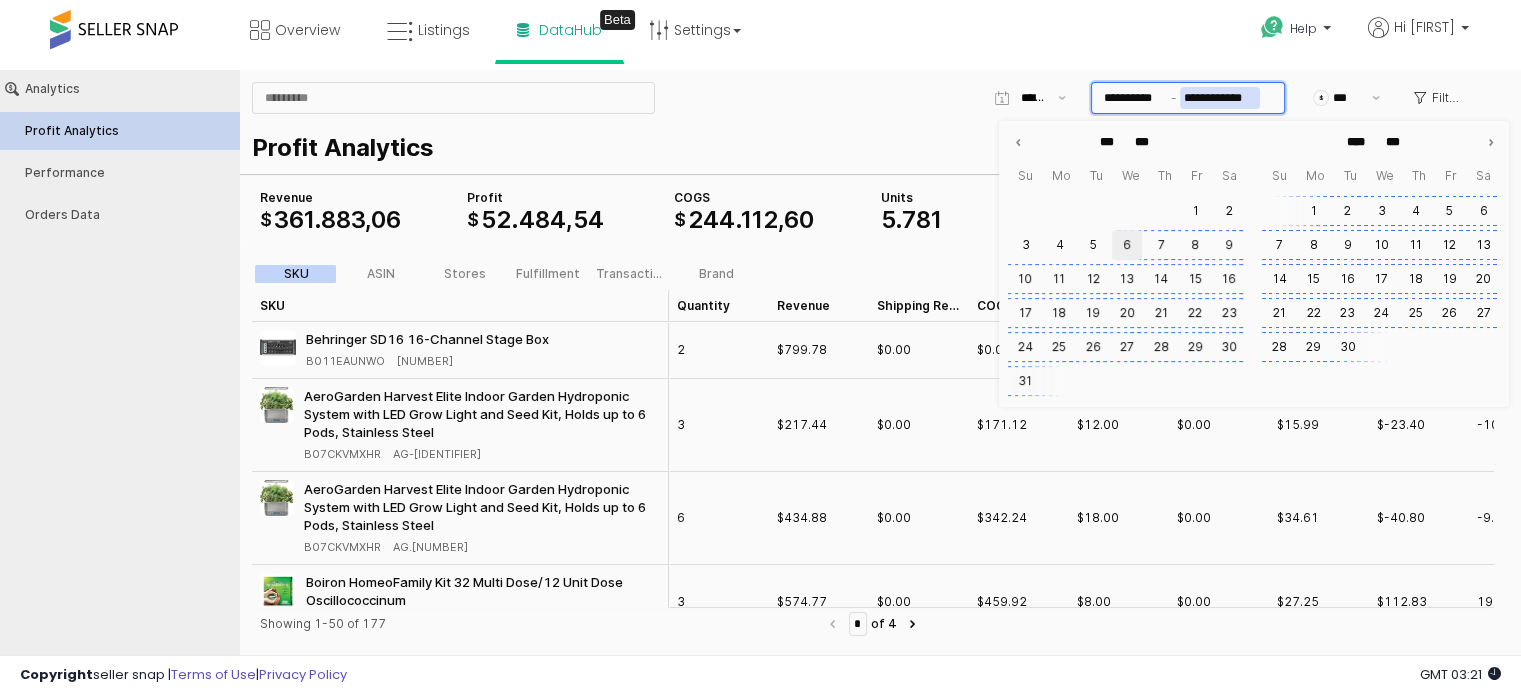 type on "**********" 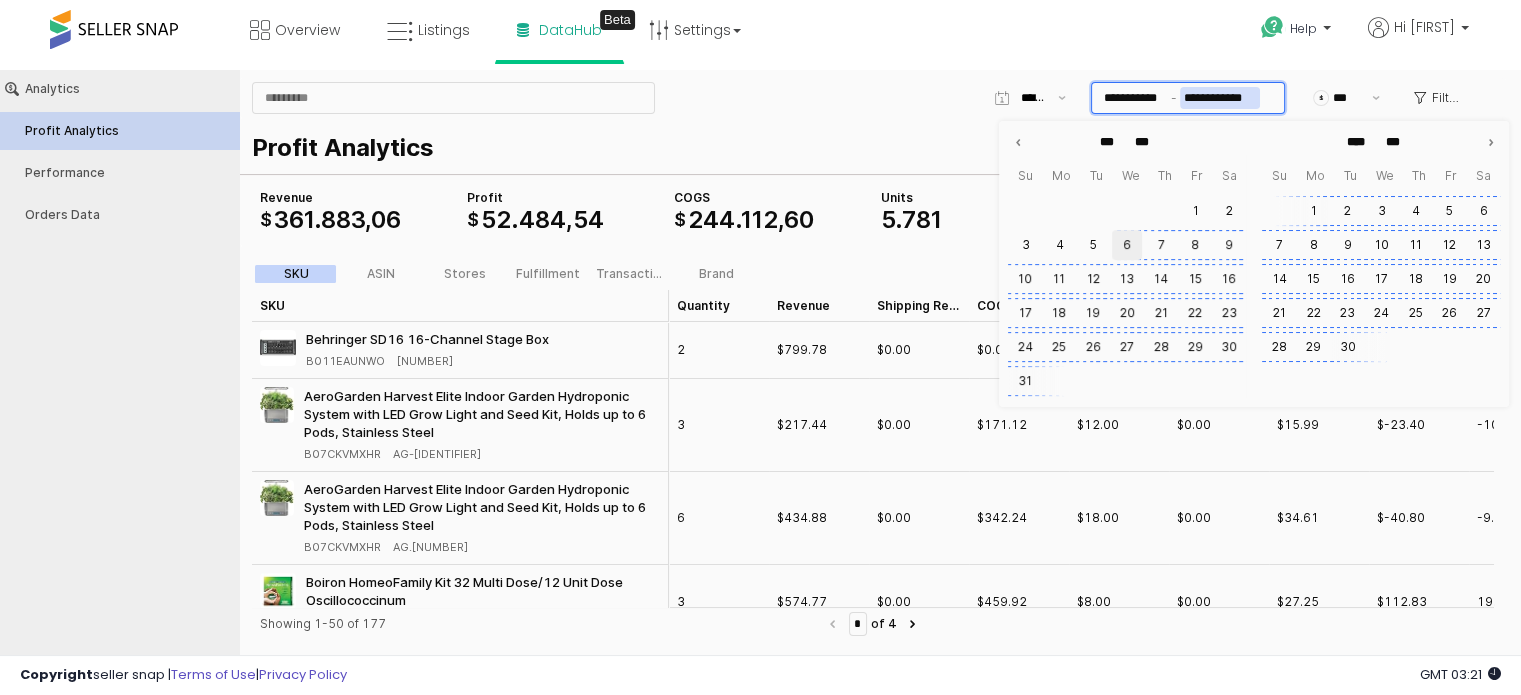 type on "****" 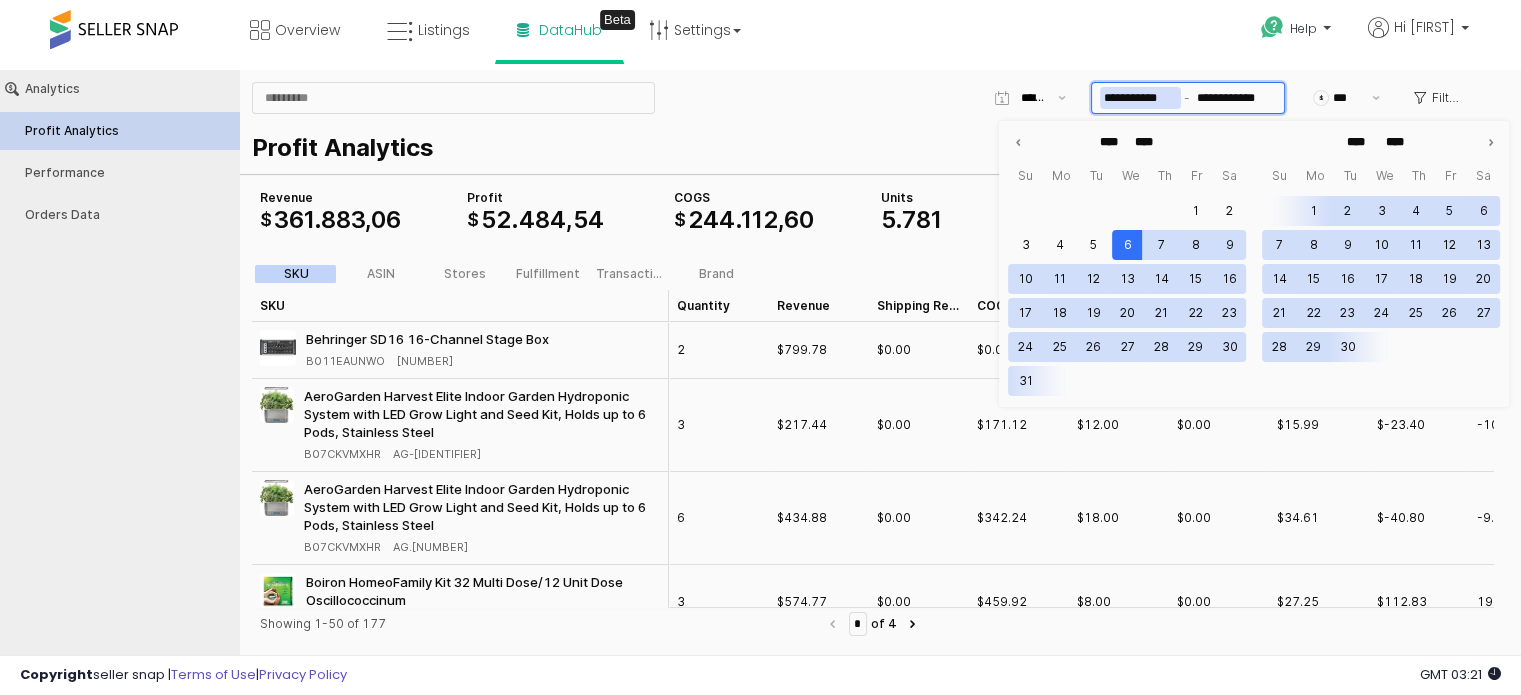 type on "***" 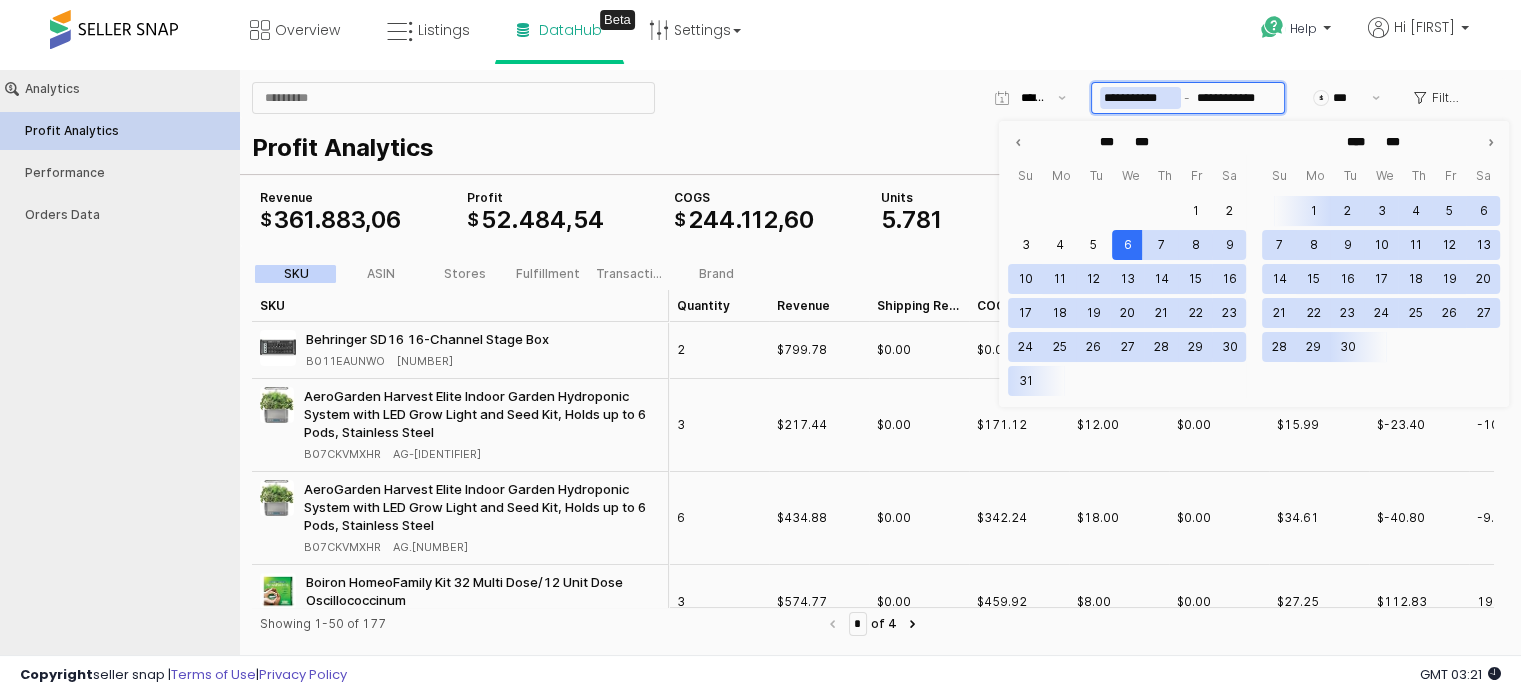 click on "**********" at bounding box center (1140, 98) 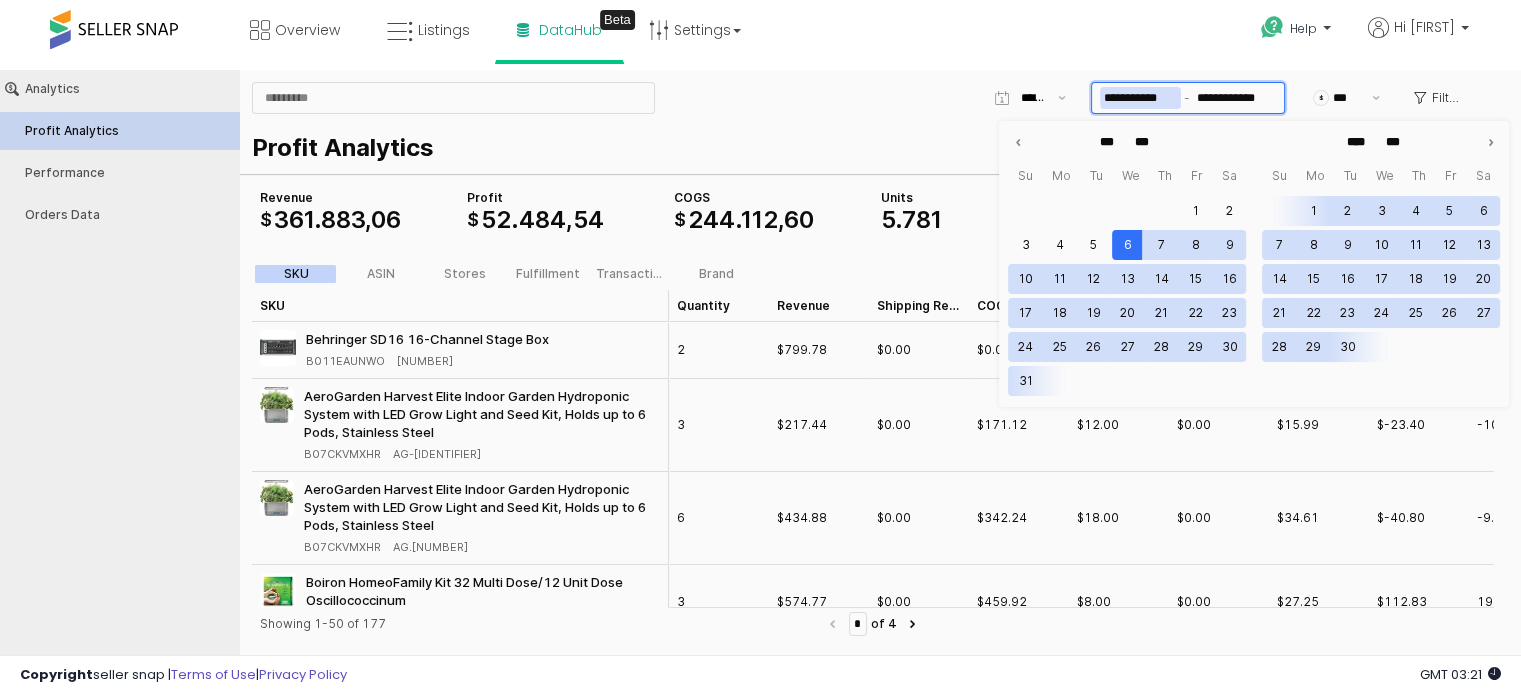 type on "**********" 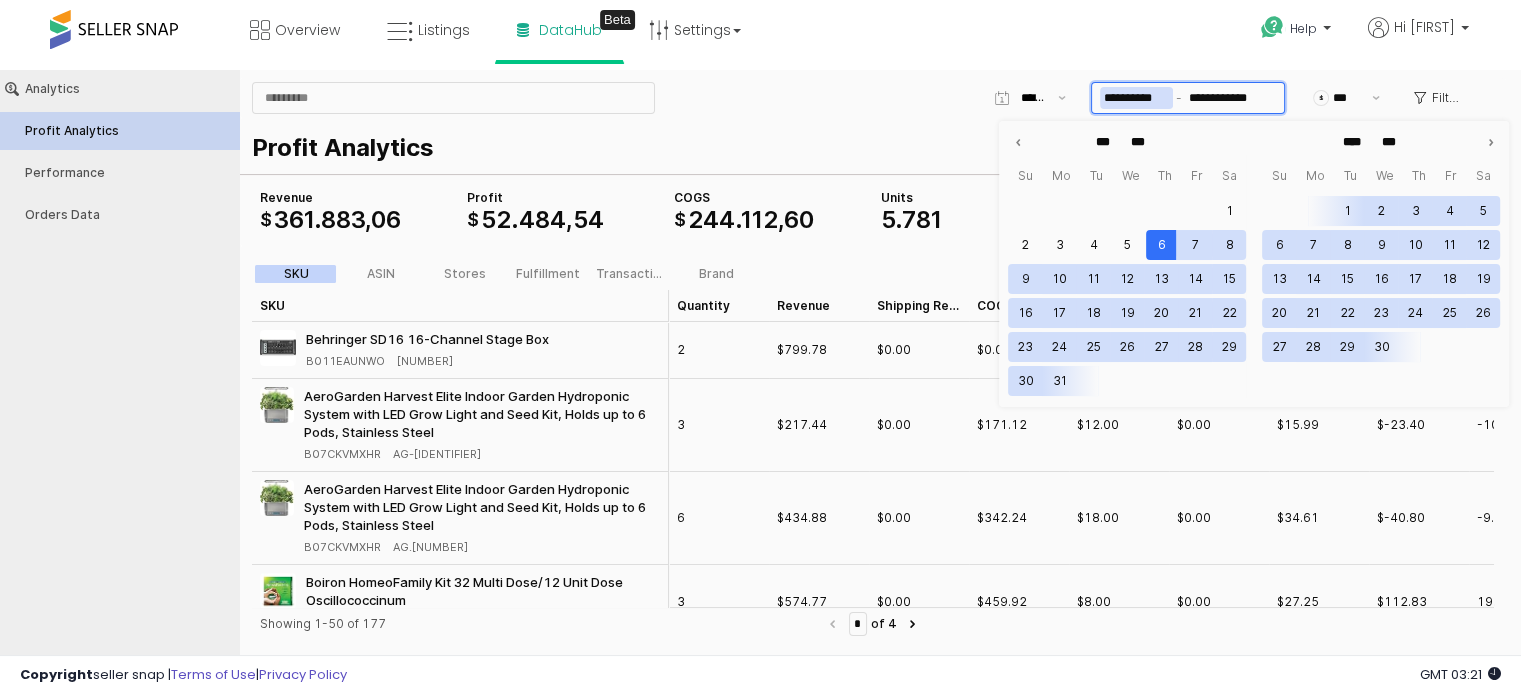 type on "****" 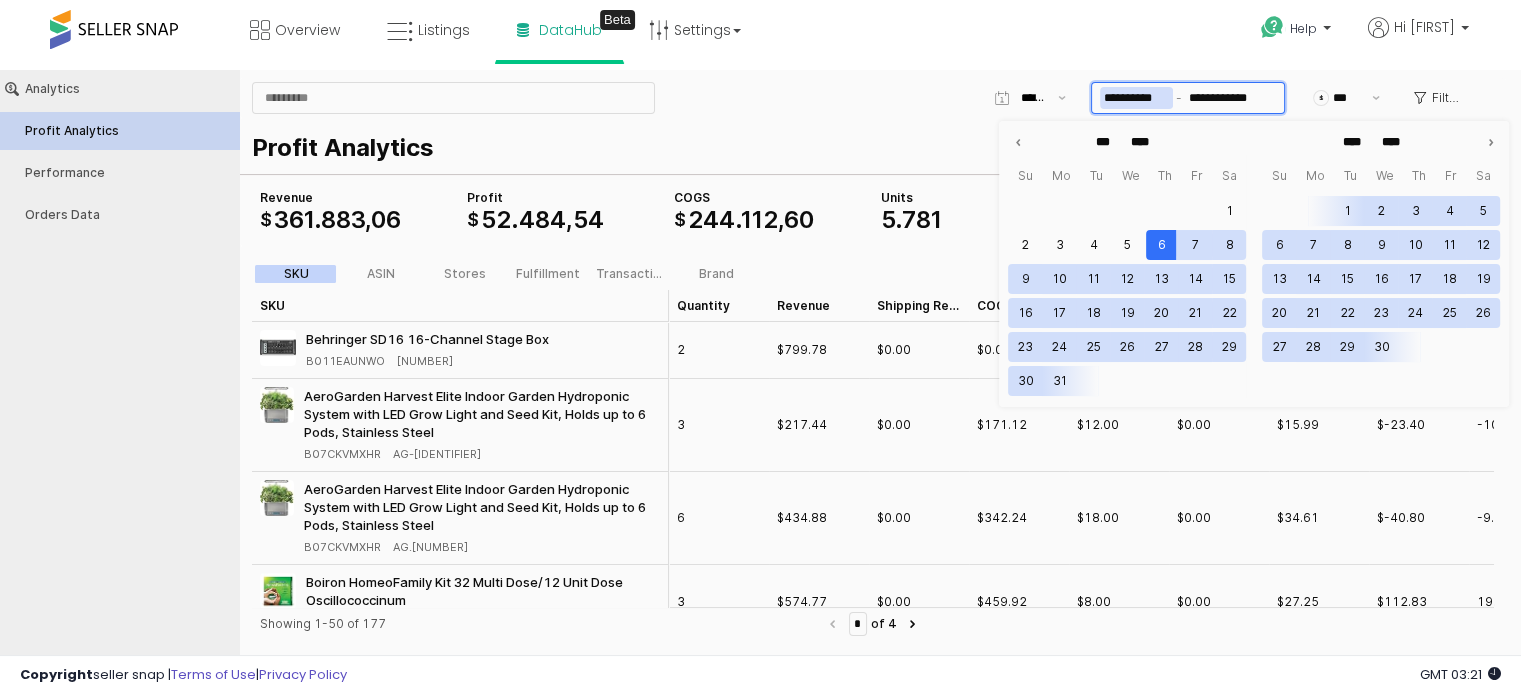 type on "*********" 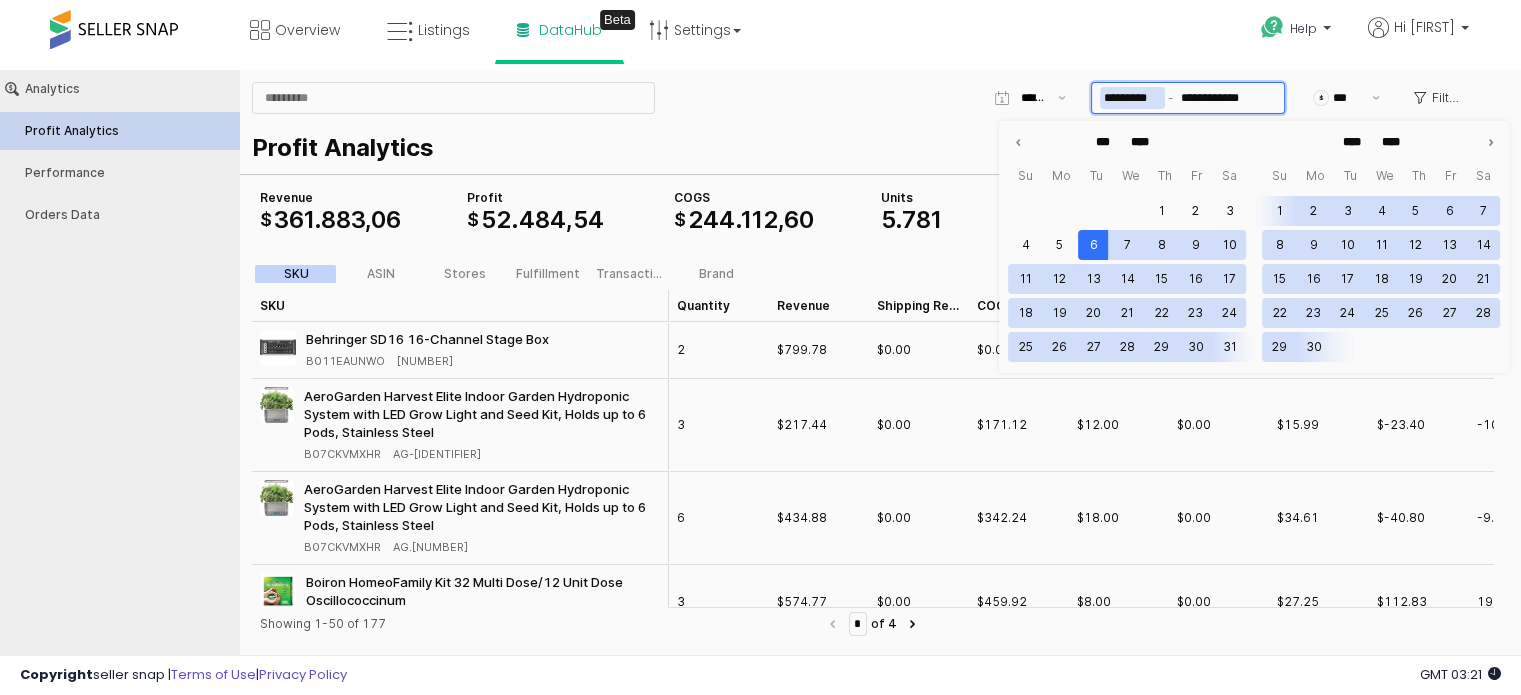 type on "****" 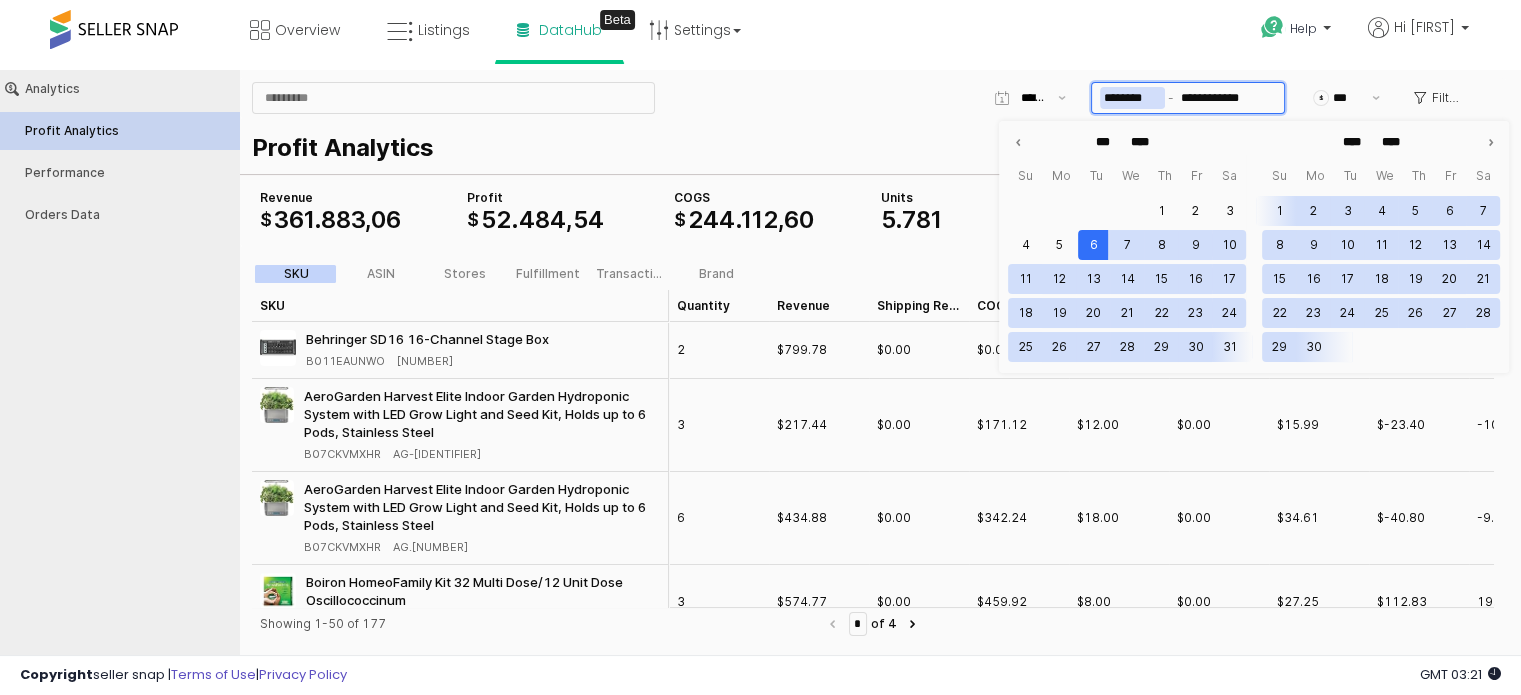 type on "*****" 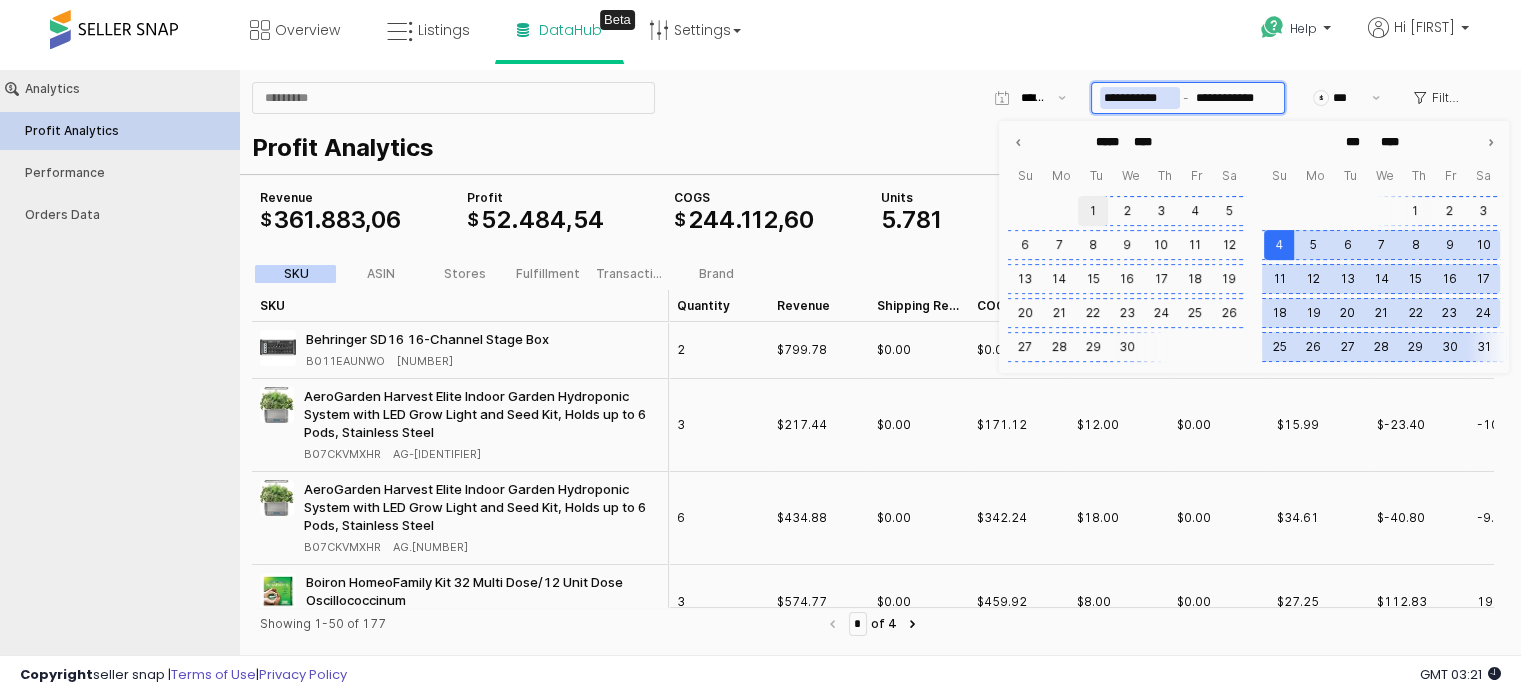 click on "1" at bounding box center [1093, 211] 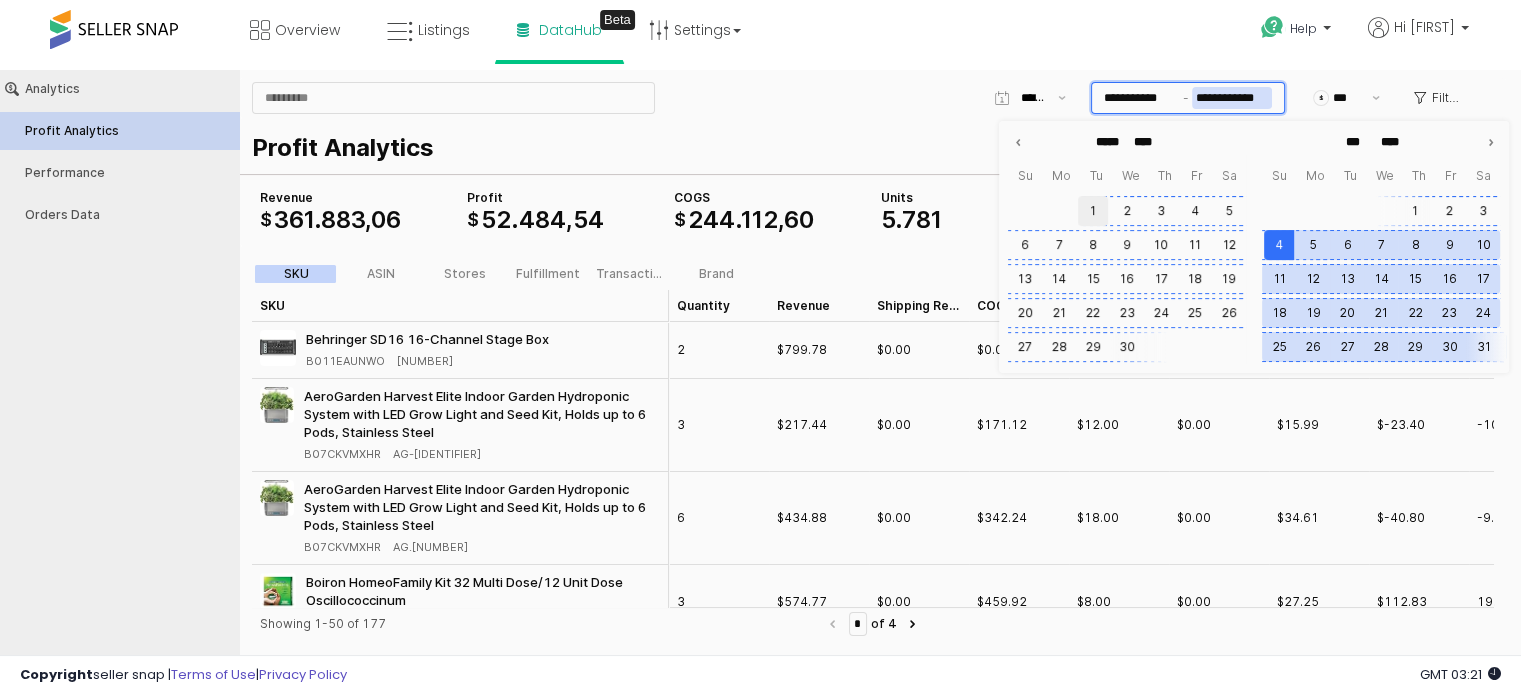 type on "**********" 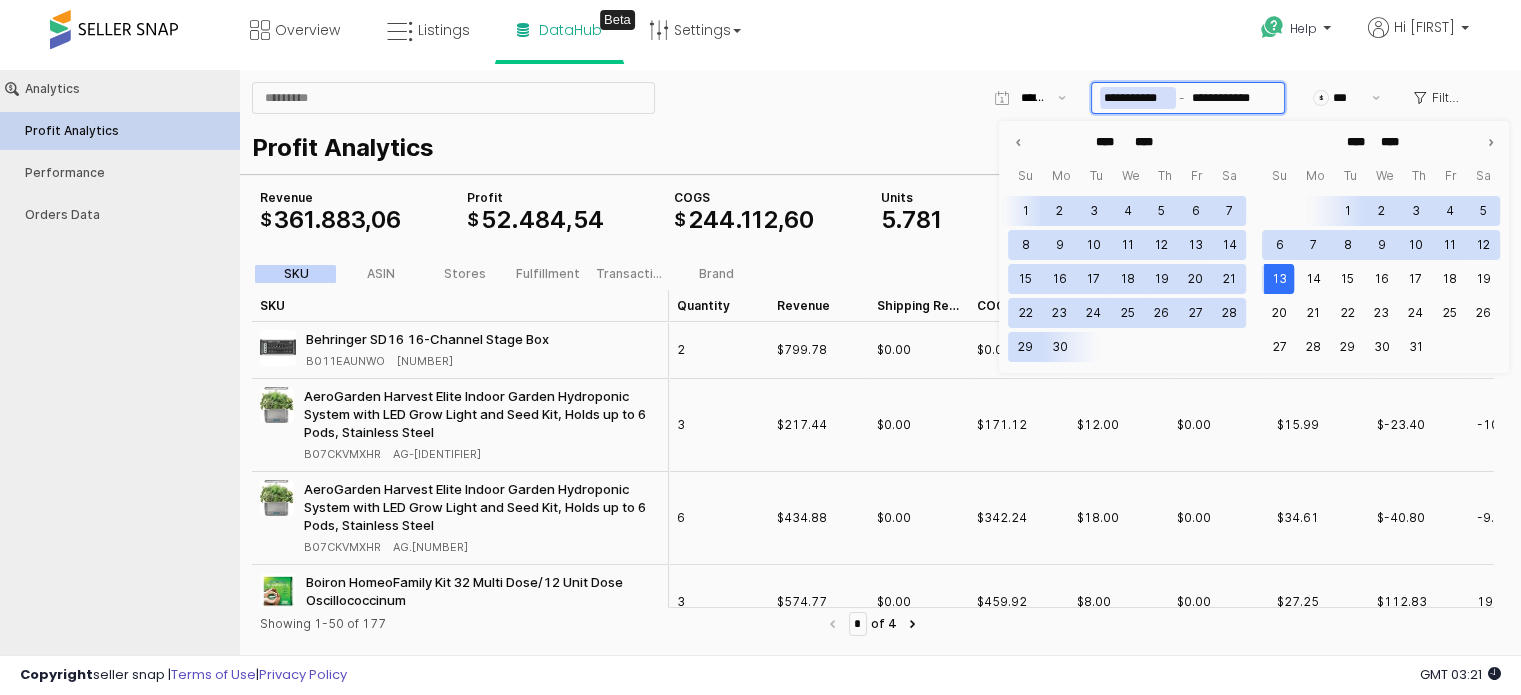 type on "*****" 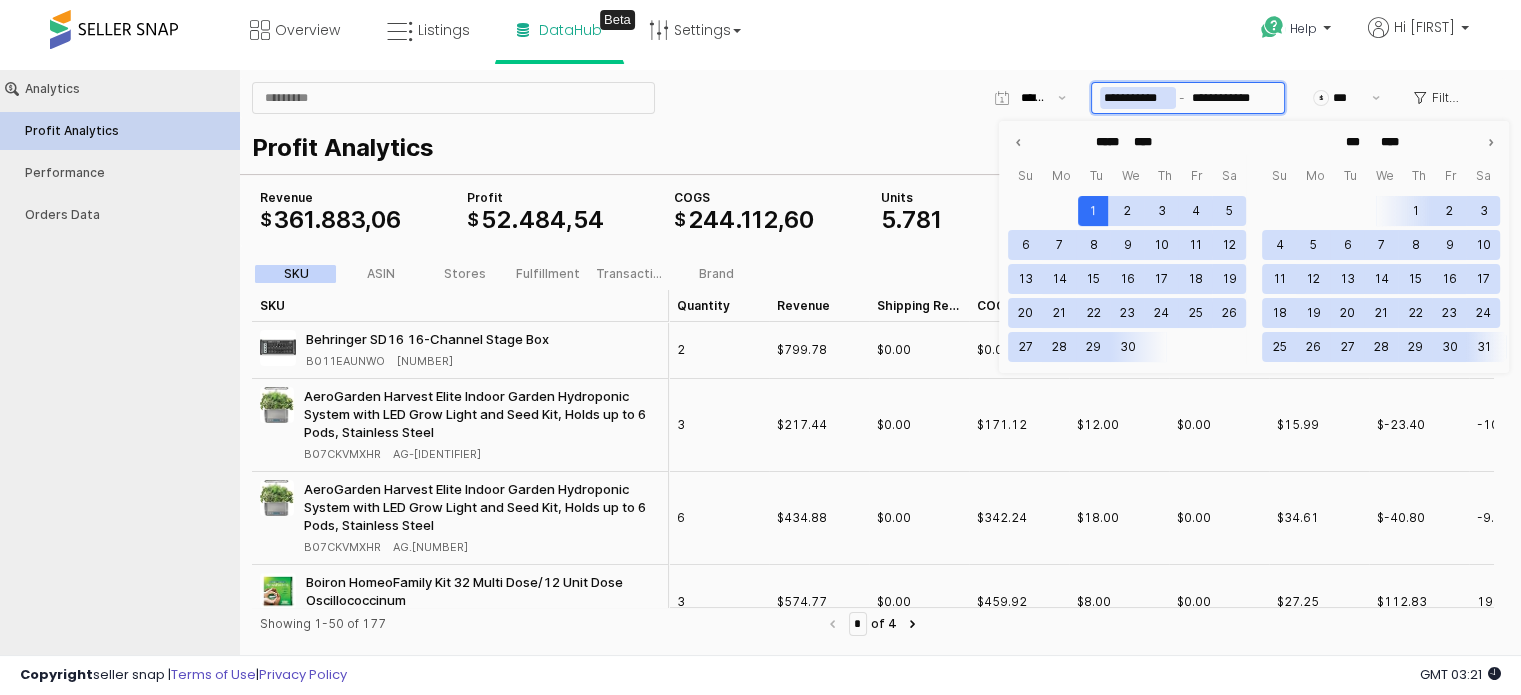 click on "**********" at bounding box center (1138, 98) 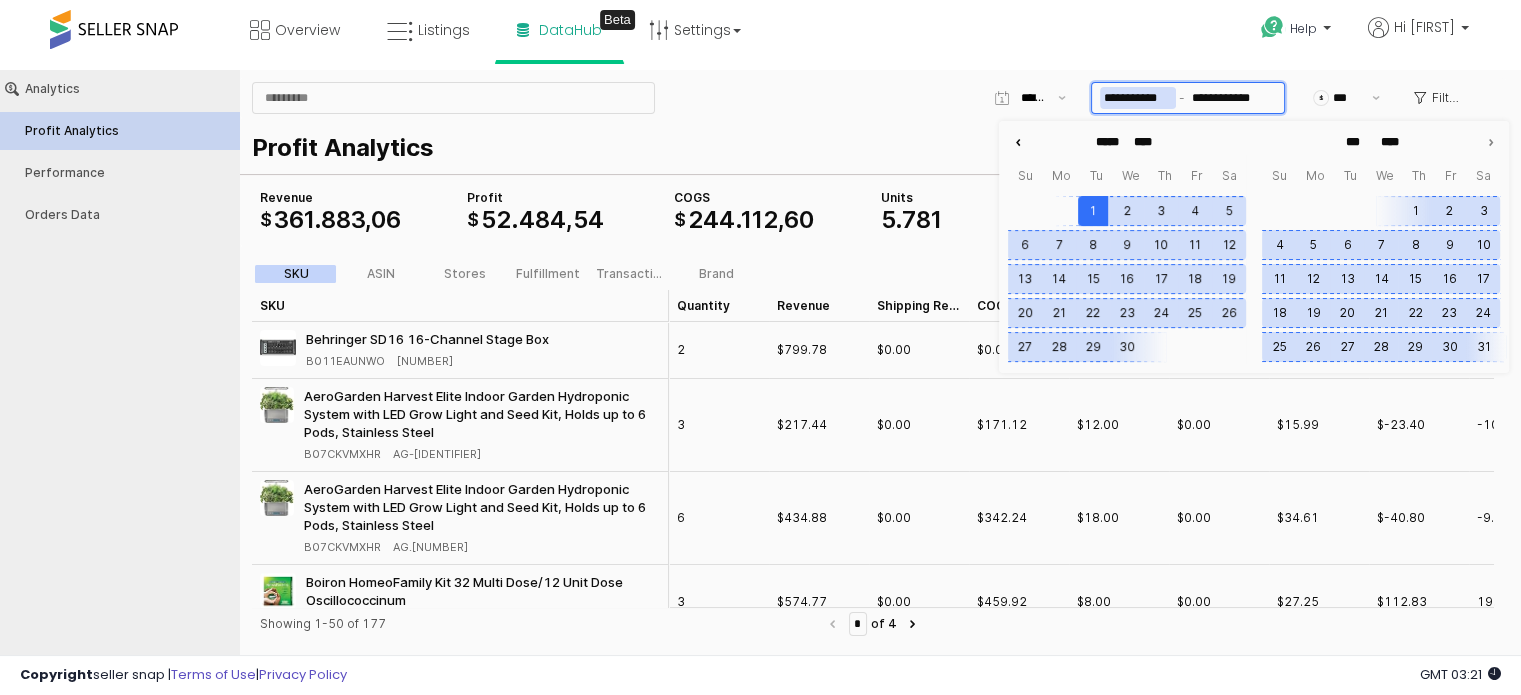 click 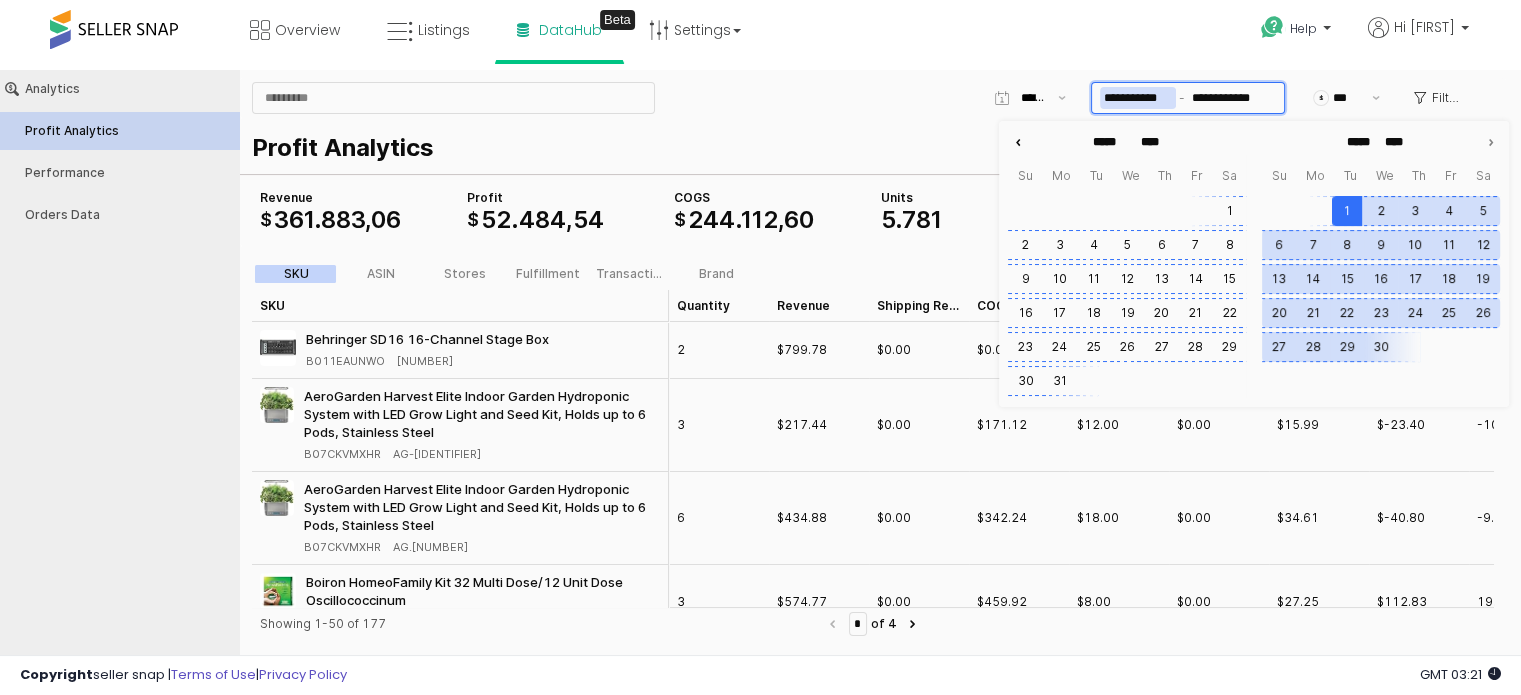 click 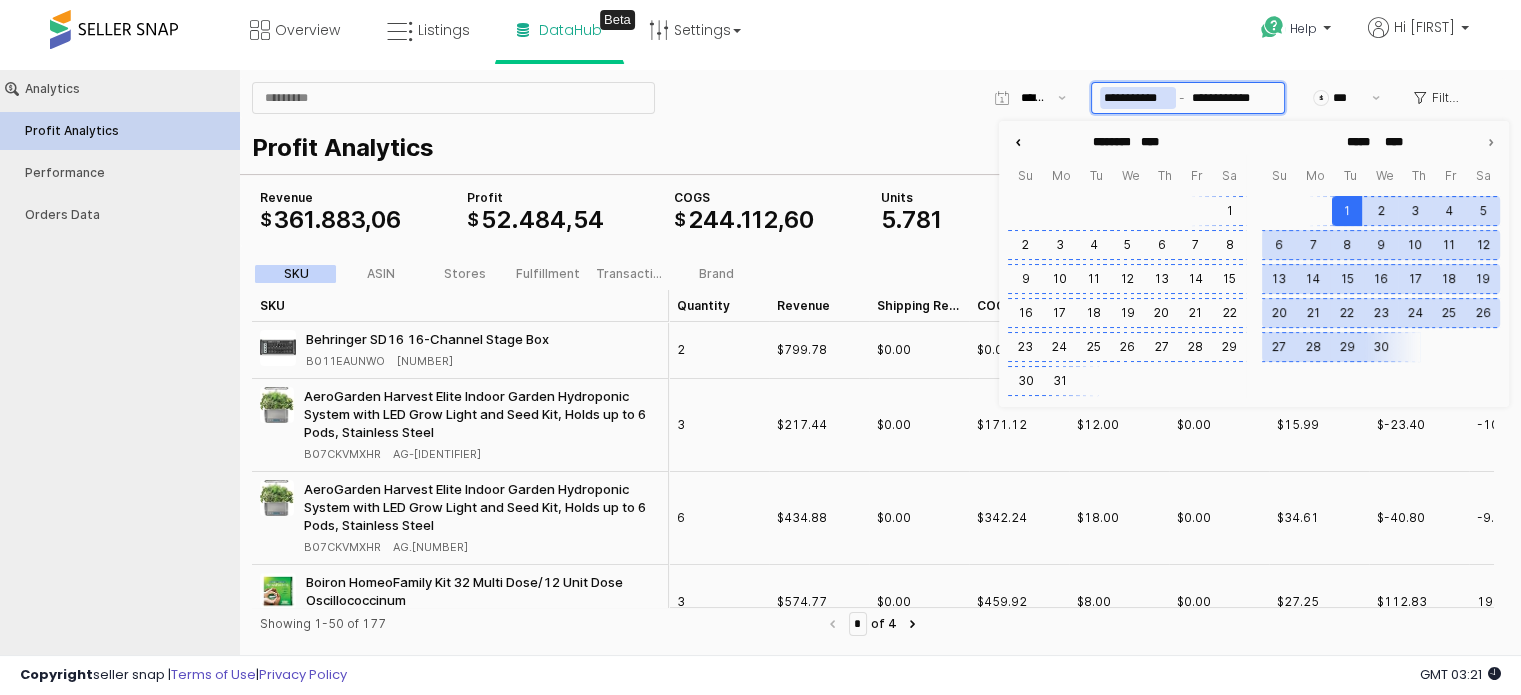 click 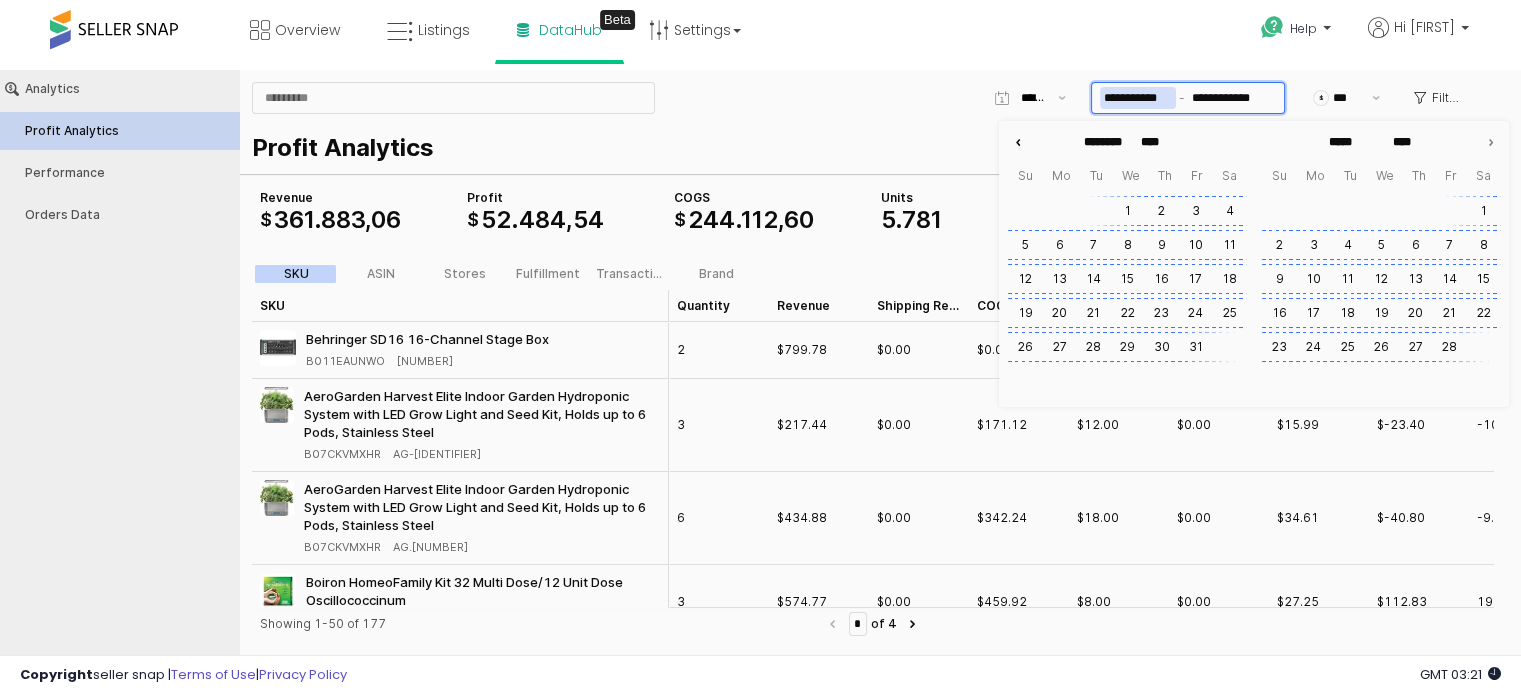 type on "*******" 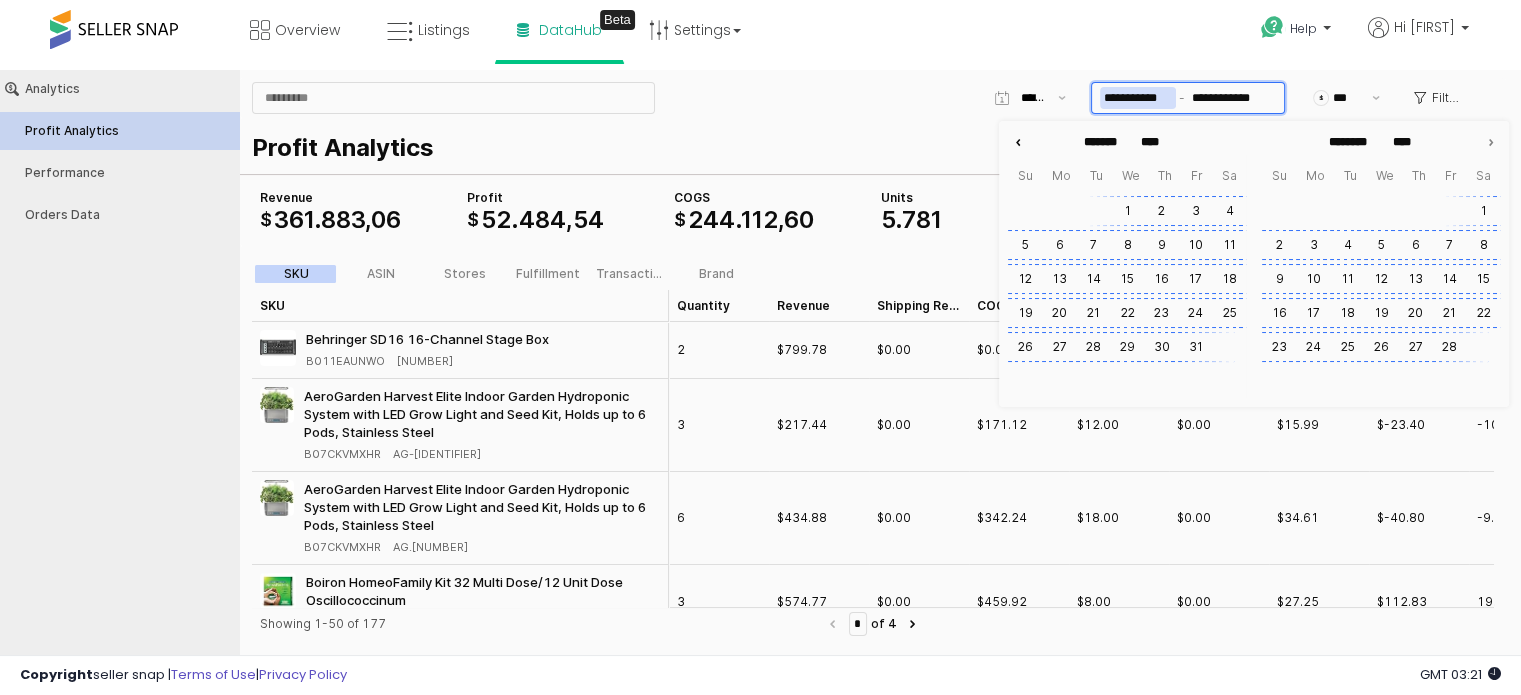 click 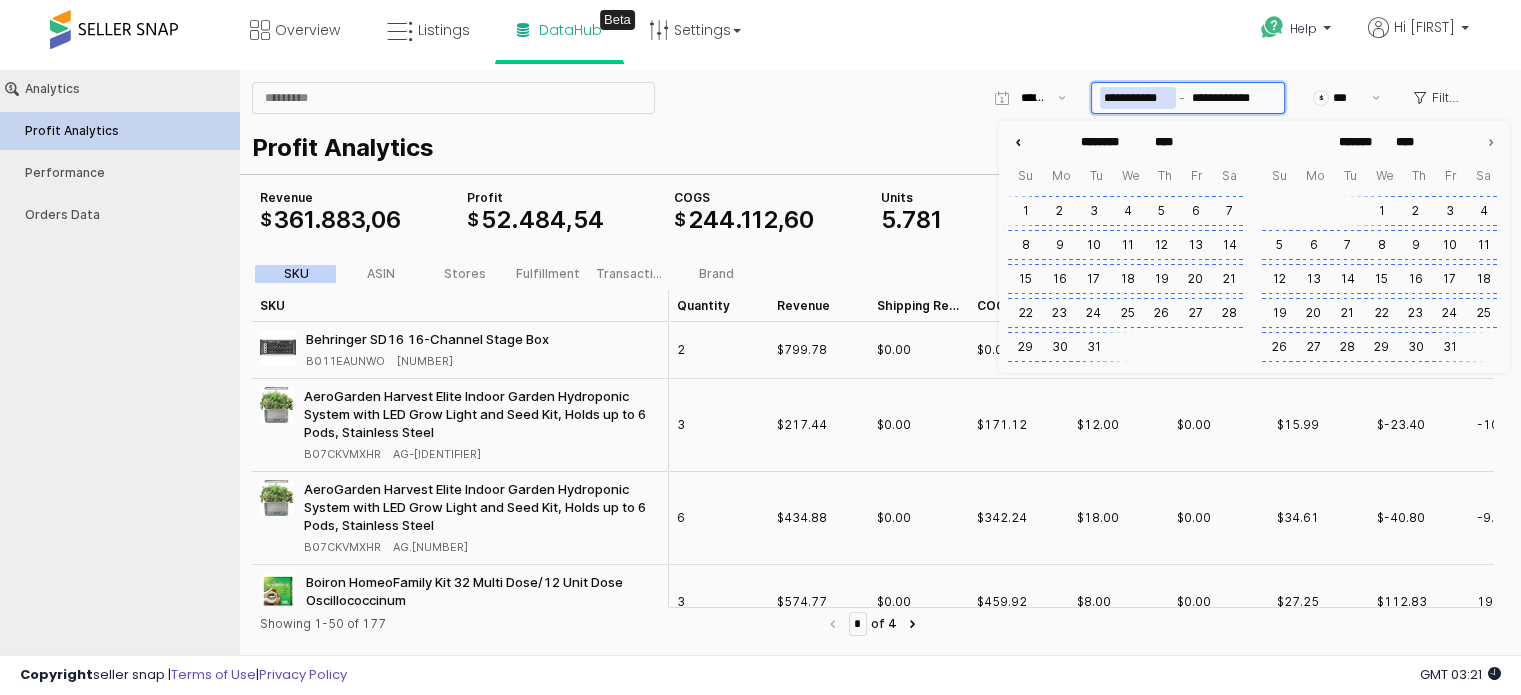 click 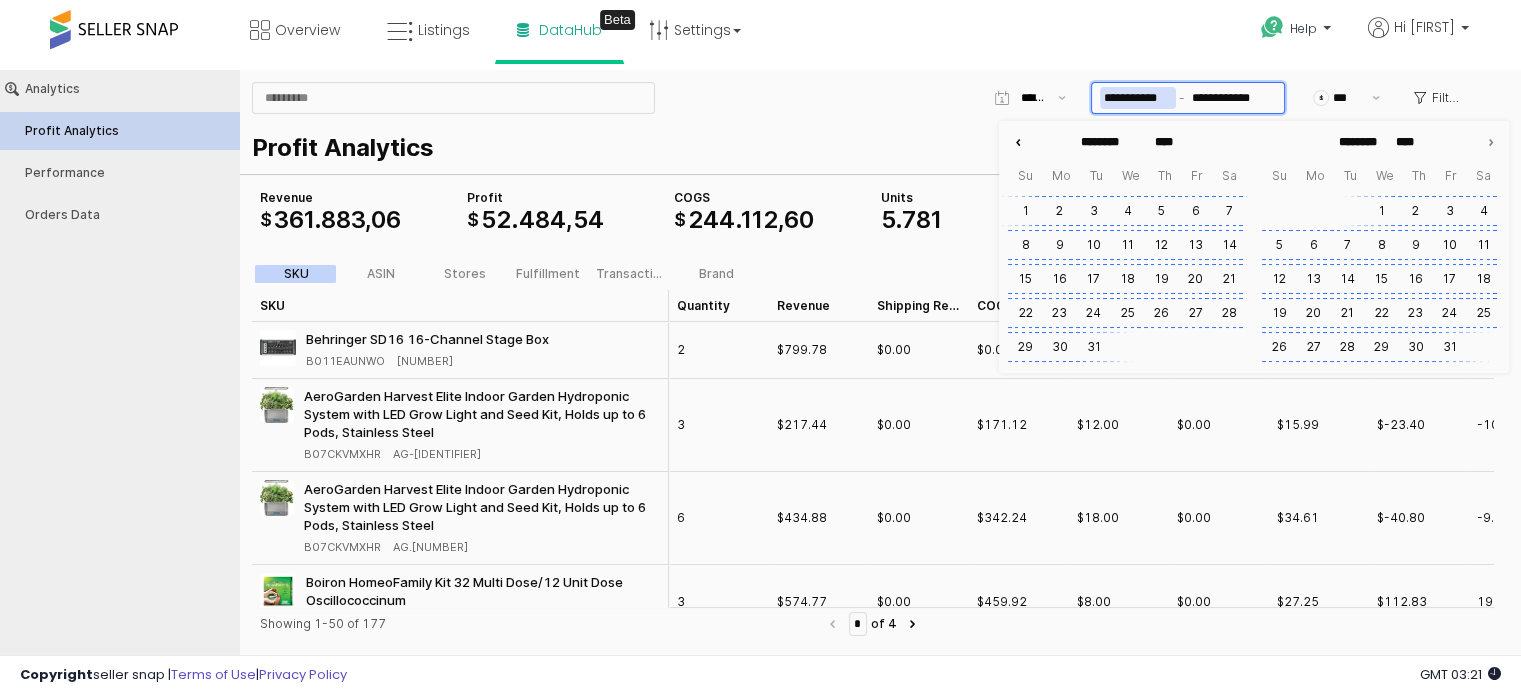 click 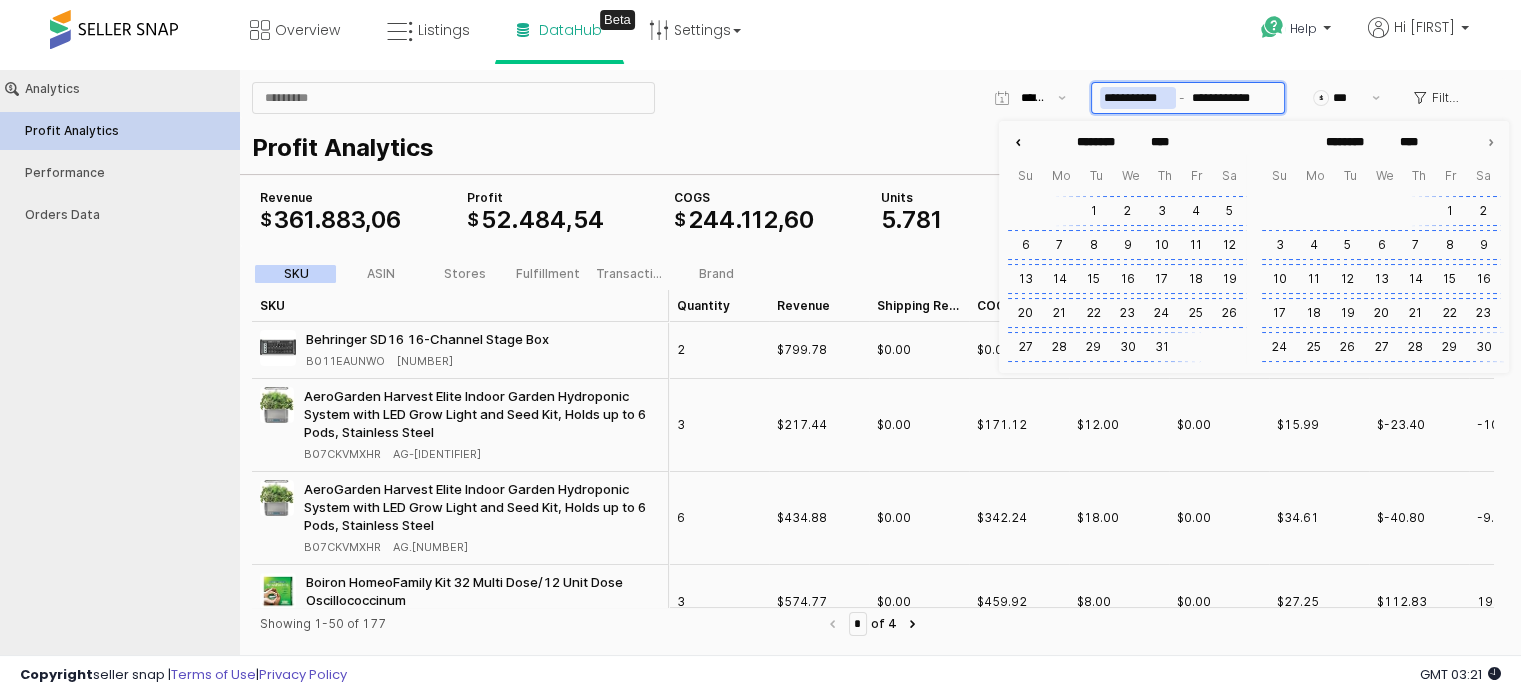 type on "*******" 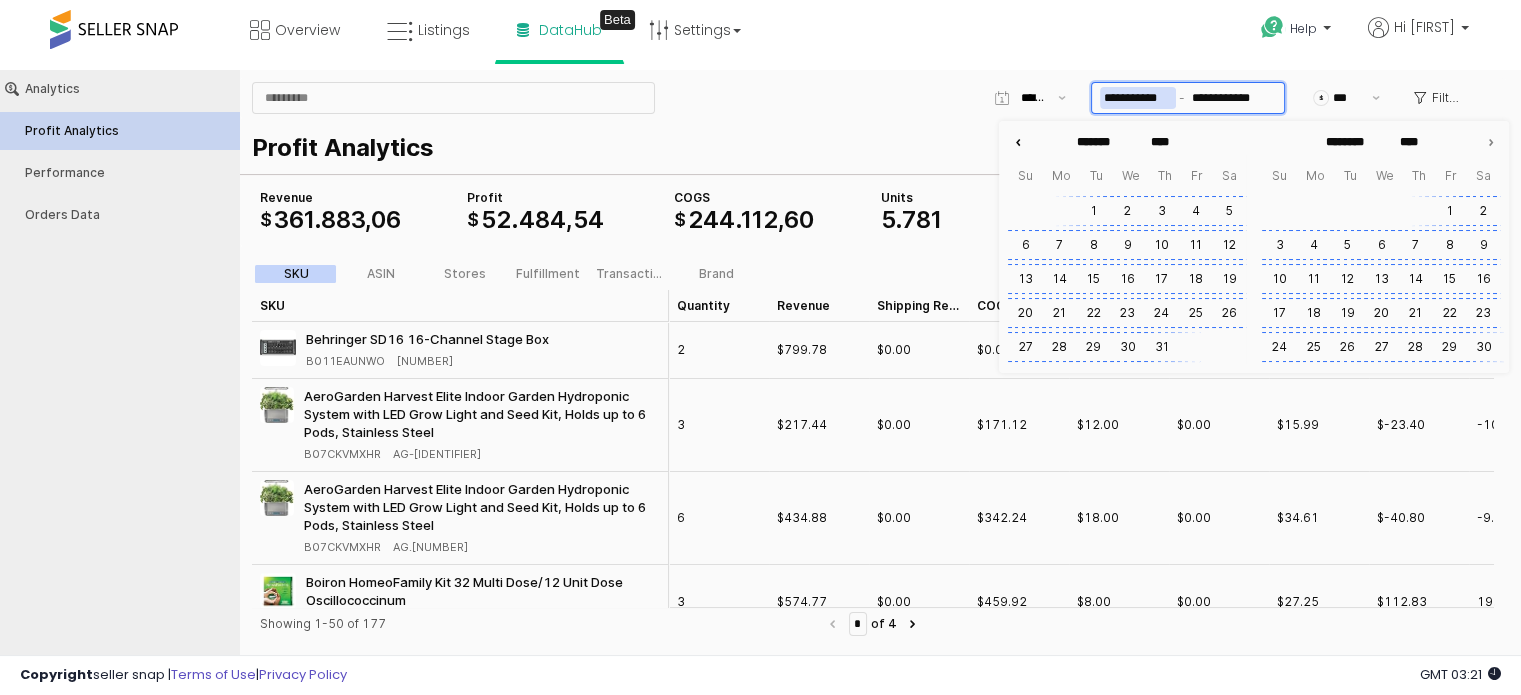 click 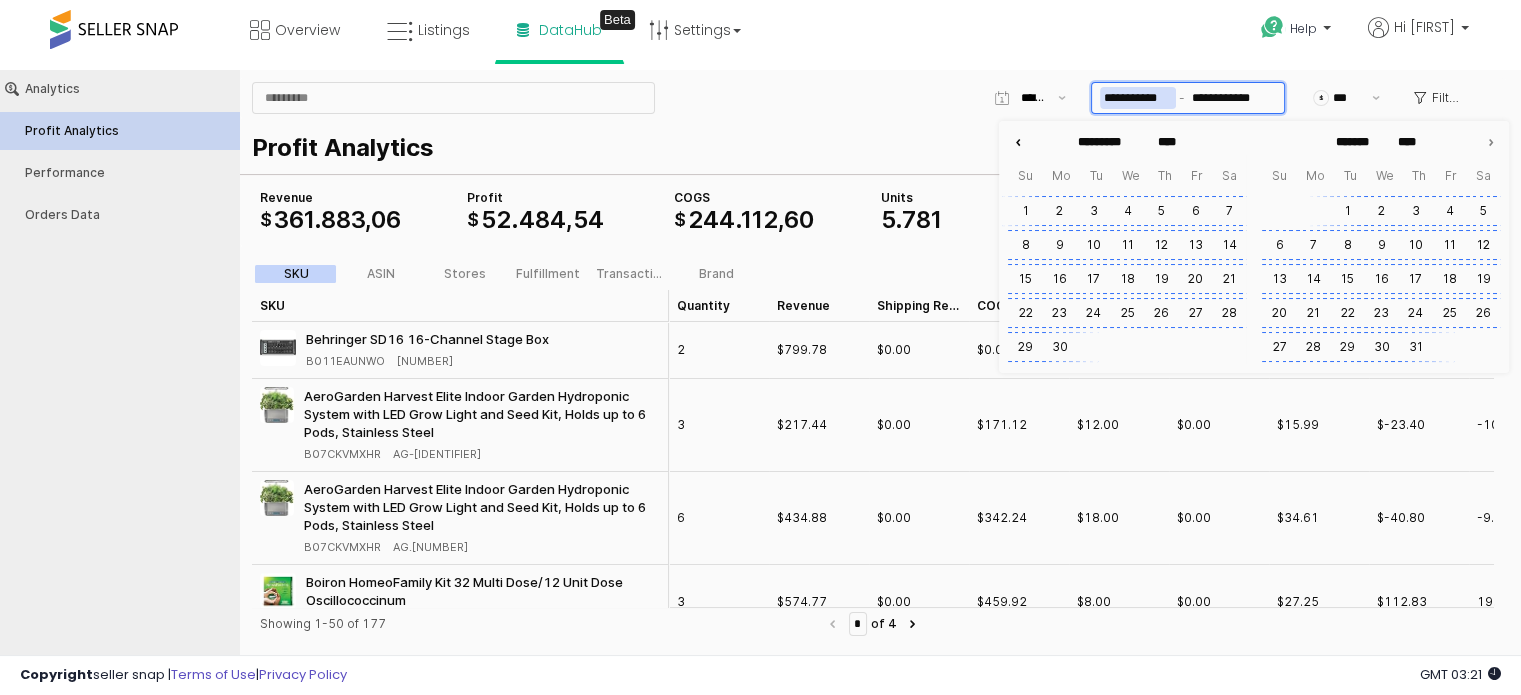 click 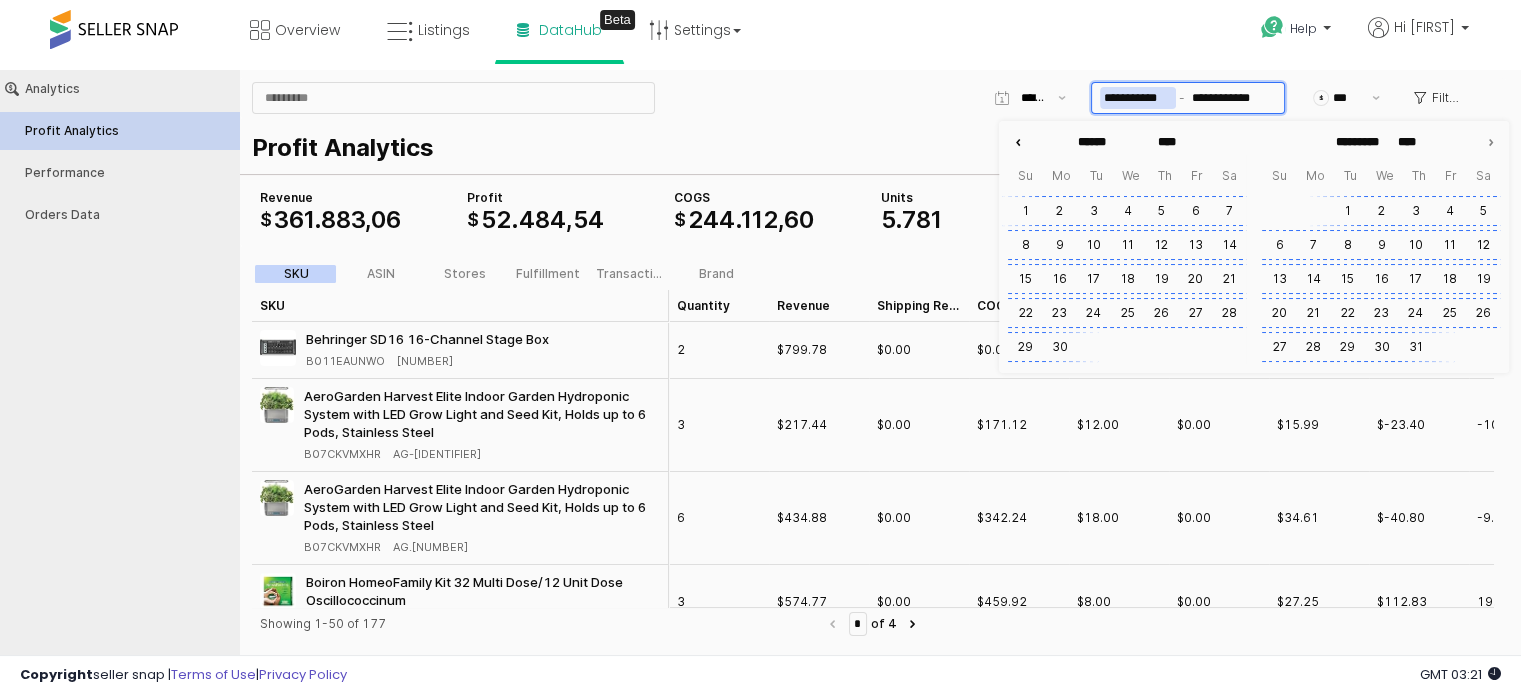 click 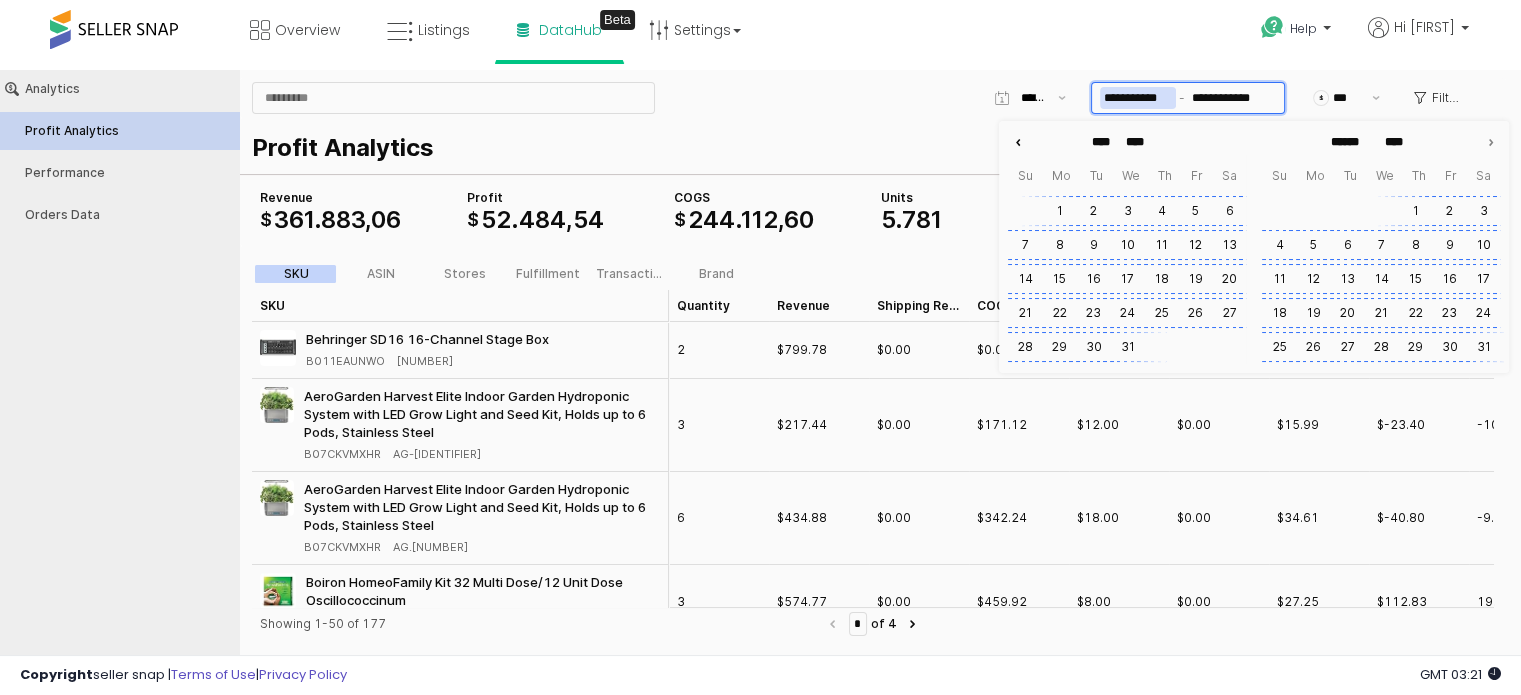 click 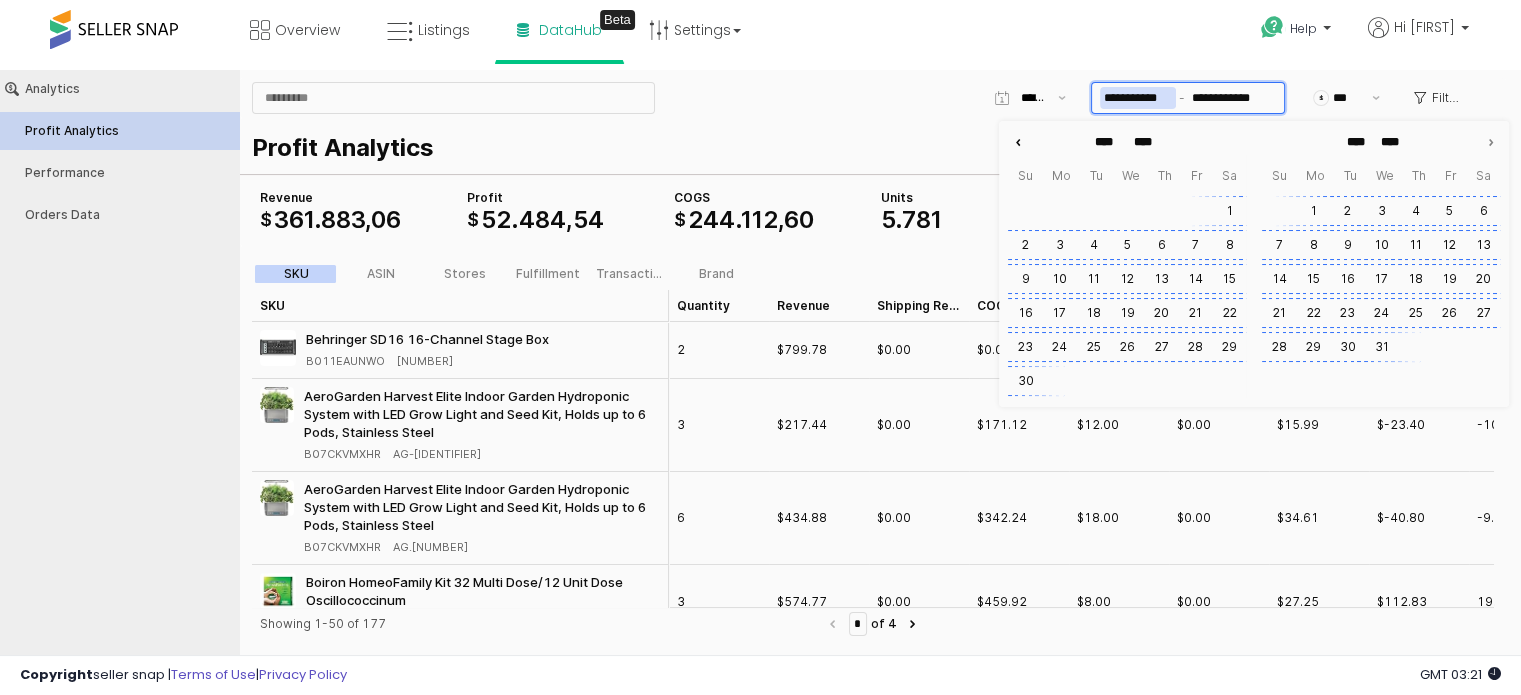 click 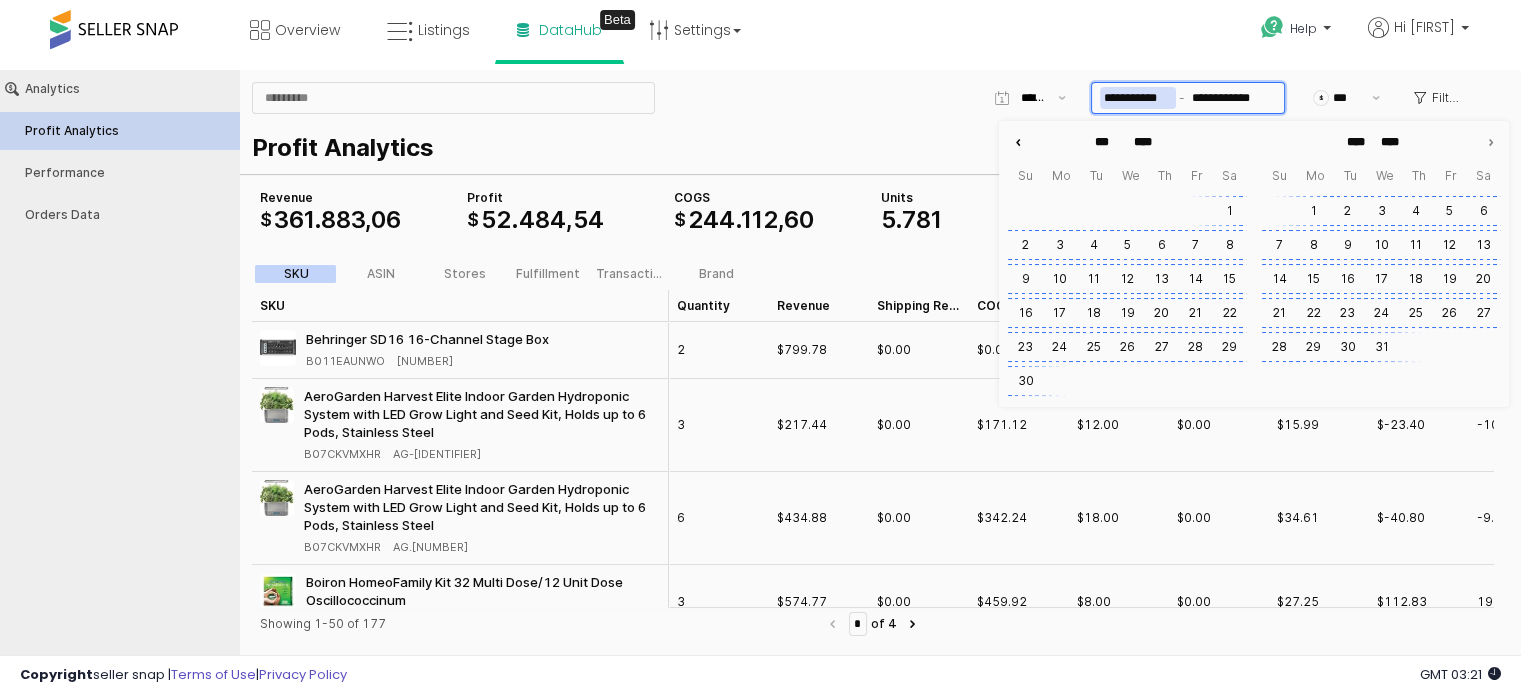 click 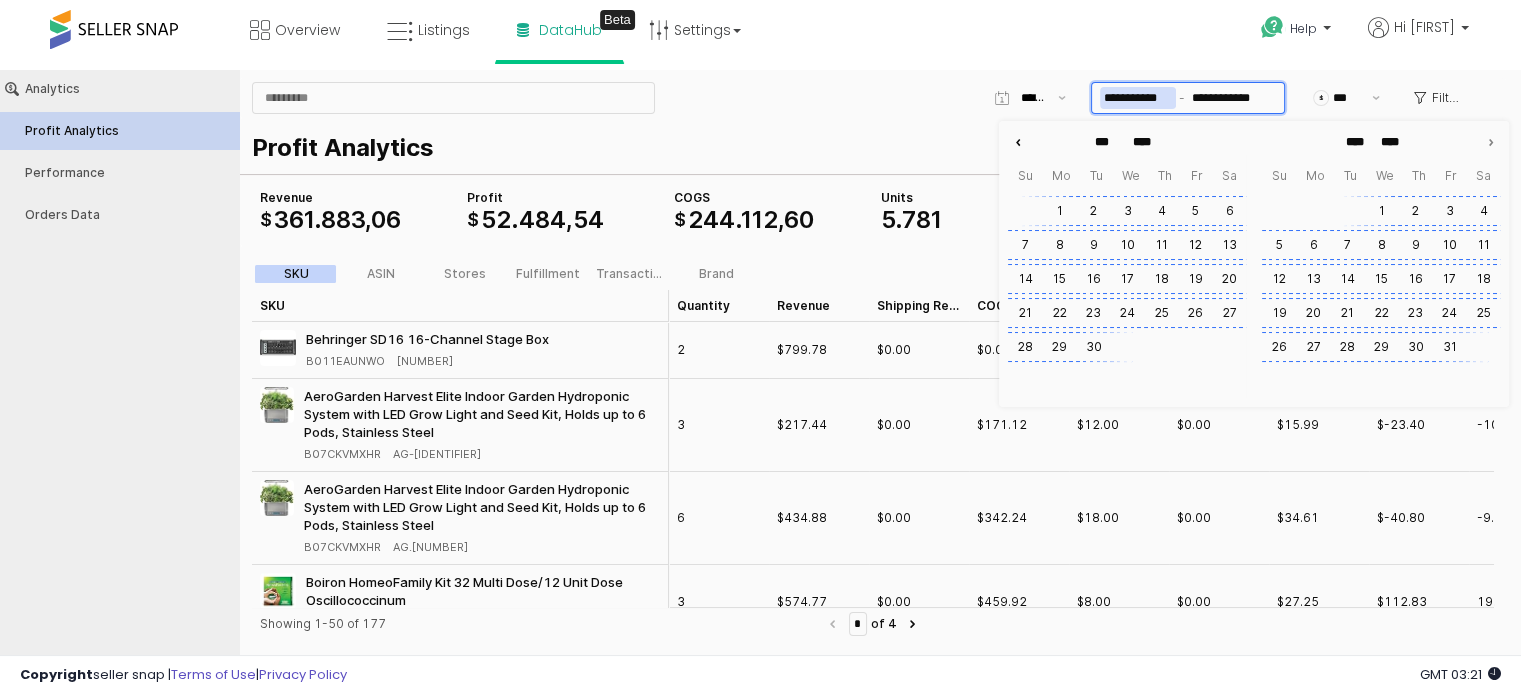 type on "*****" 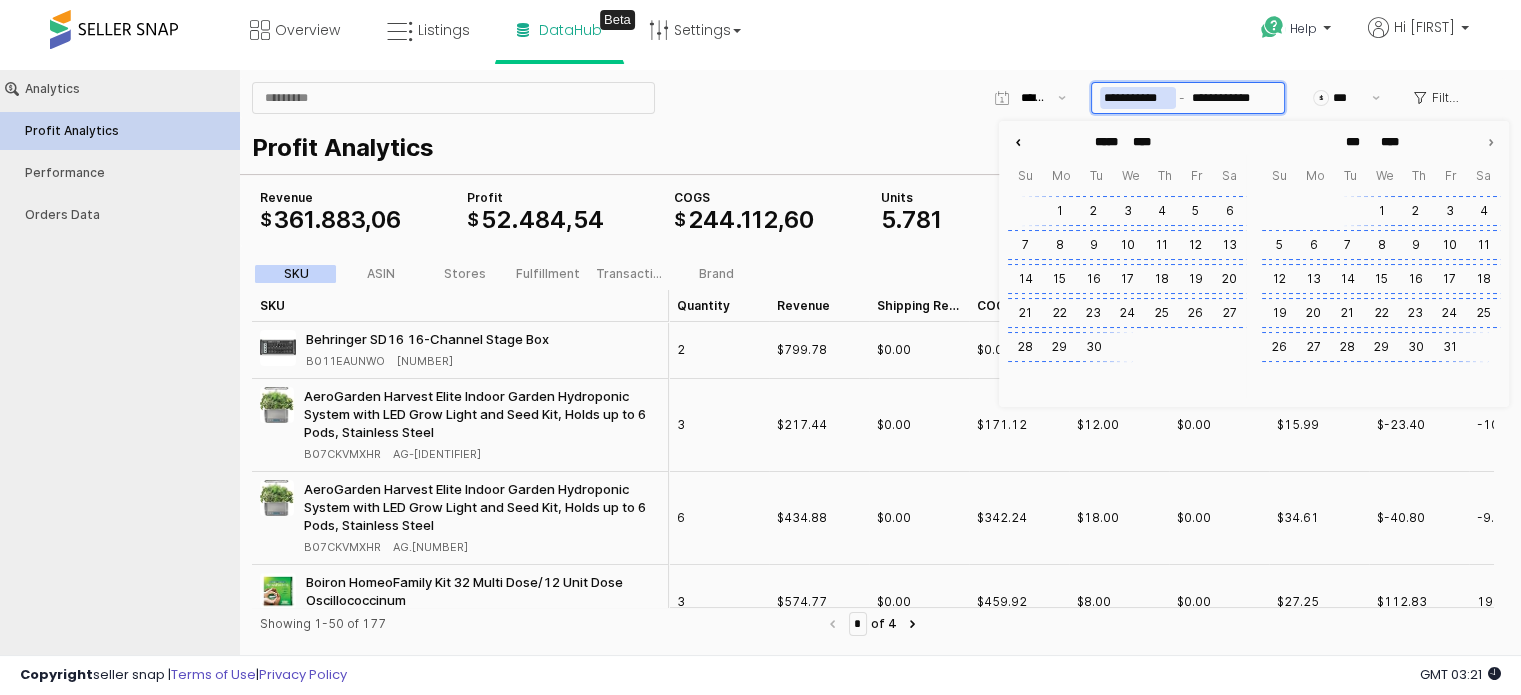 click 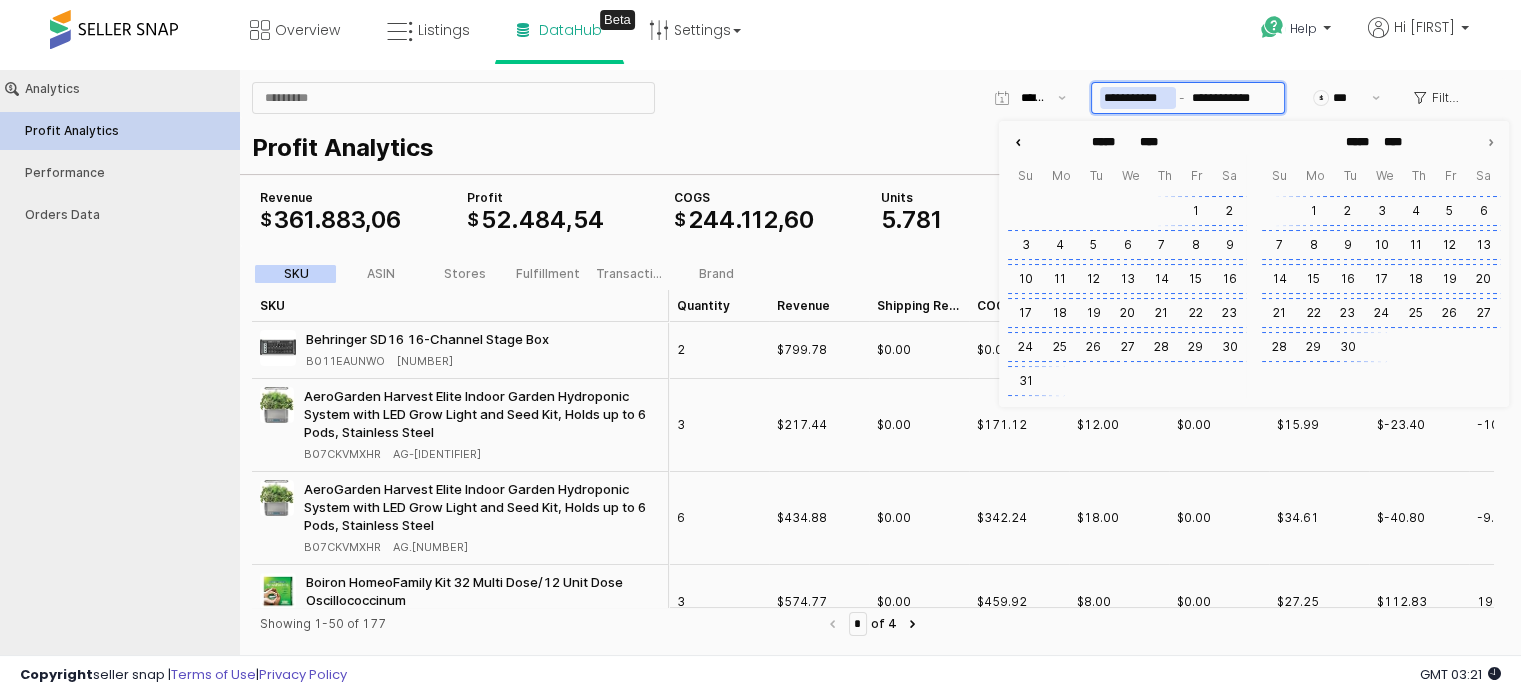 click 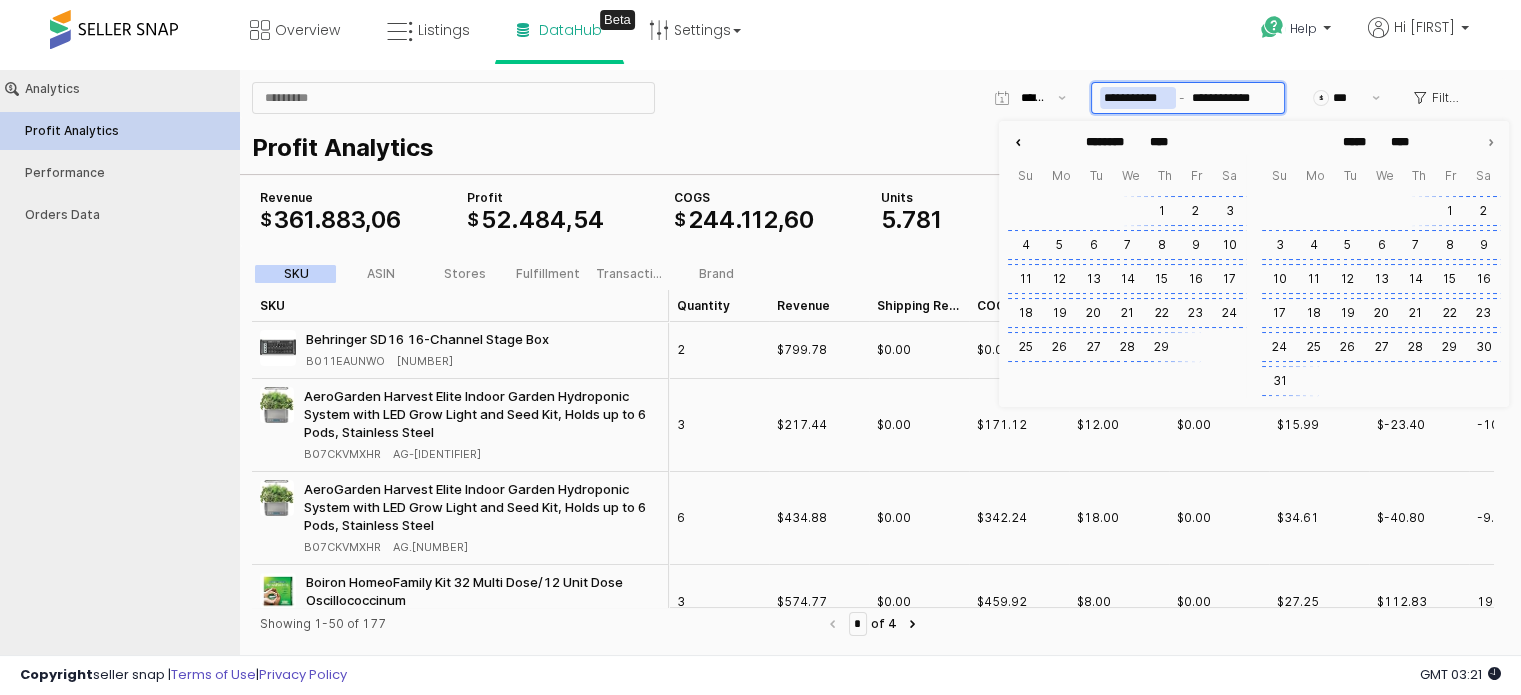 click 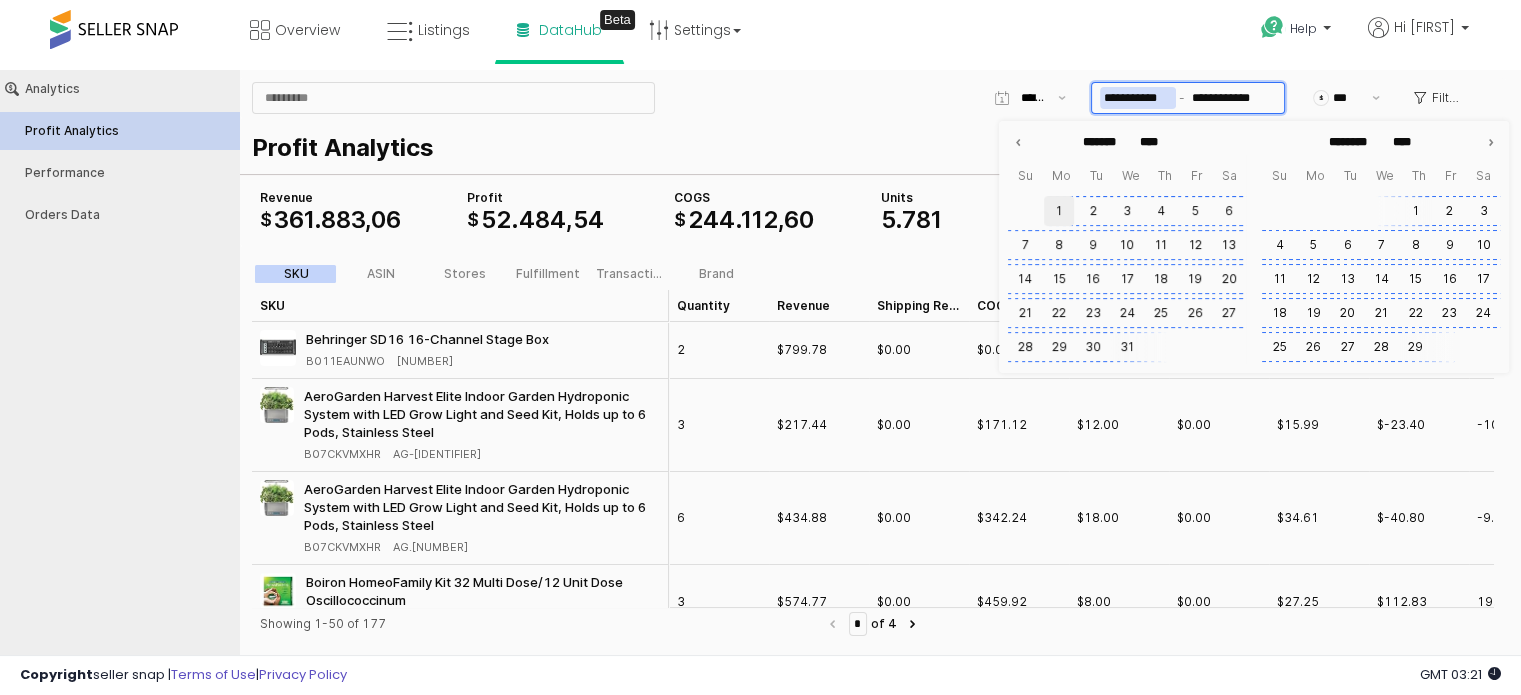 click on "1" at bounding box center (1059, 211) 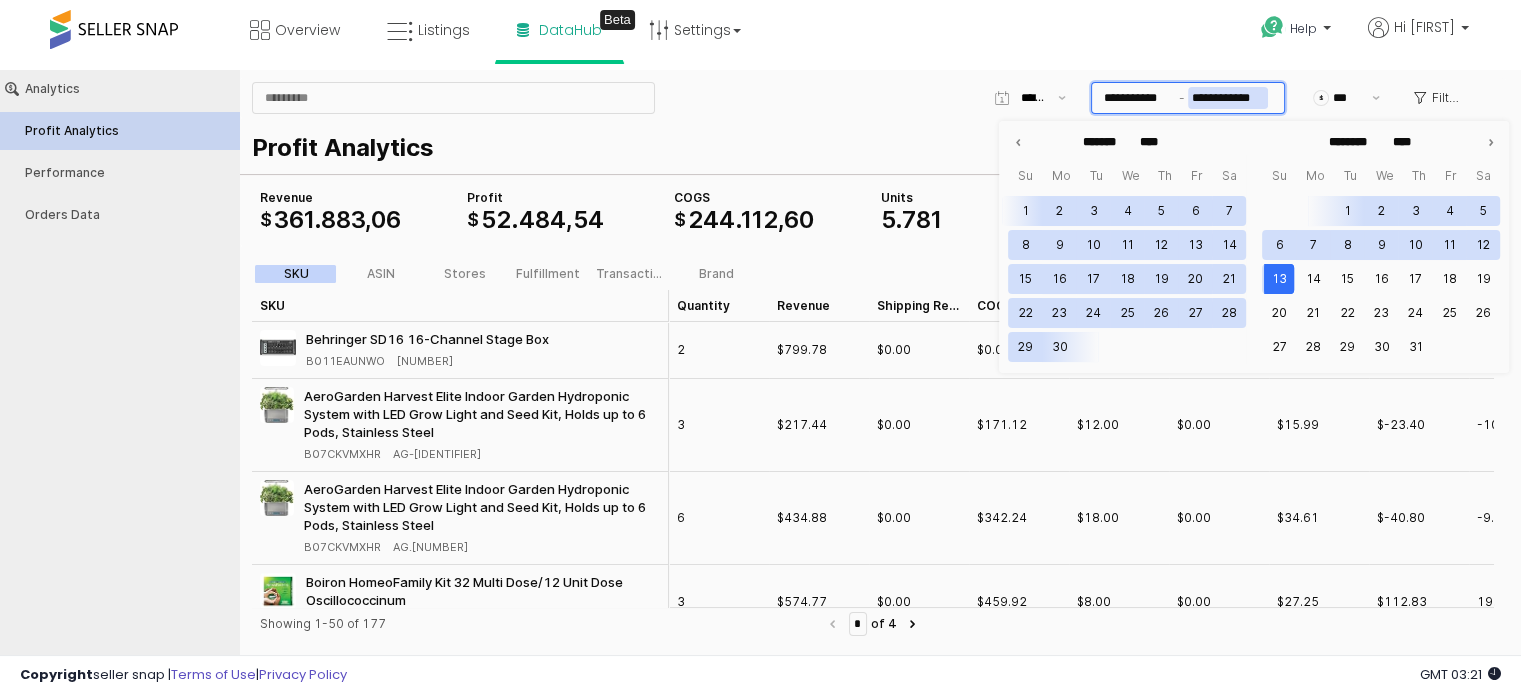 type on "**********" 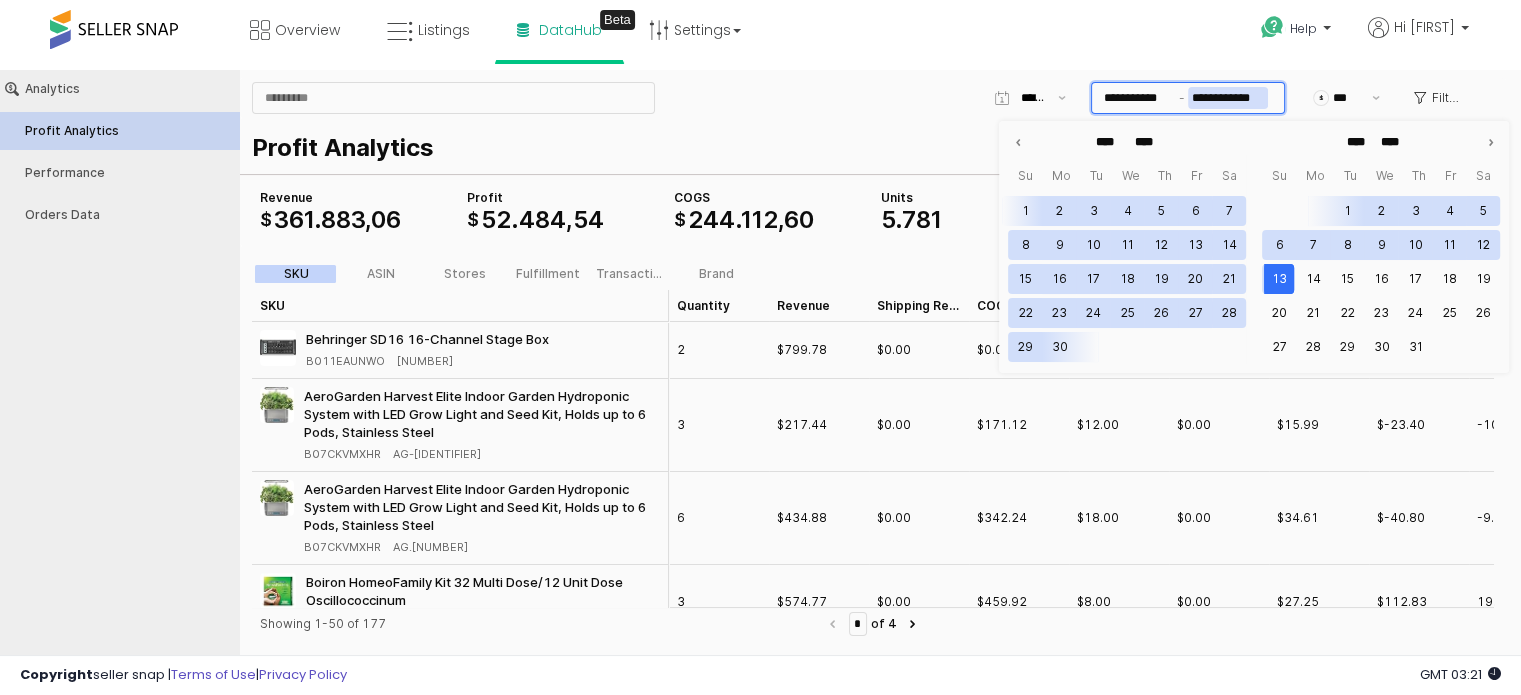 click on "**********" at bounding box center [1228, 98] 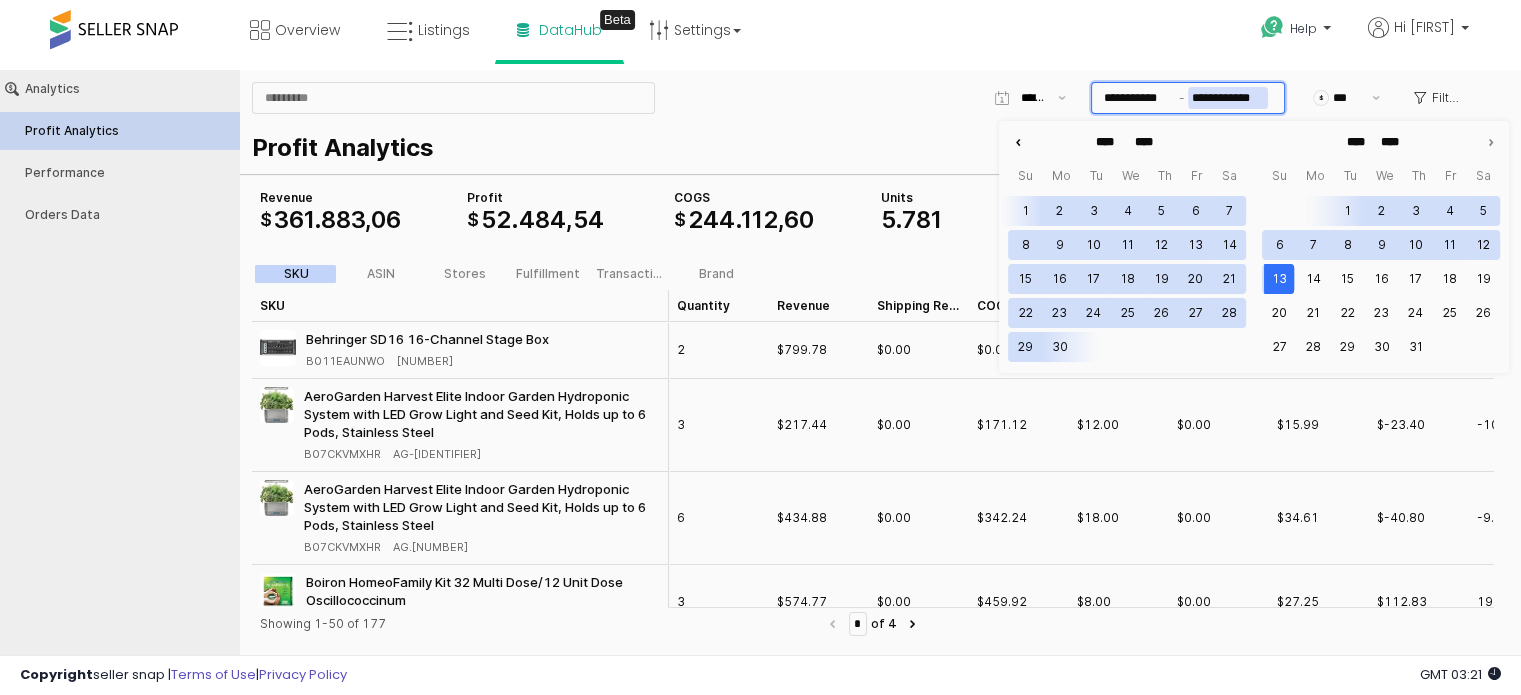 click 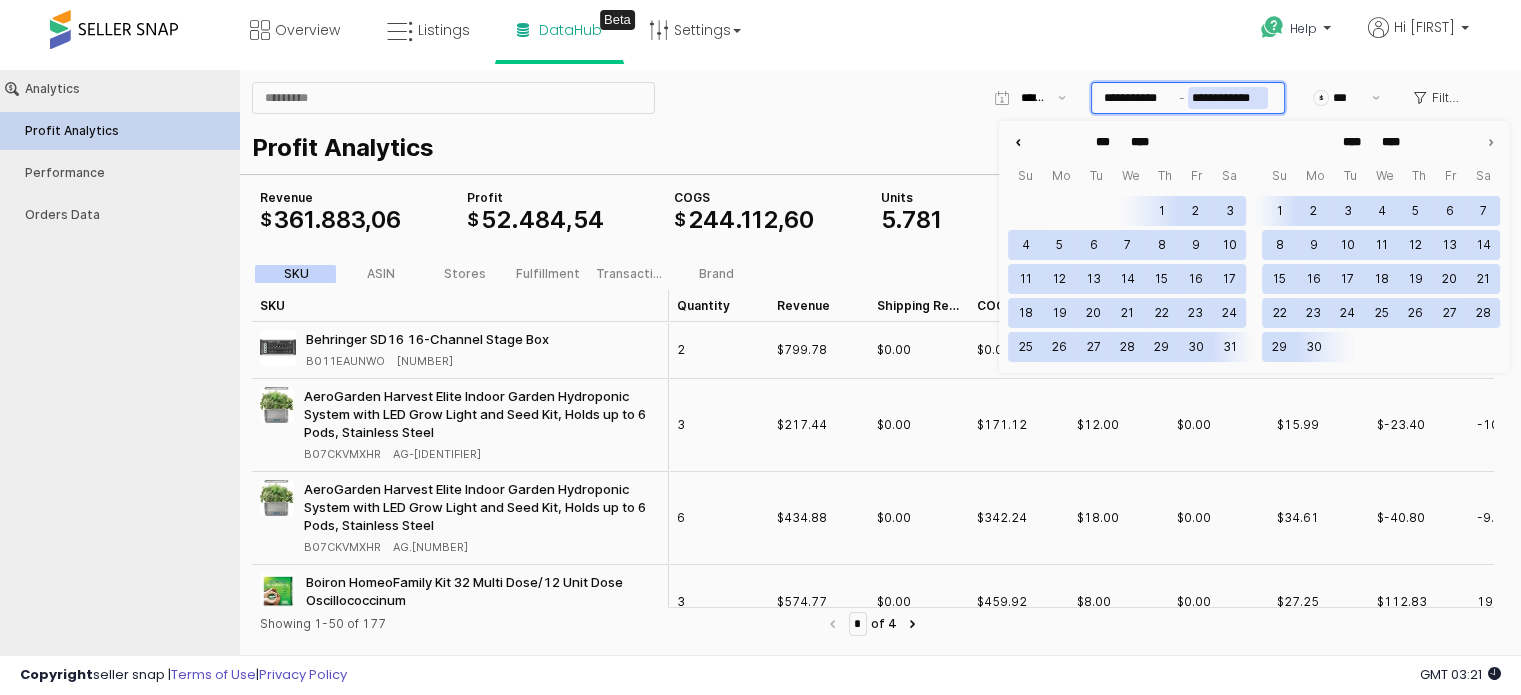 click 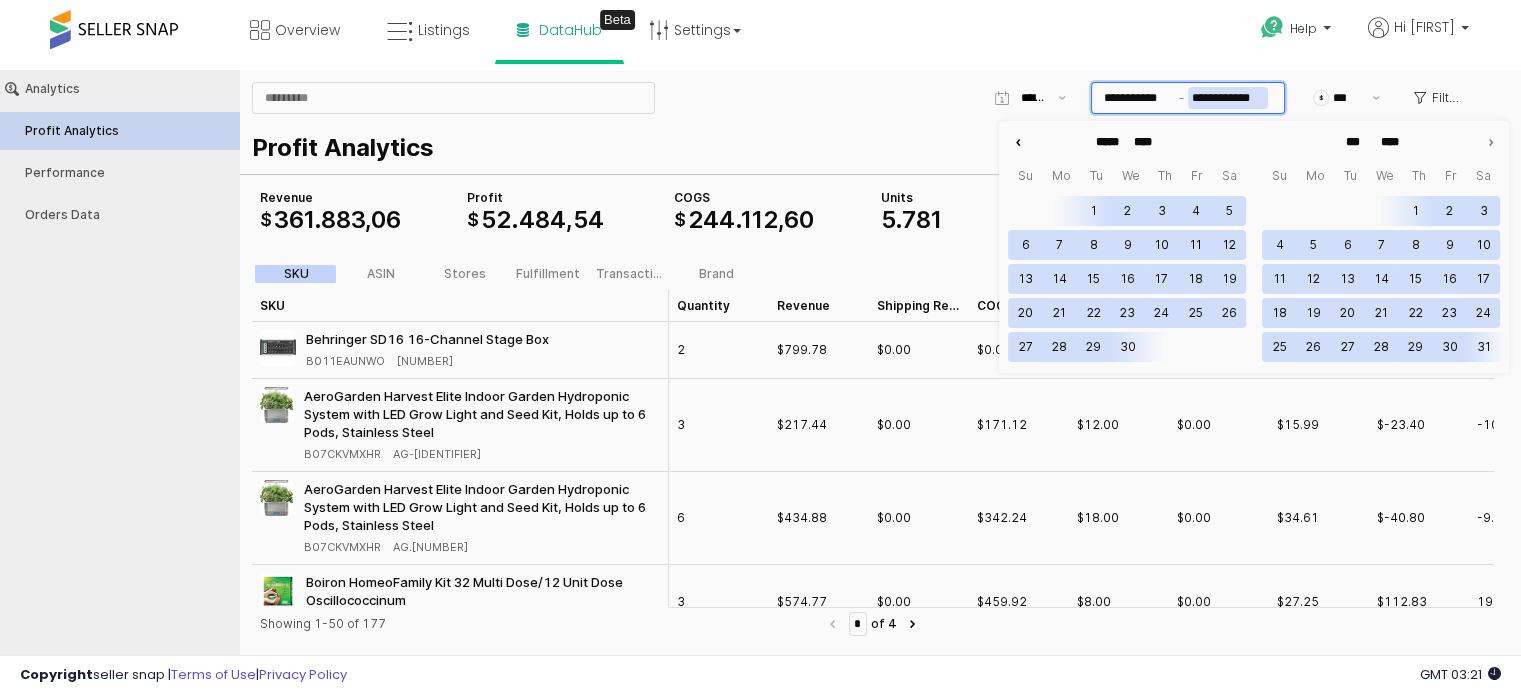 click 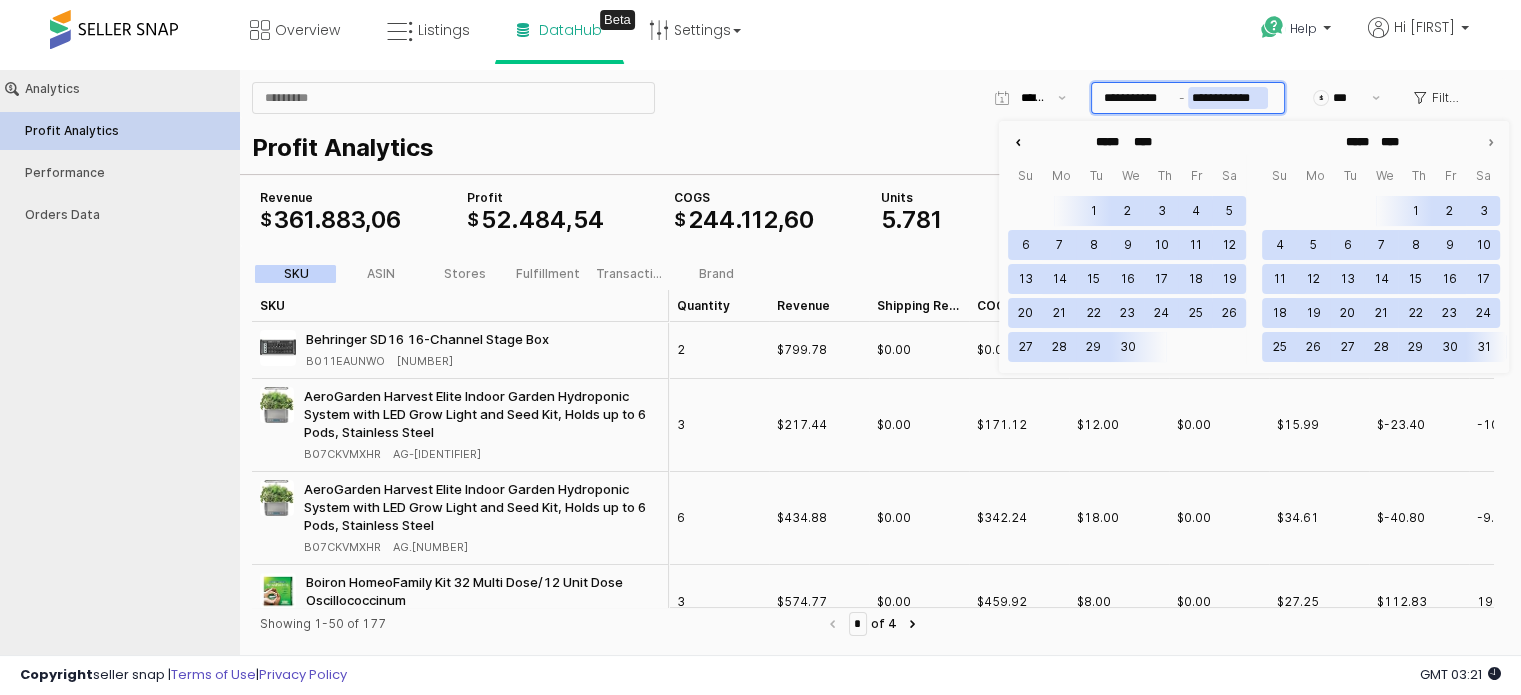 click 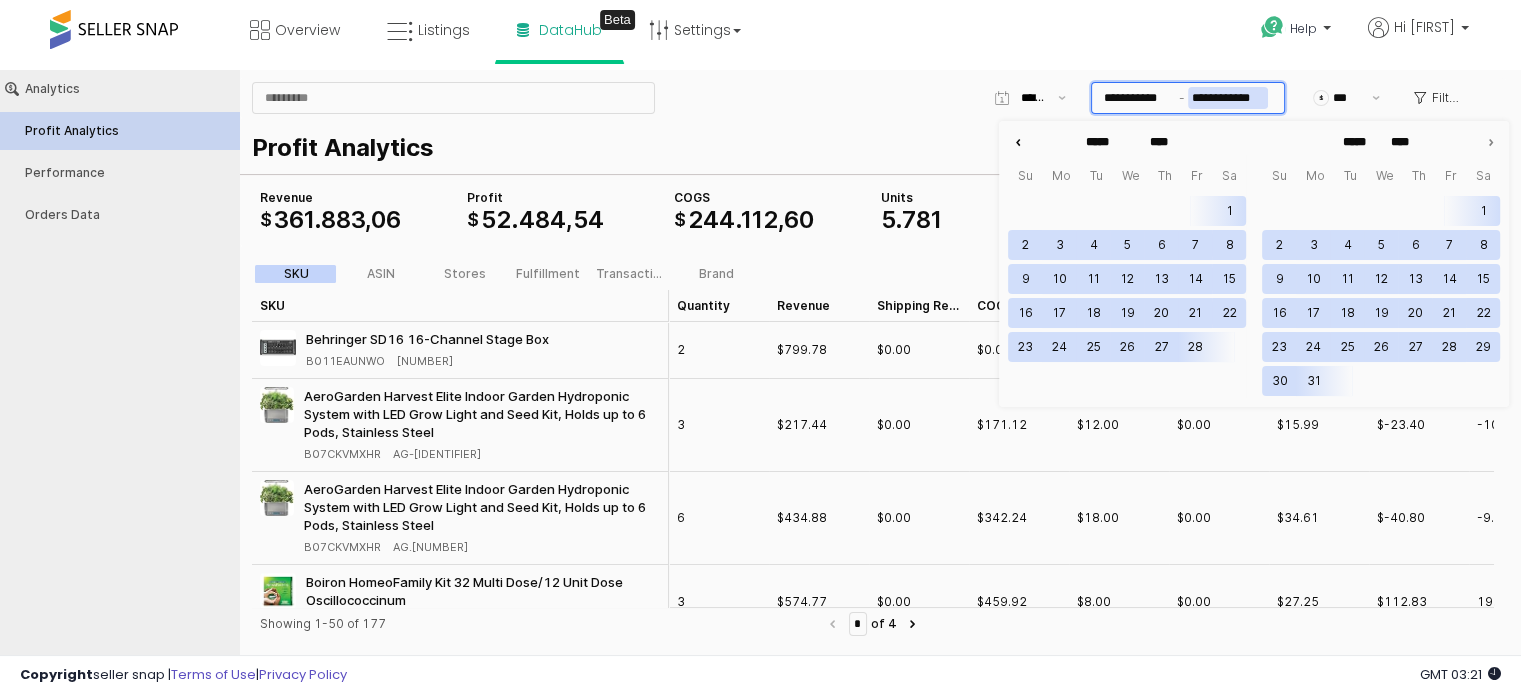 type on "********" 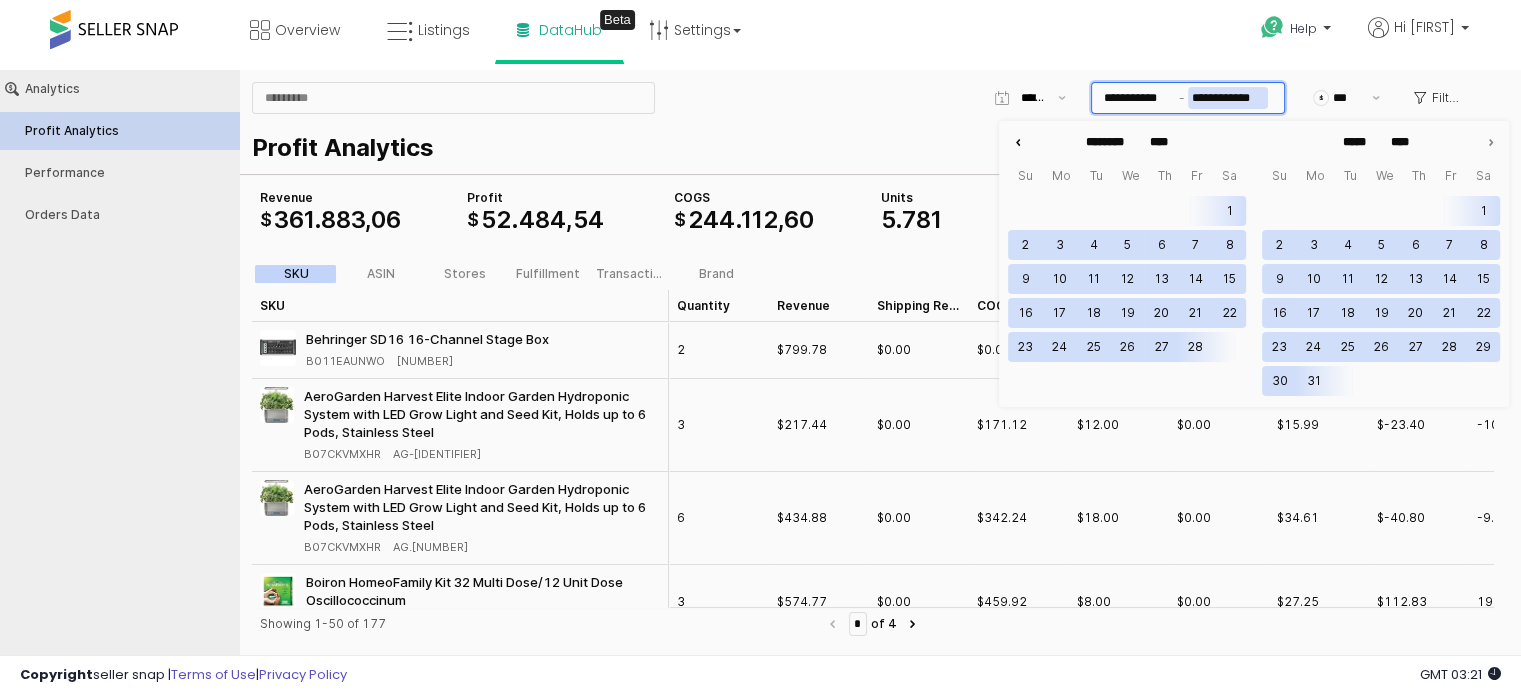 click 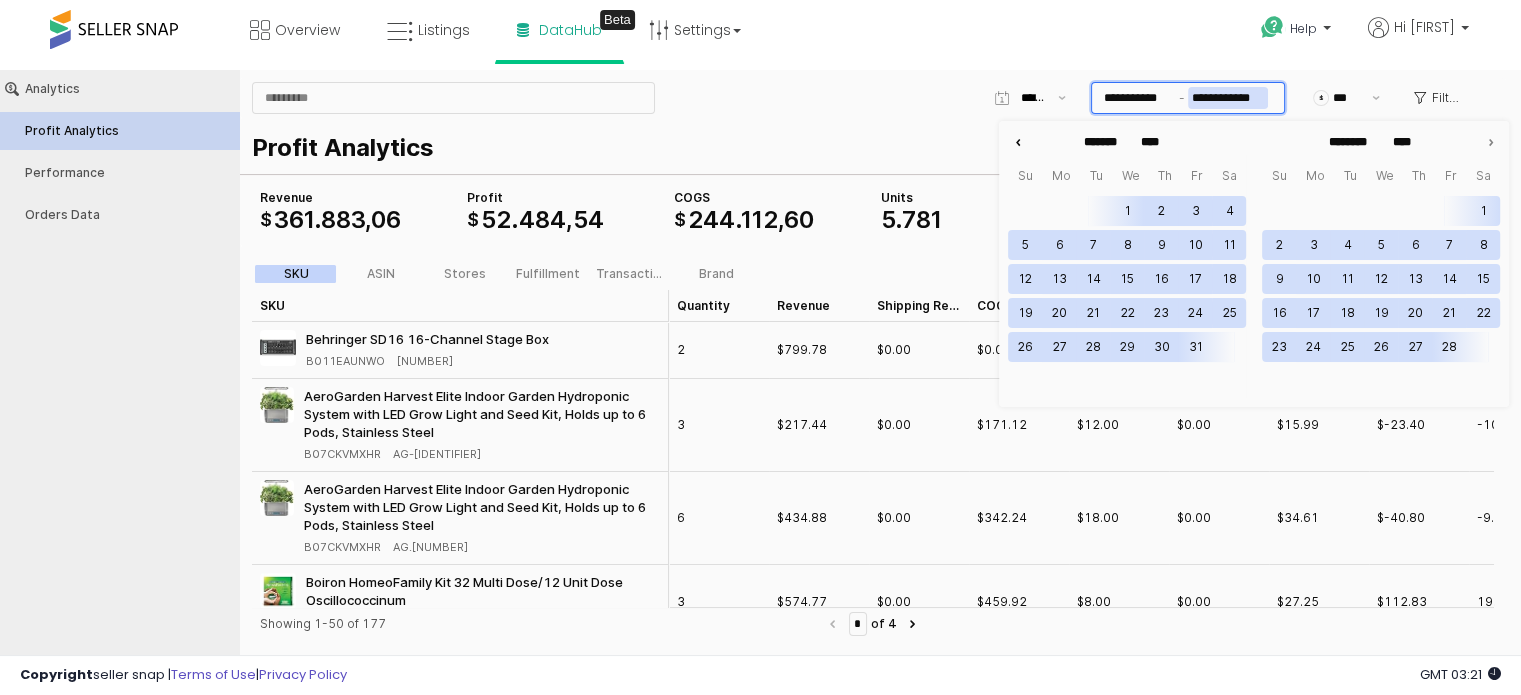click 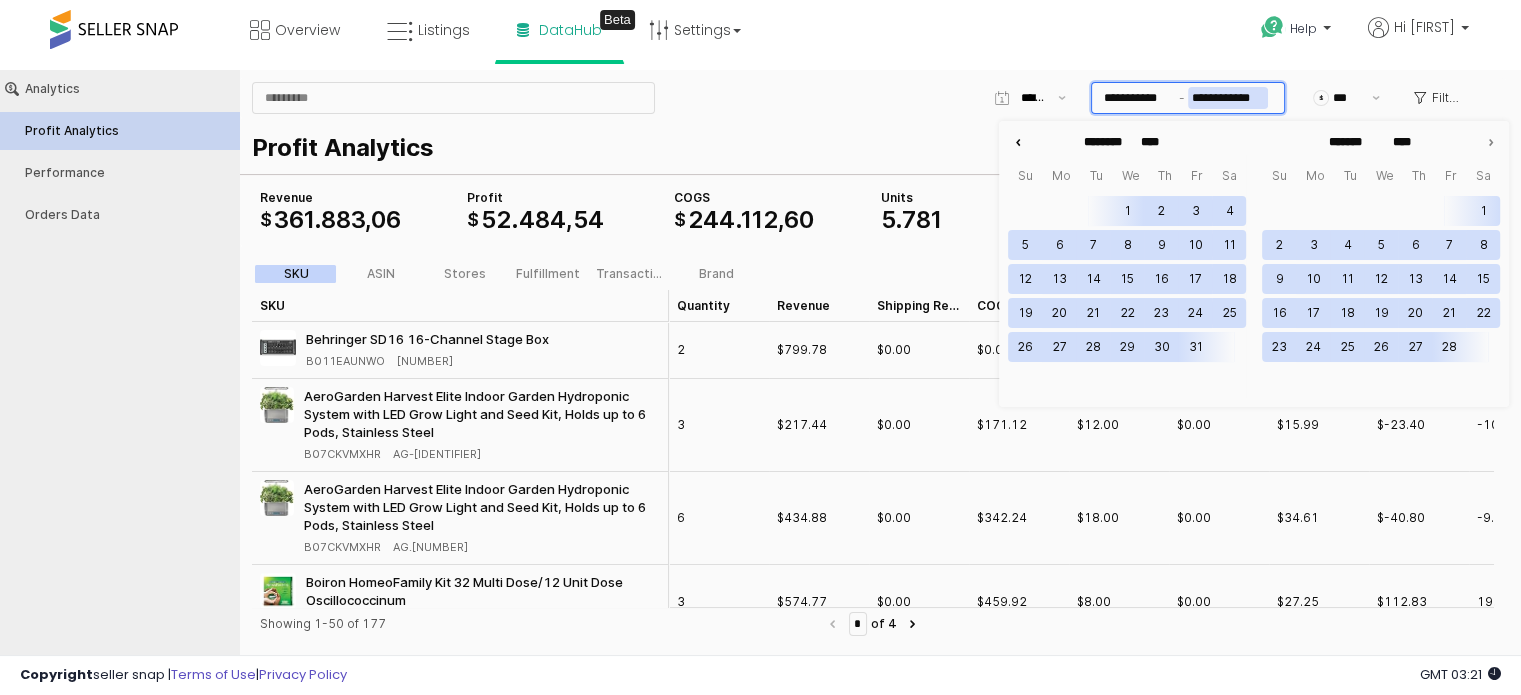 click 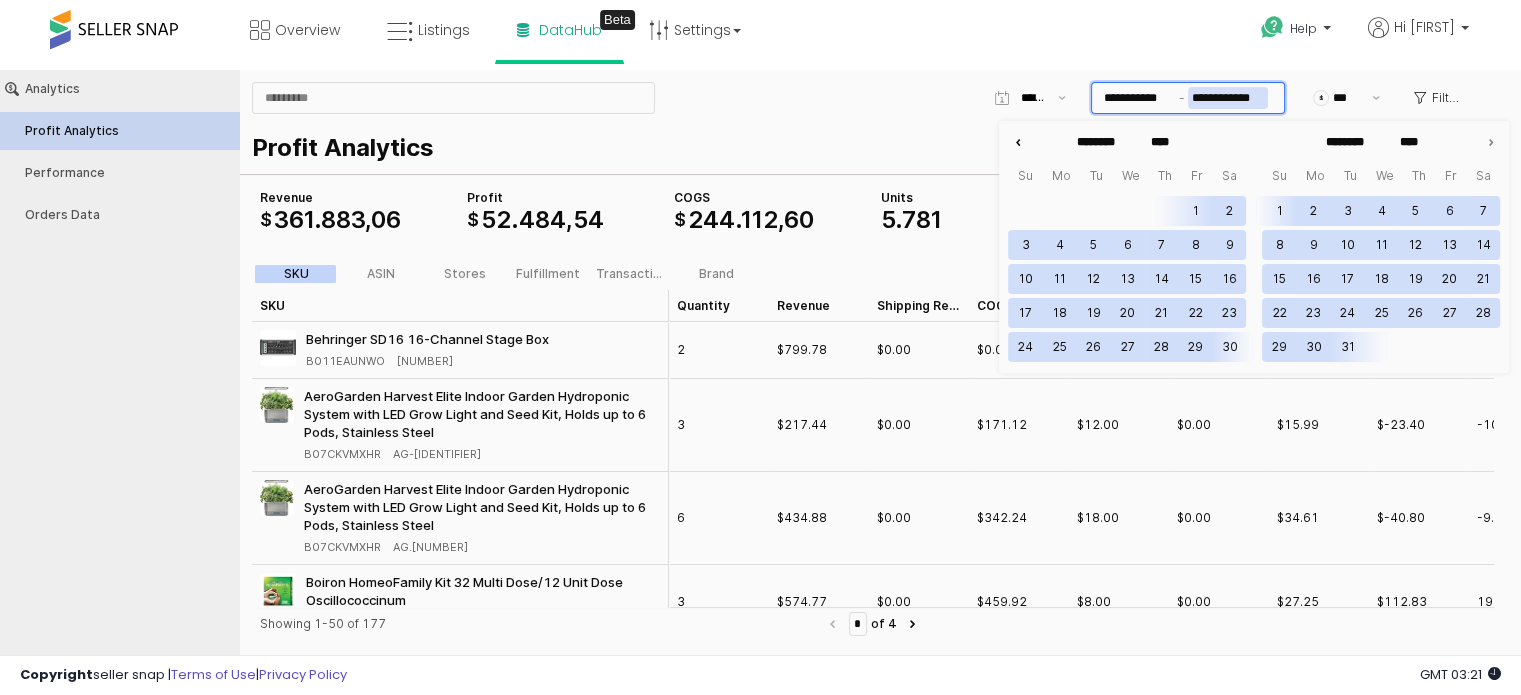 click 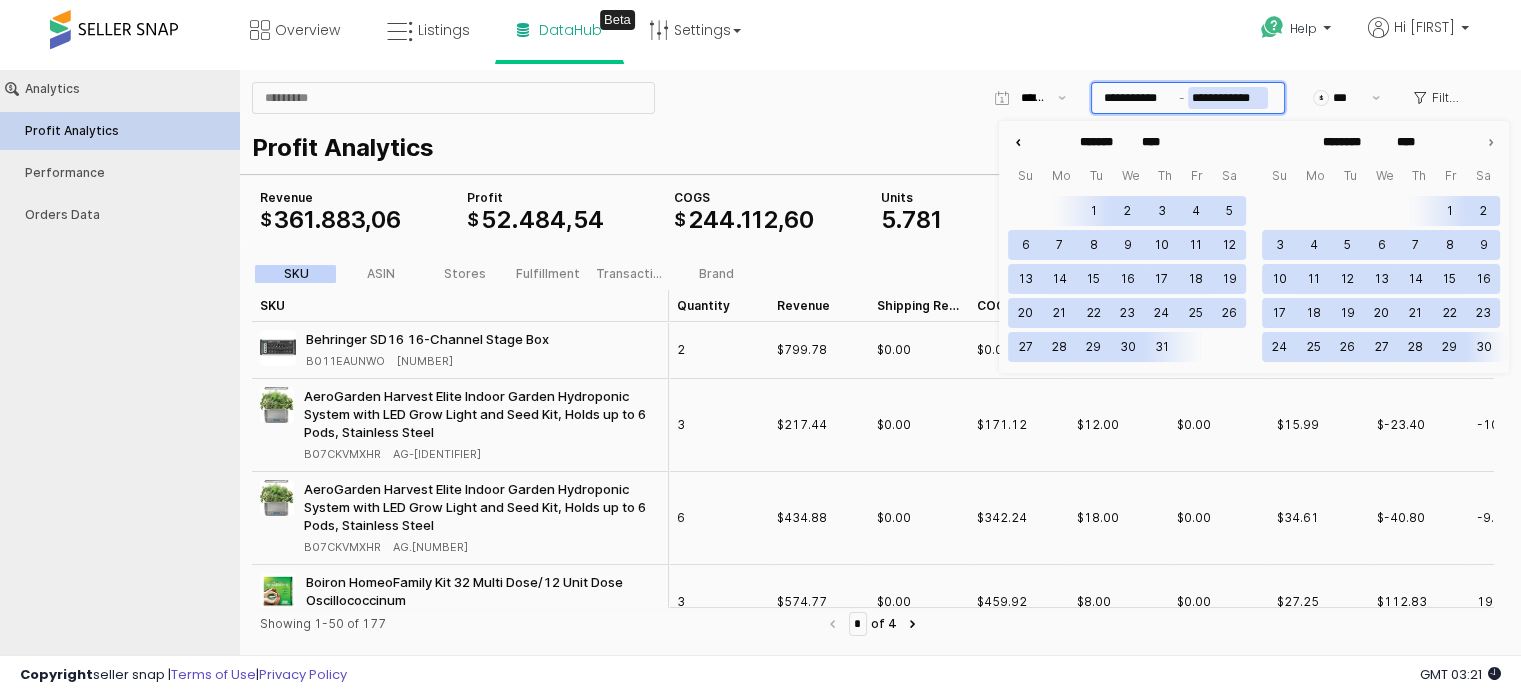click 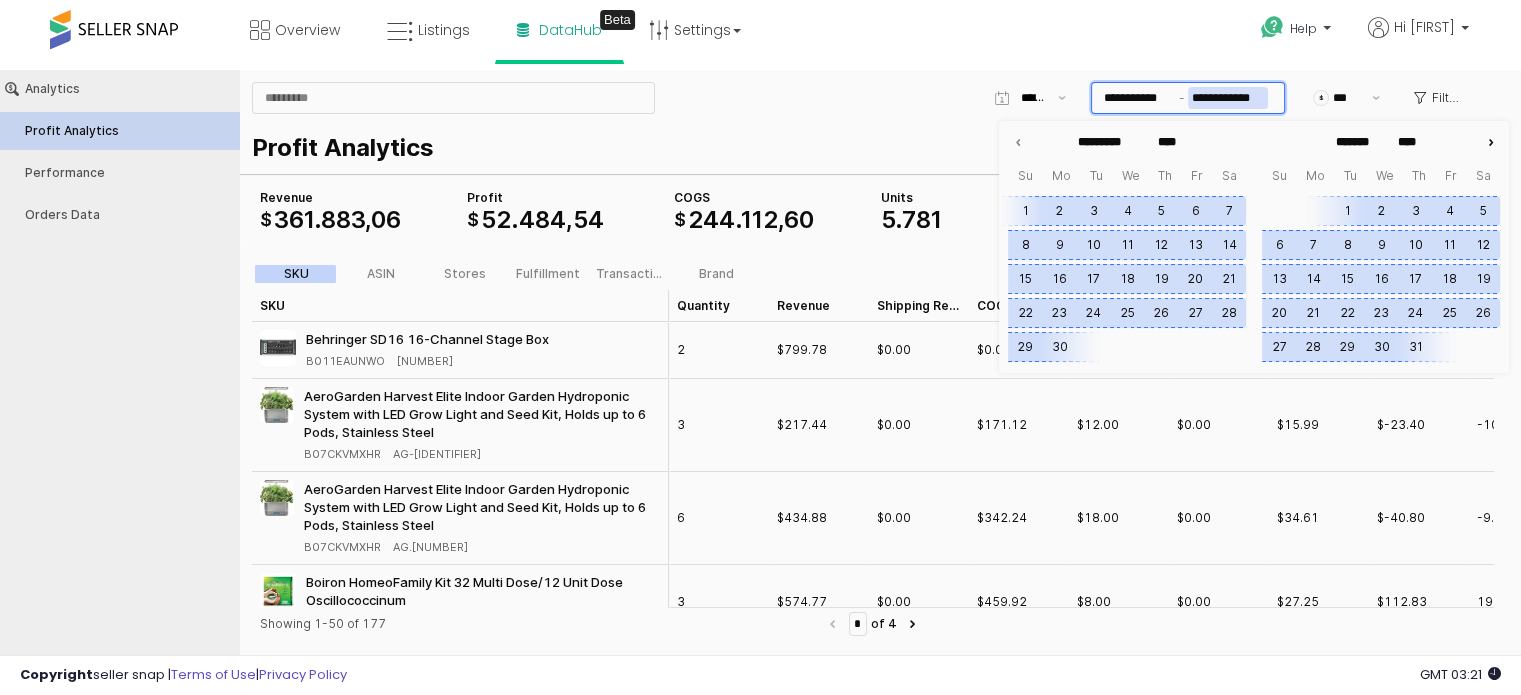 click 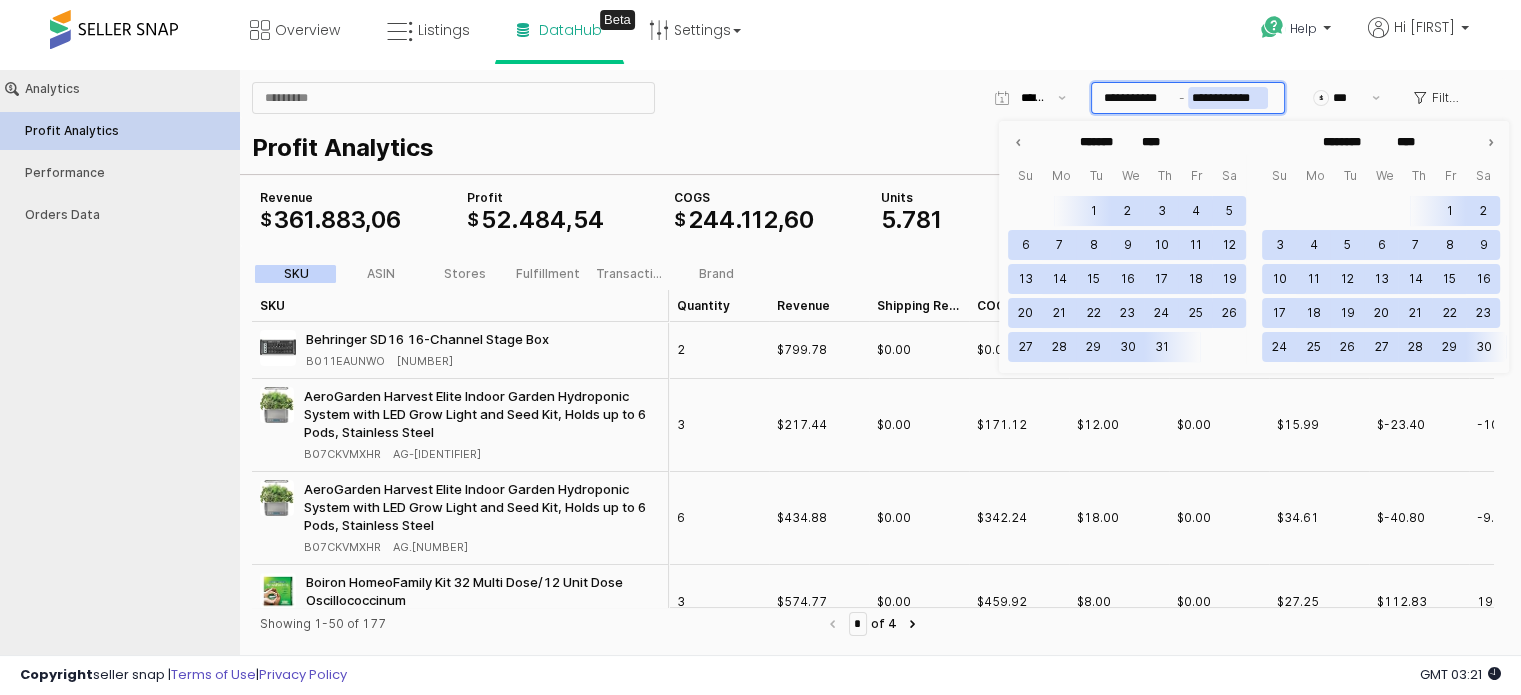 drag, startPoint x: 1484, startPoint y: 143, endPoint x: 1501, endPoint y: 130, distance: 21.400934 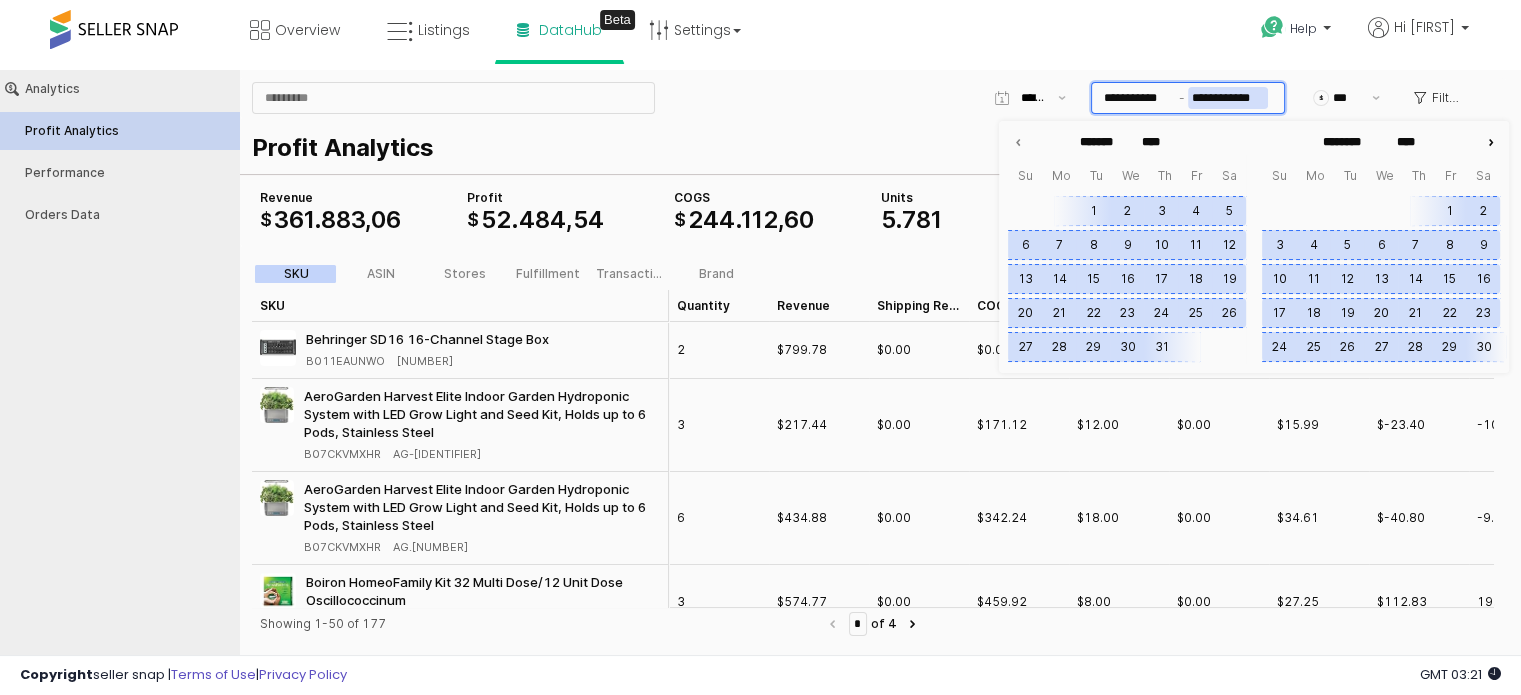 click 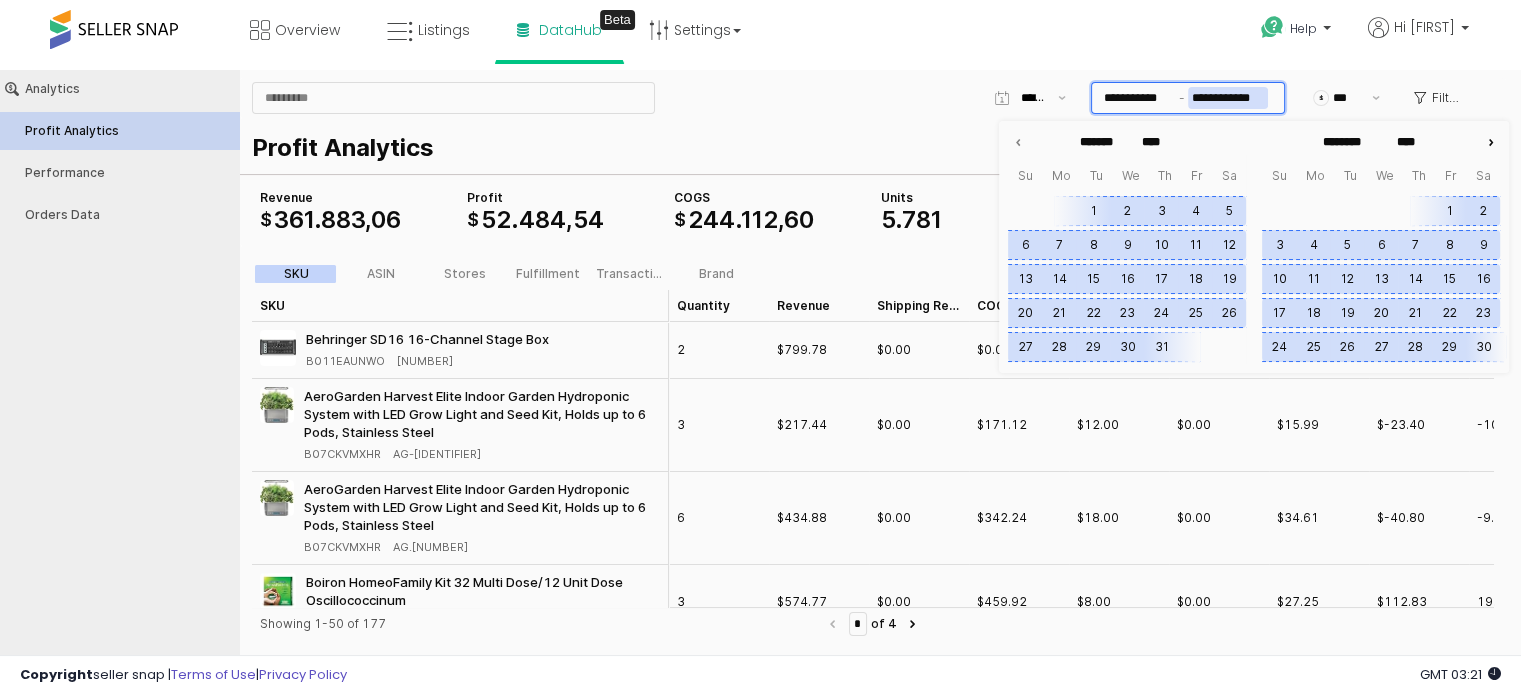 type on "********" 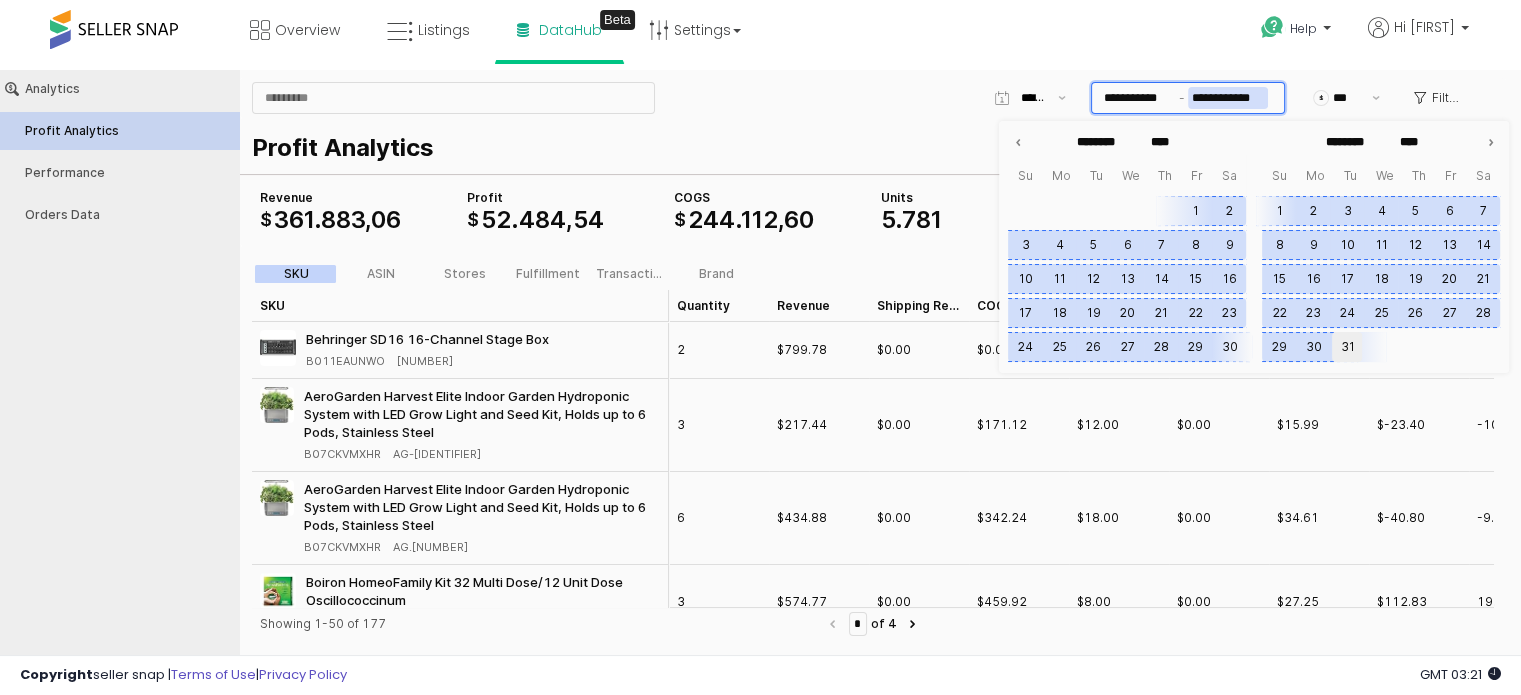 click on "31" at bounding box center [1347, 347] 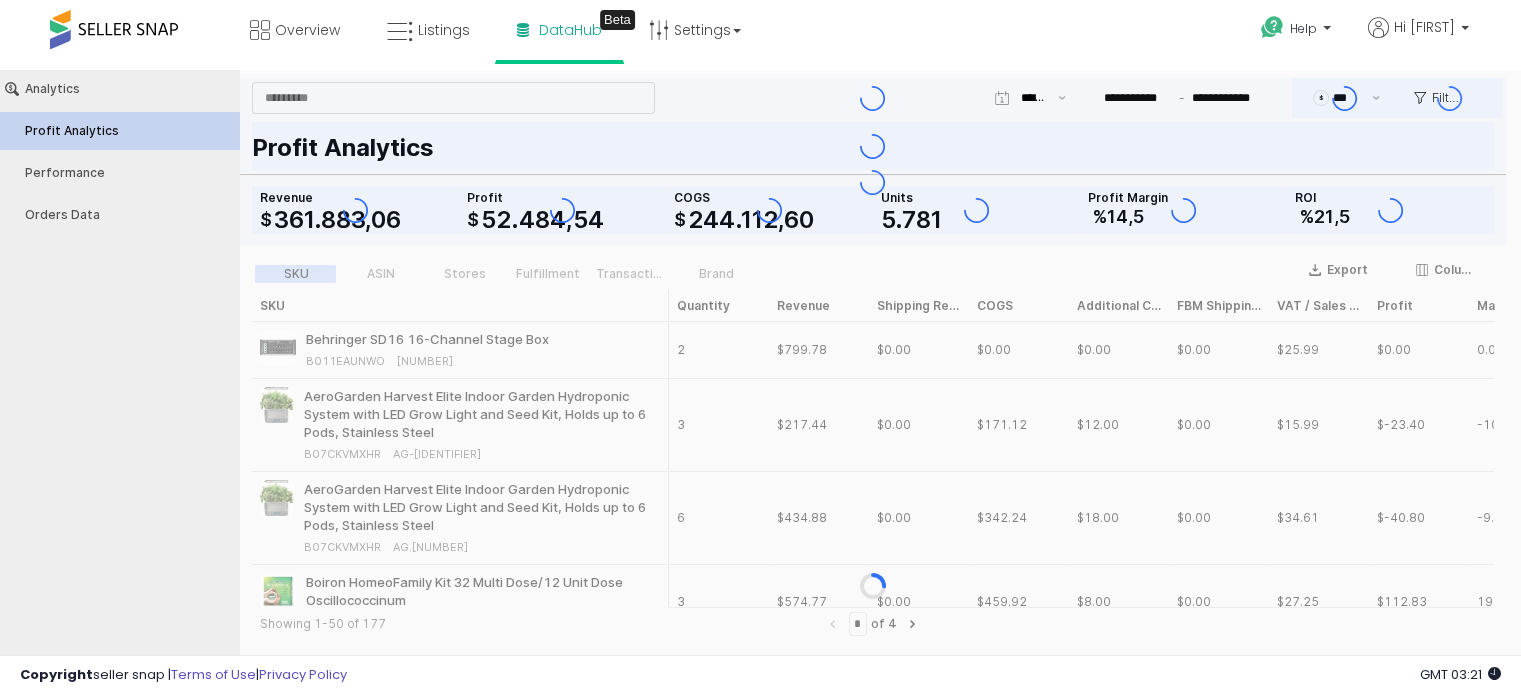 click on "Help
Contact Support
Search Knowledge Hub
Request a Feature
Hi [FIRST]" at bounding box center (1240, 42) 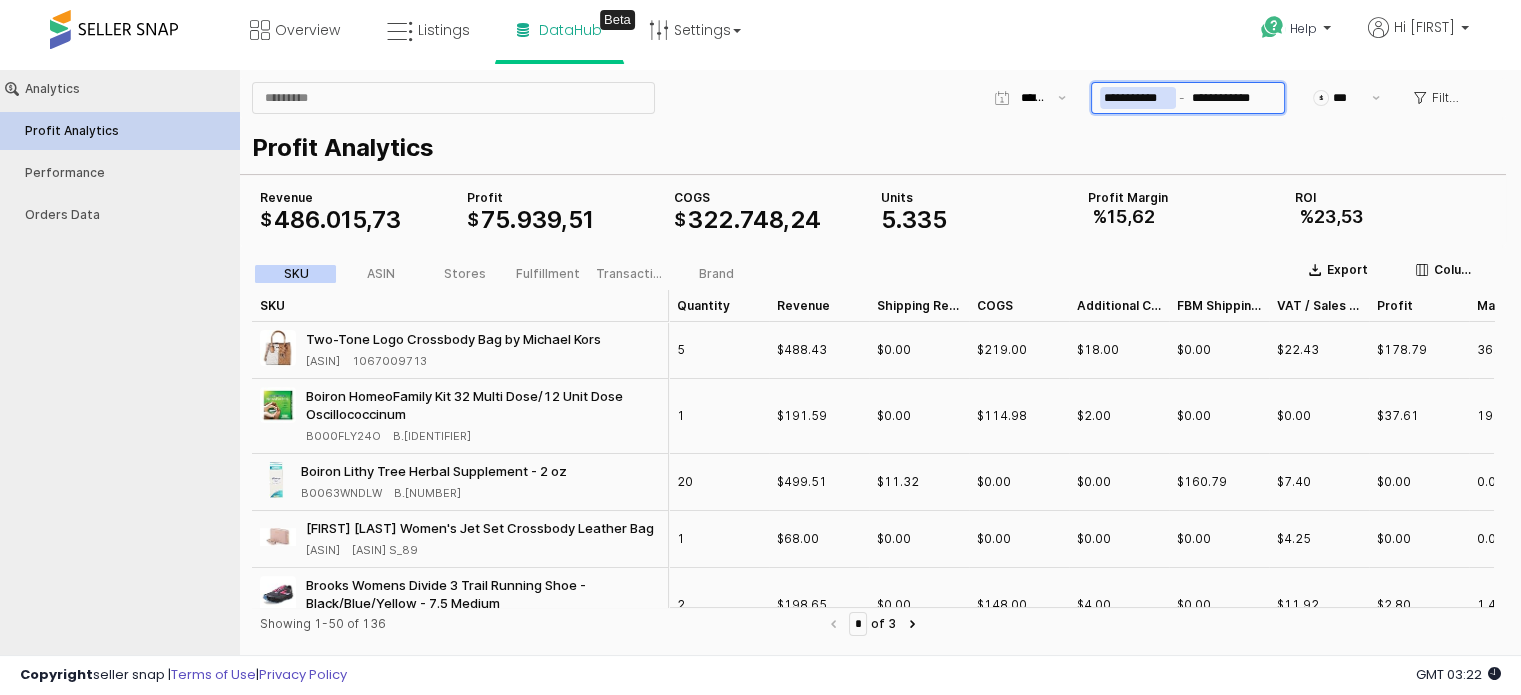 click on "**********" at bounding box center (1138, 98) 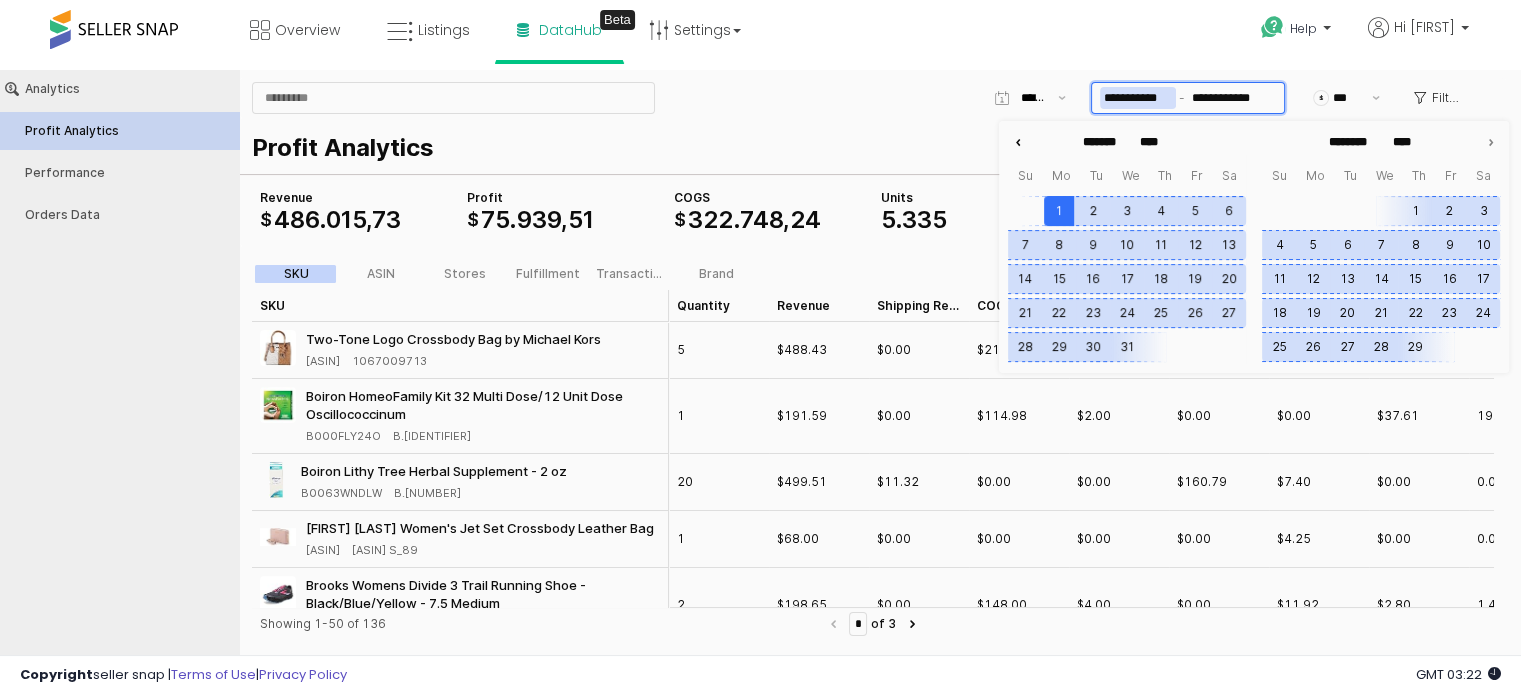 click 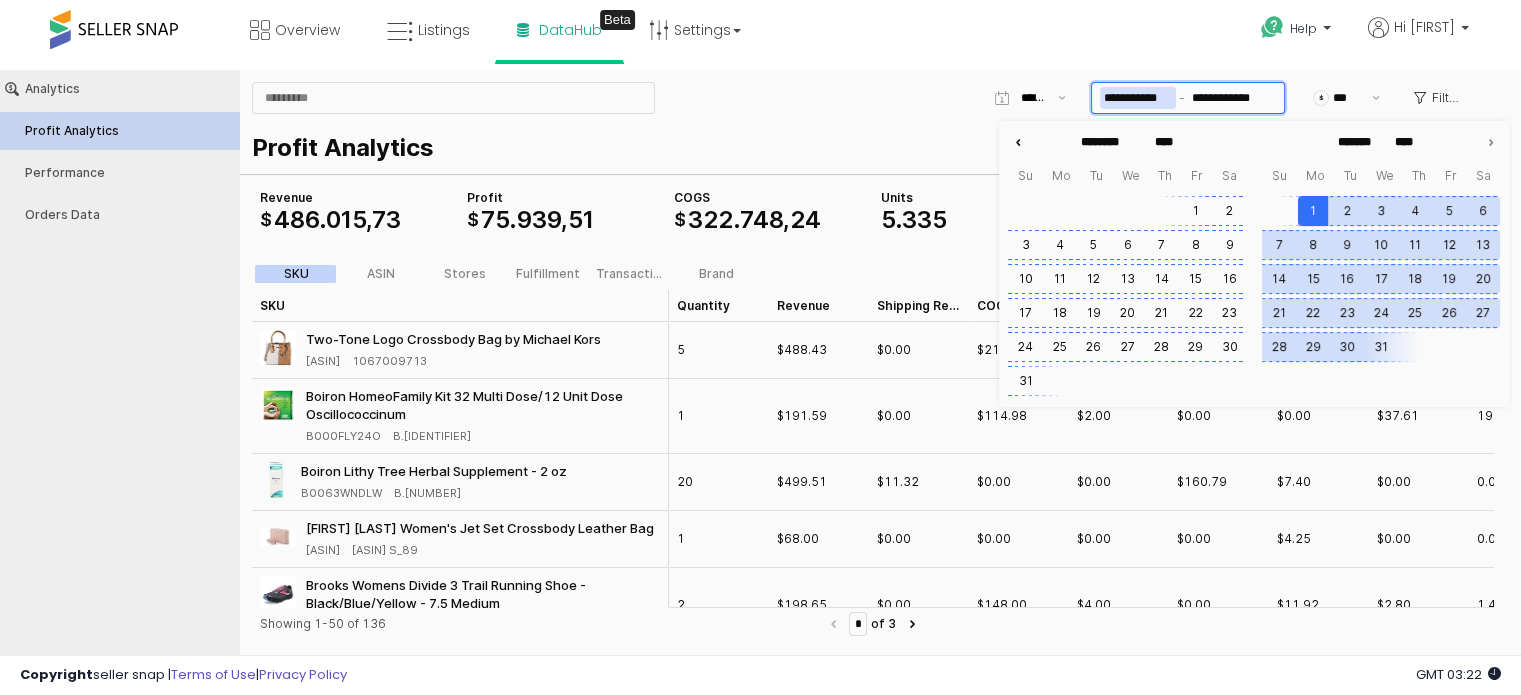 click 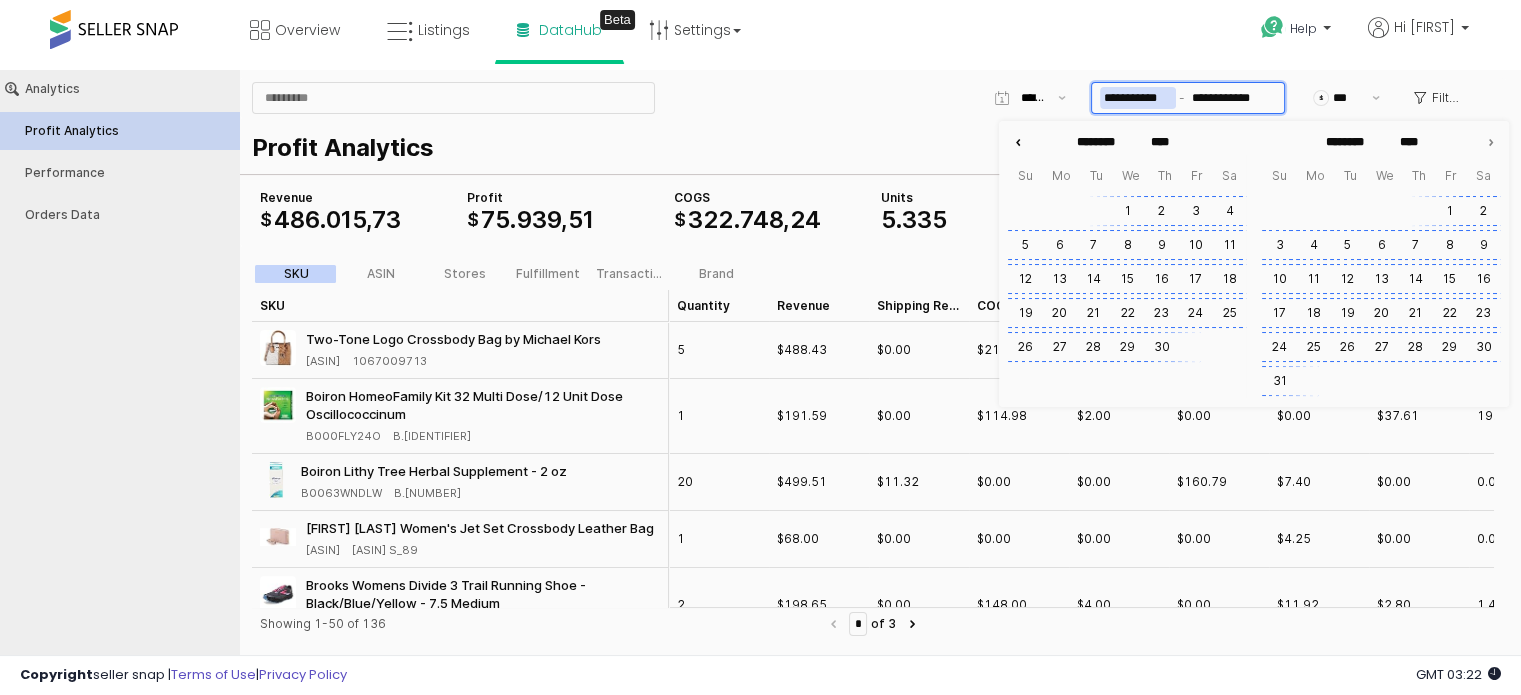 click 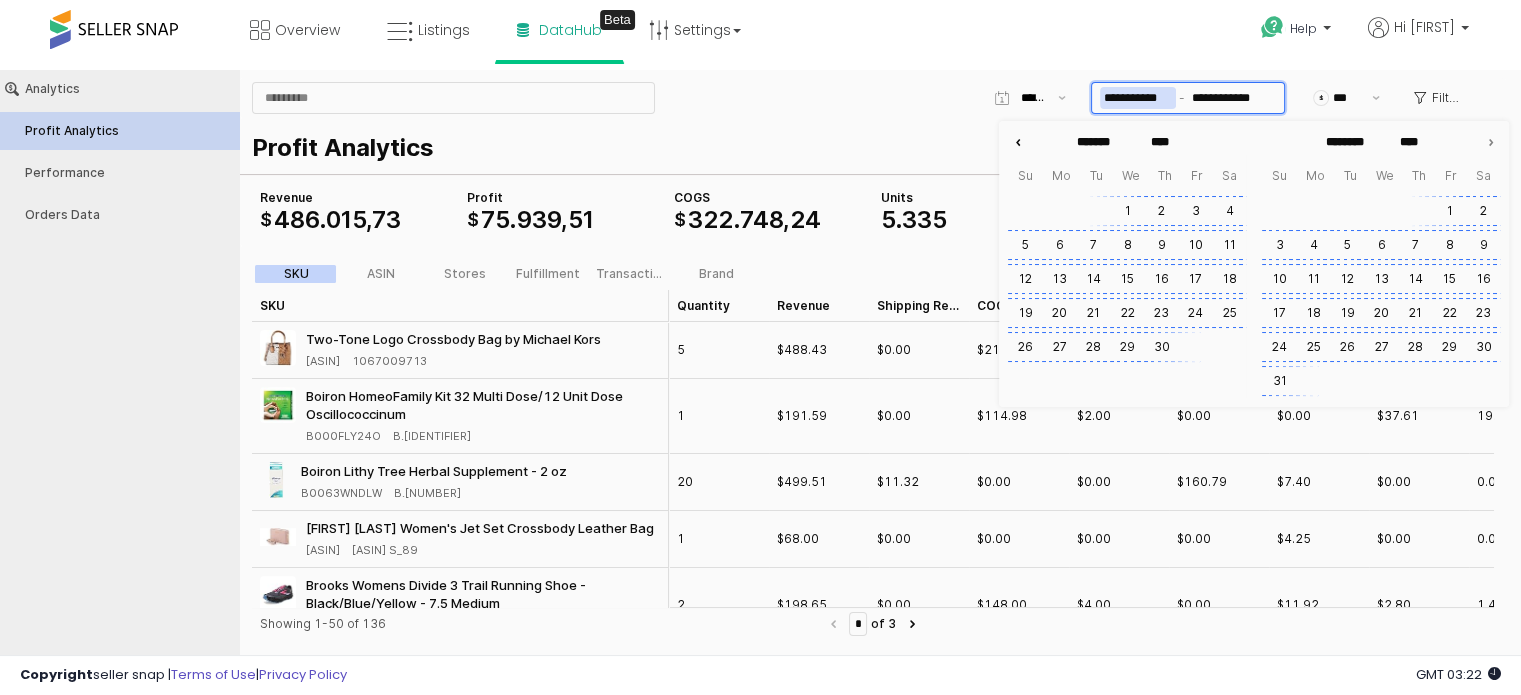 click 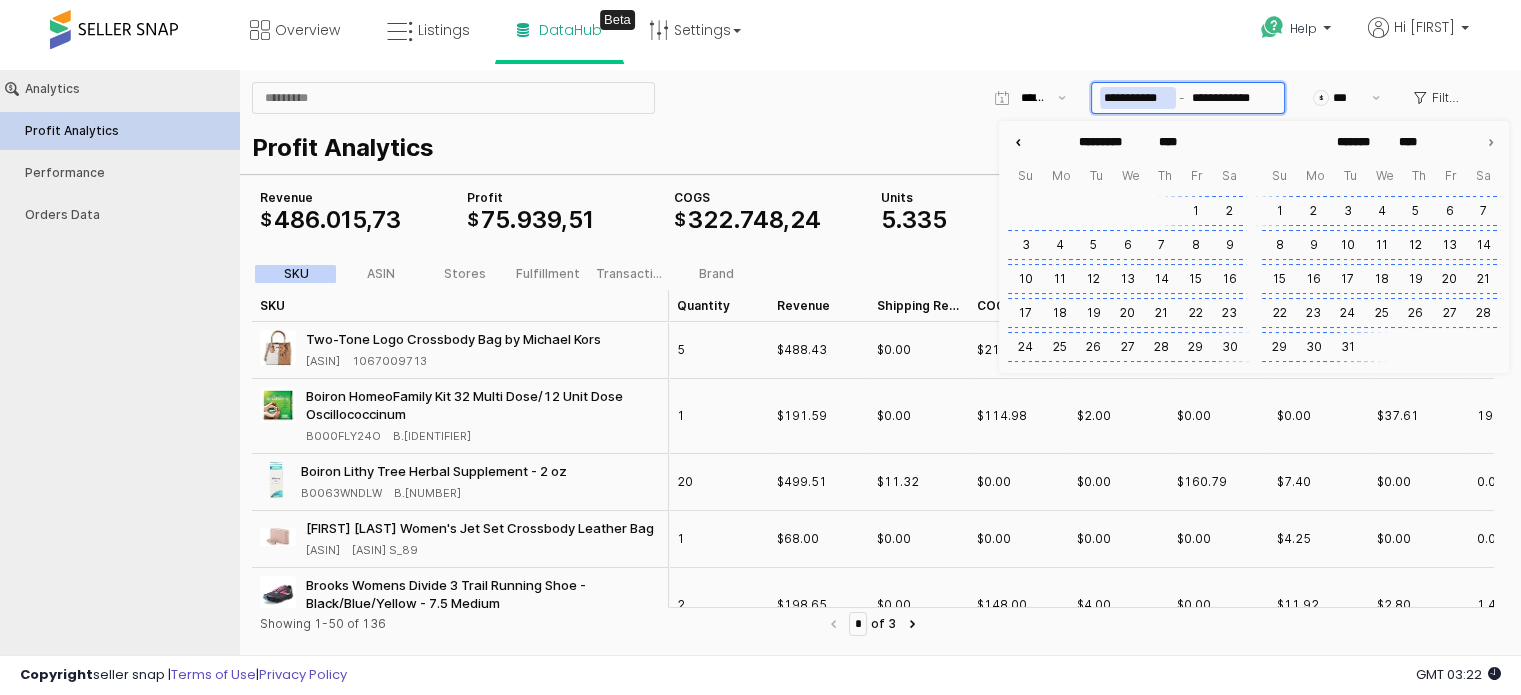 click 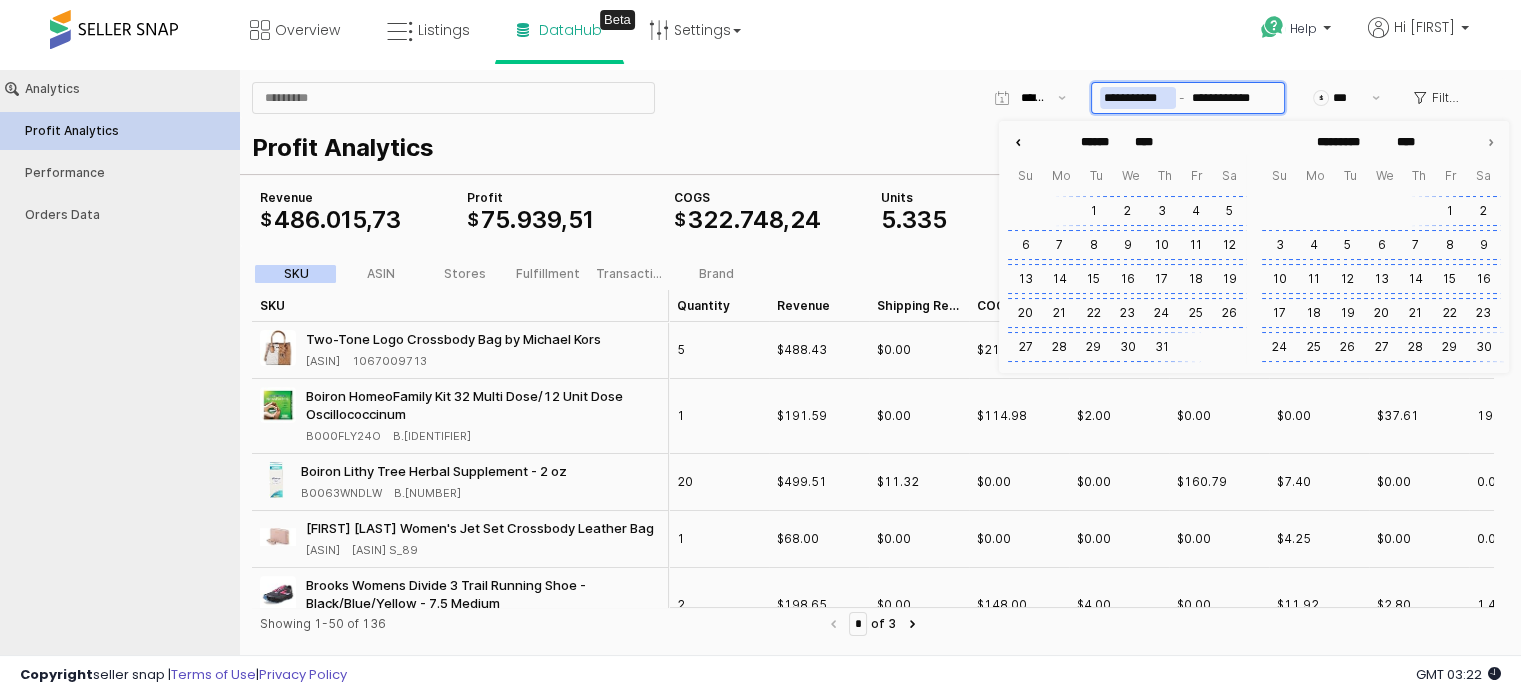 click 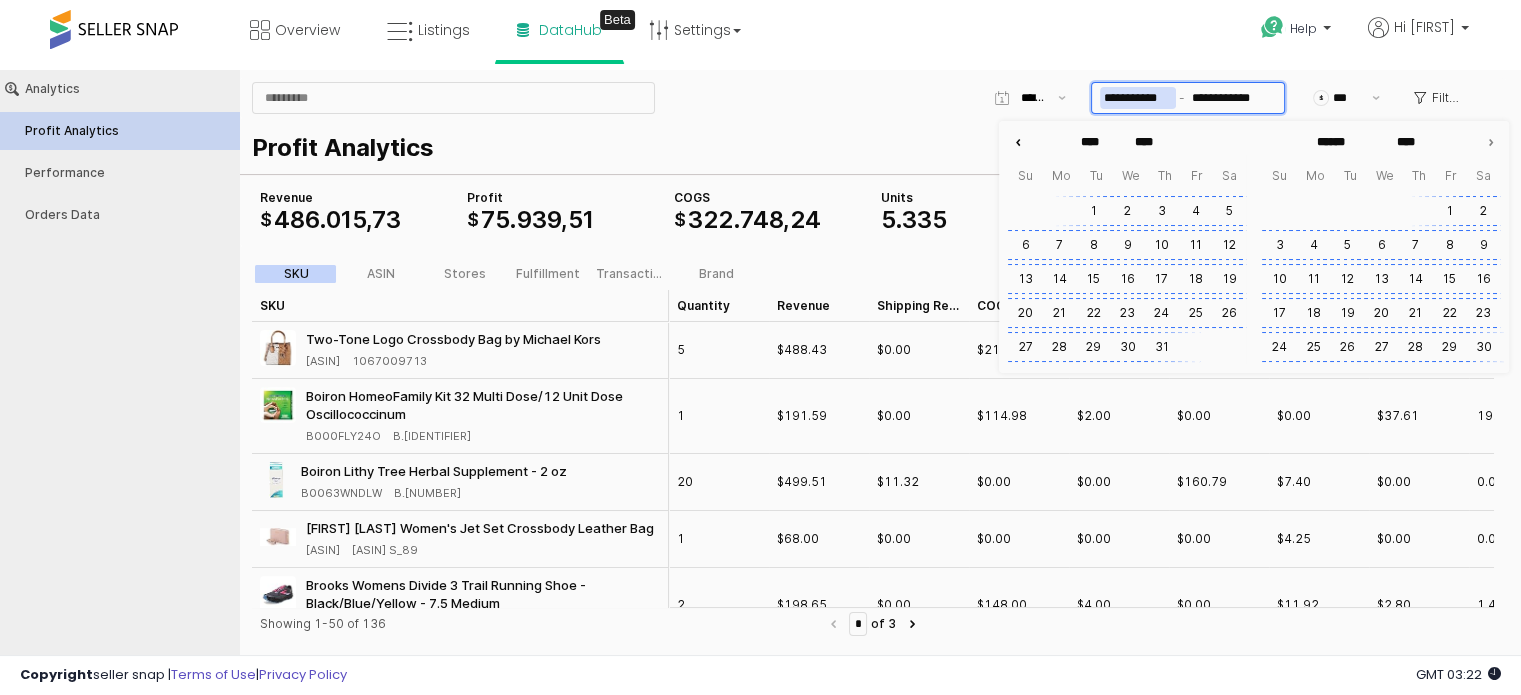 click 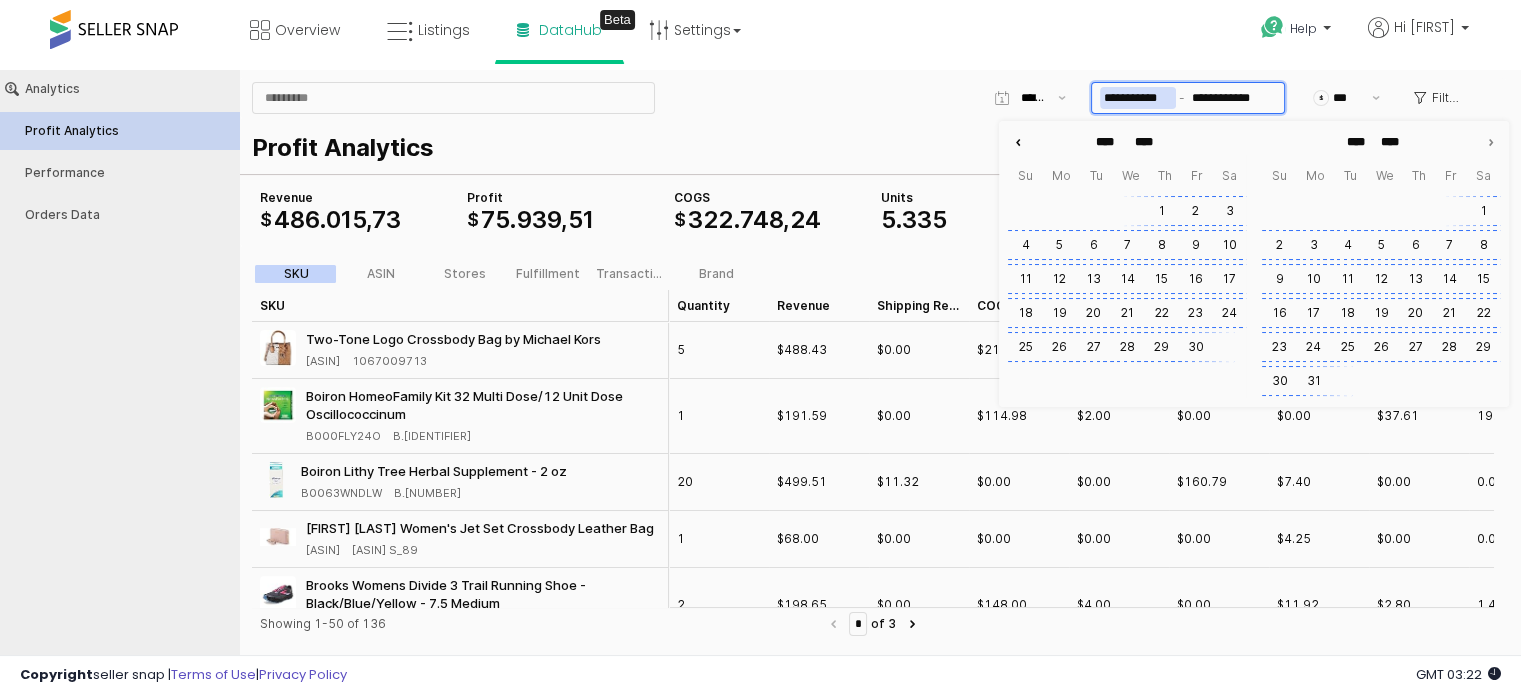 click 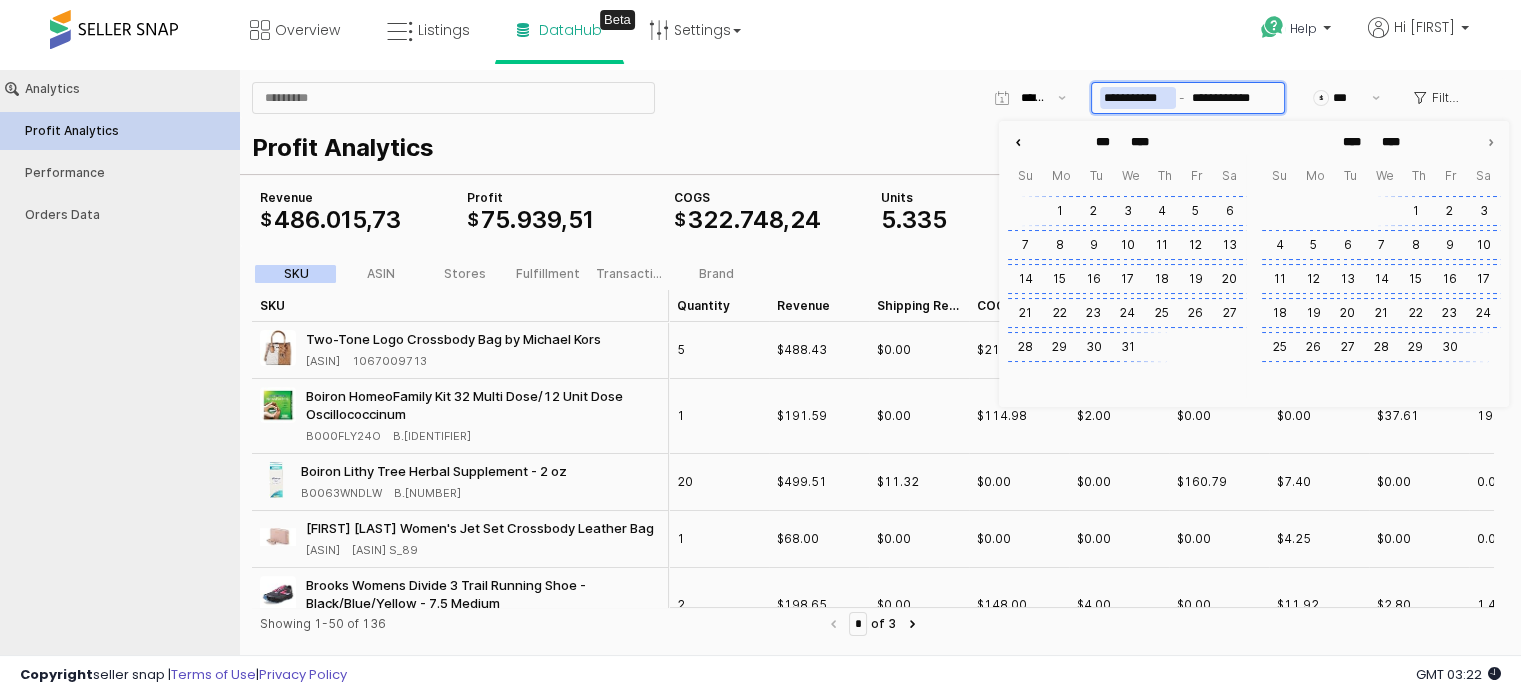 click 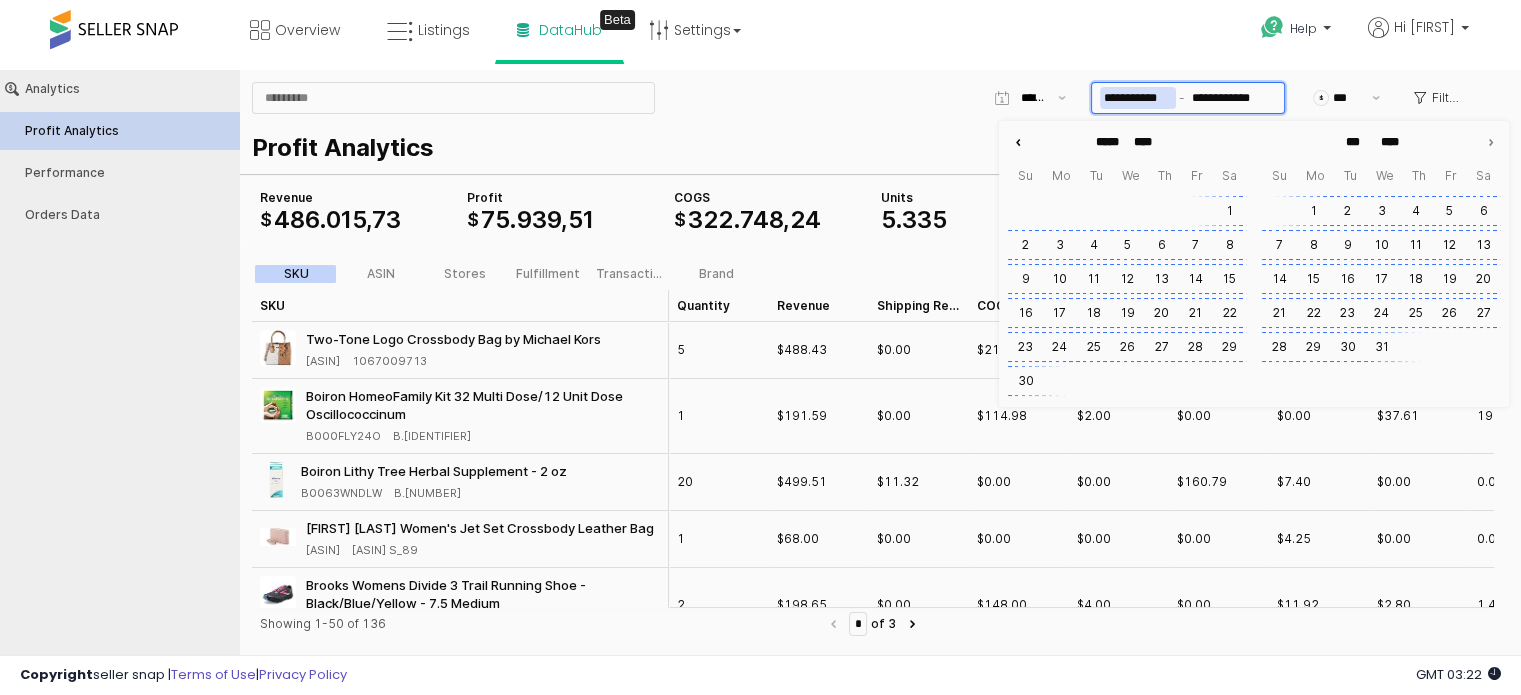 click 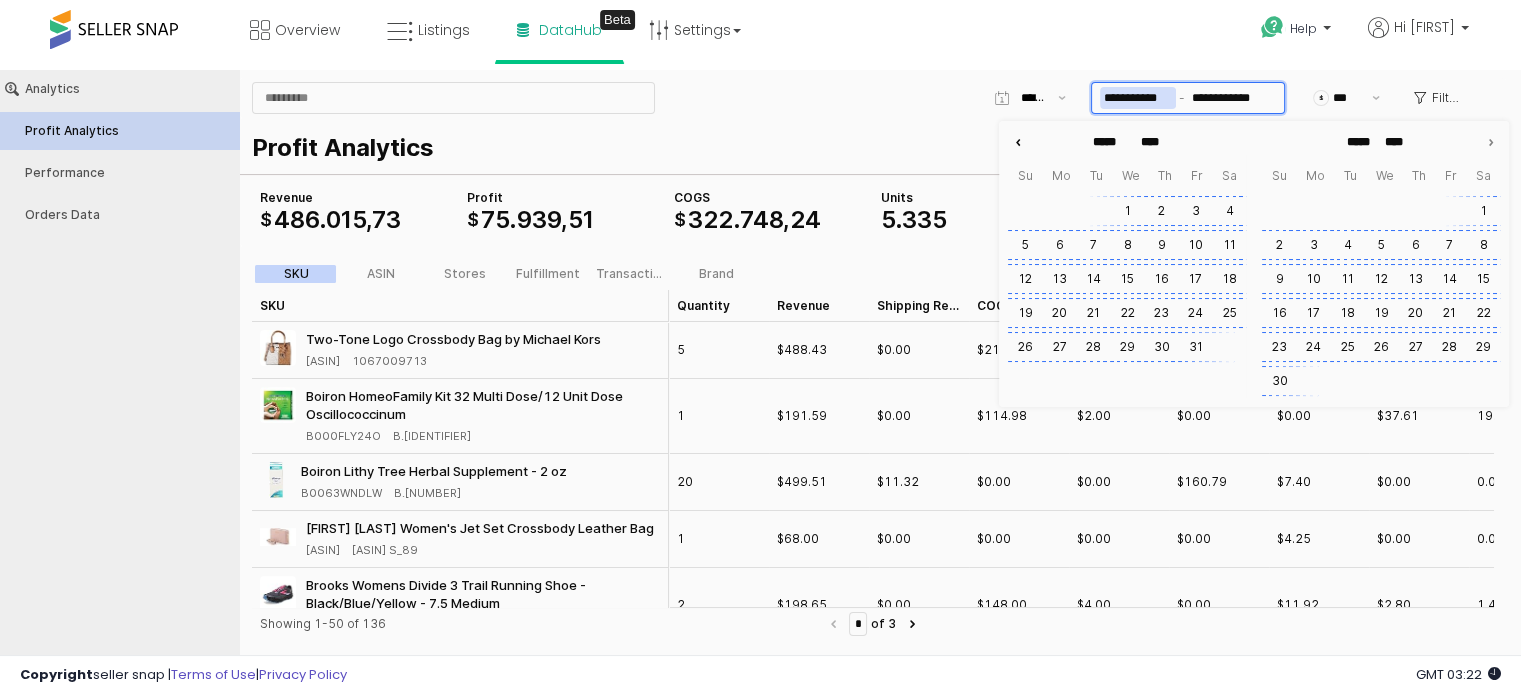 click 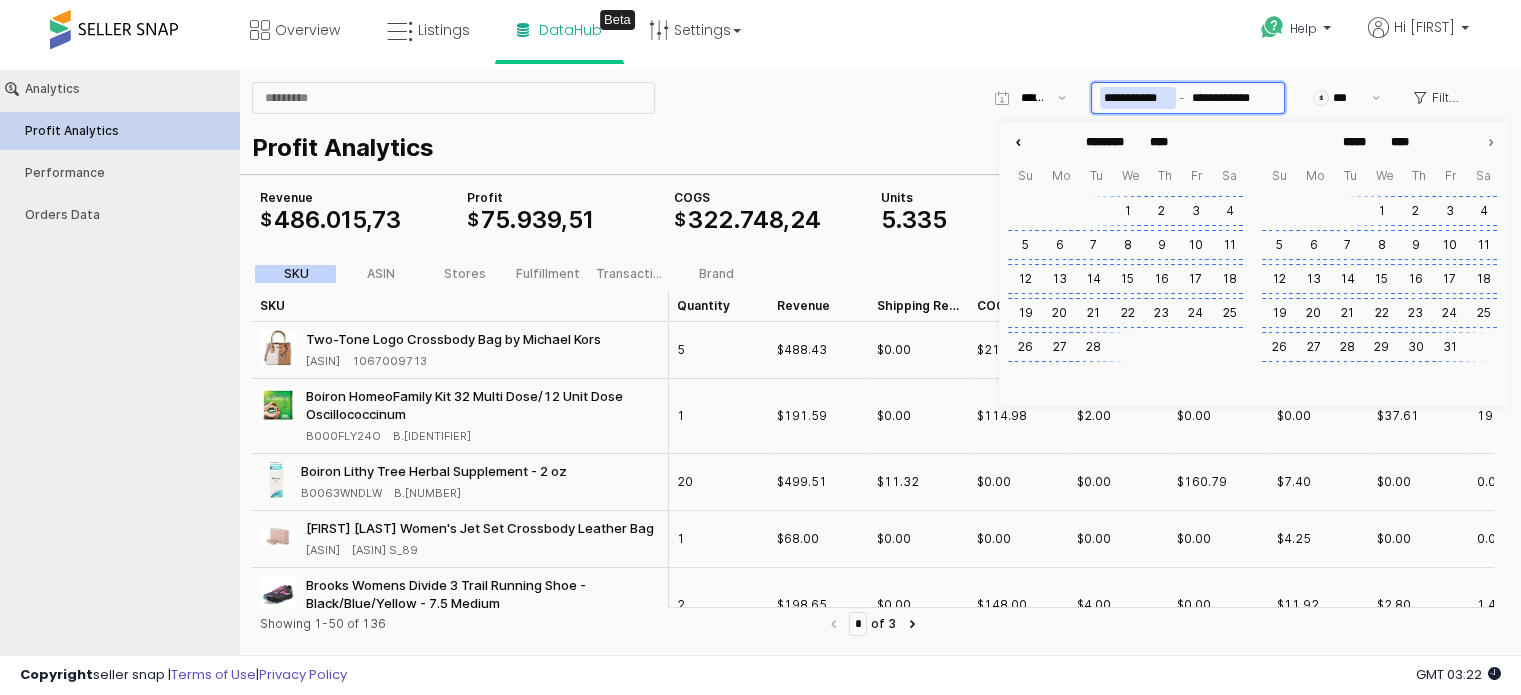 click 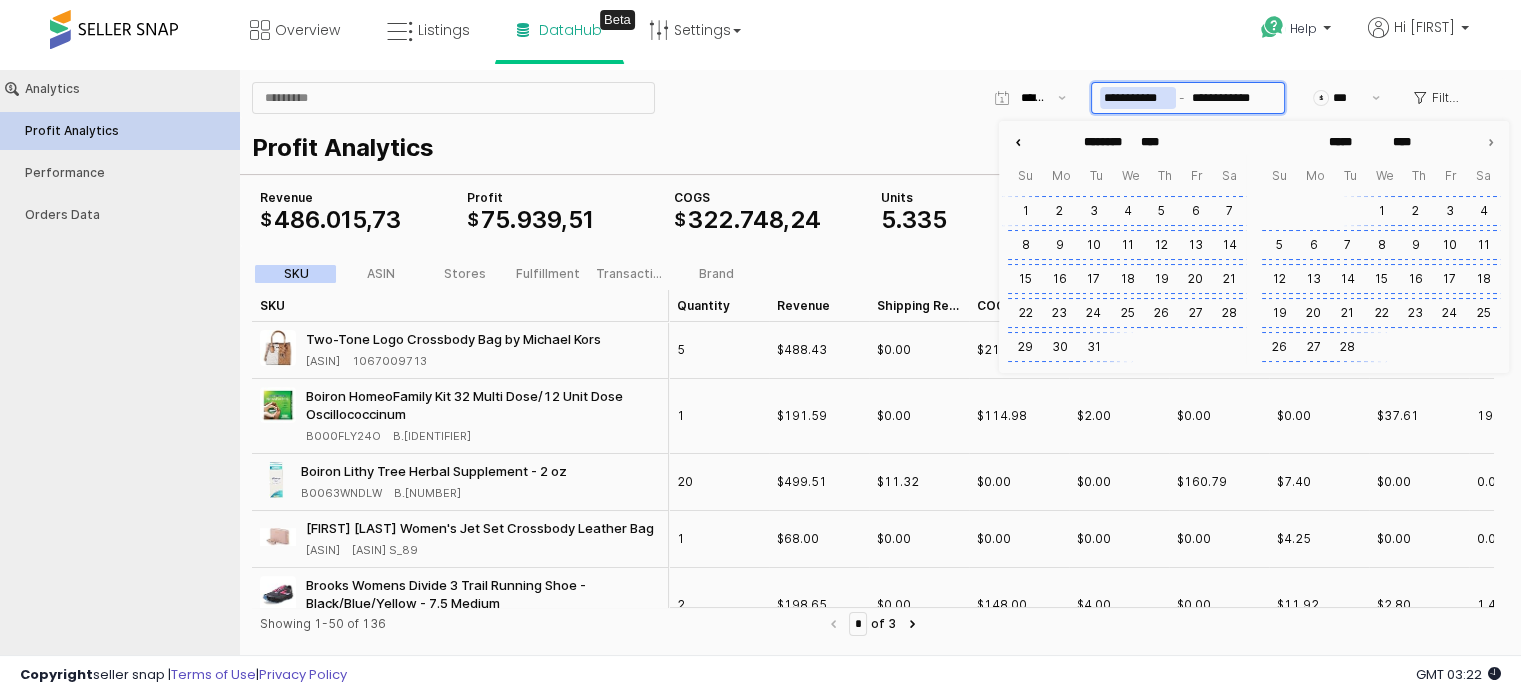 type on "*******" 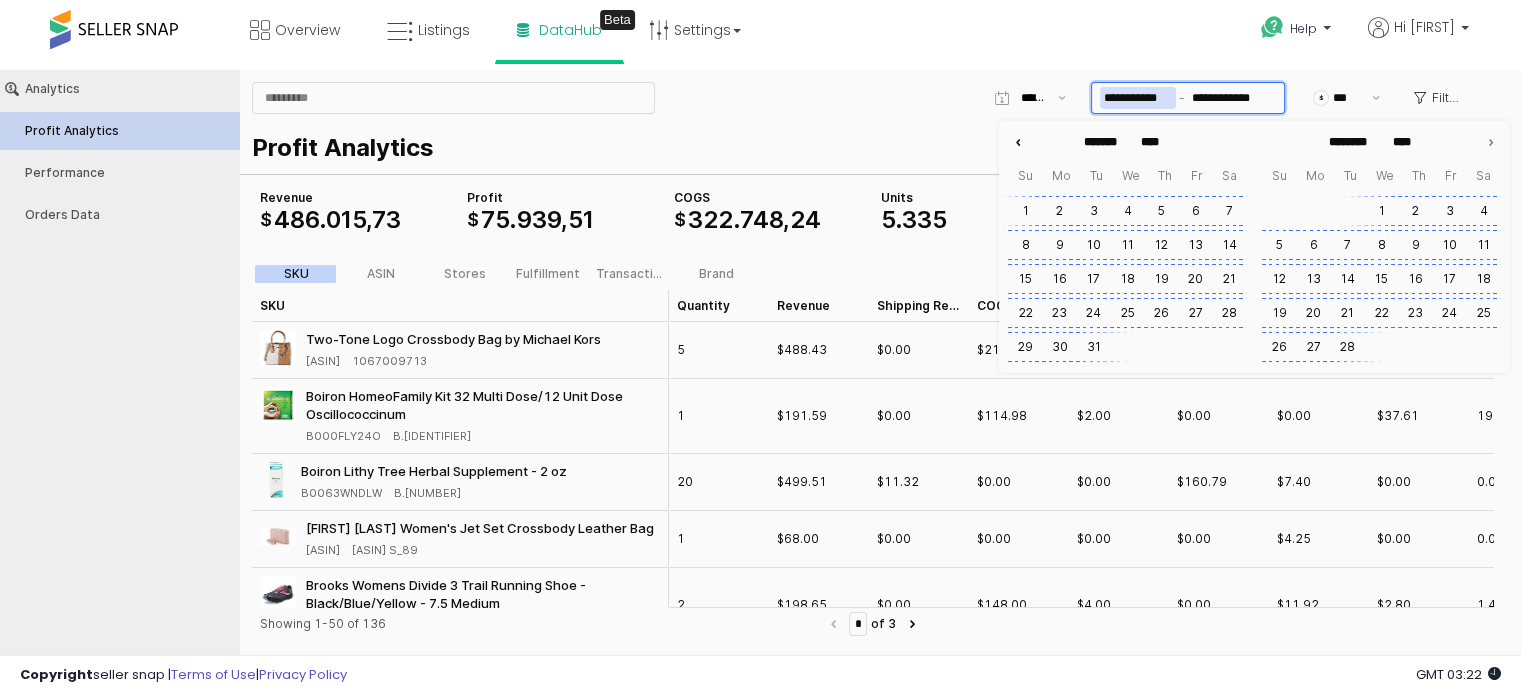 click 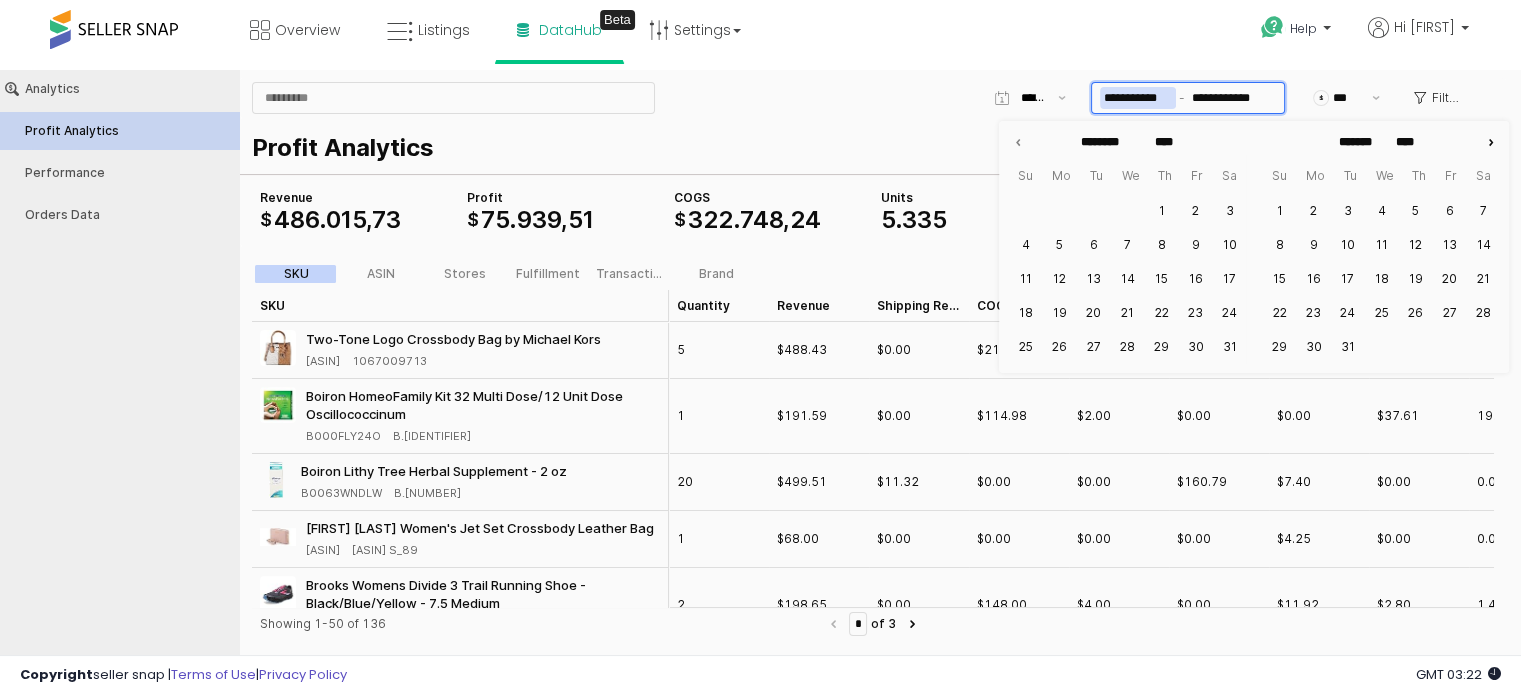 click 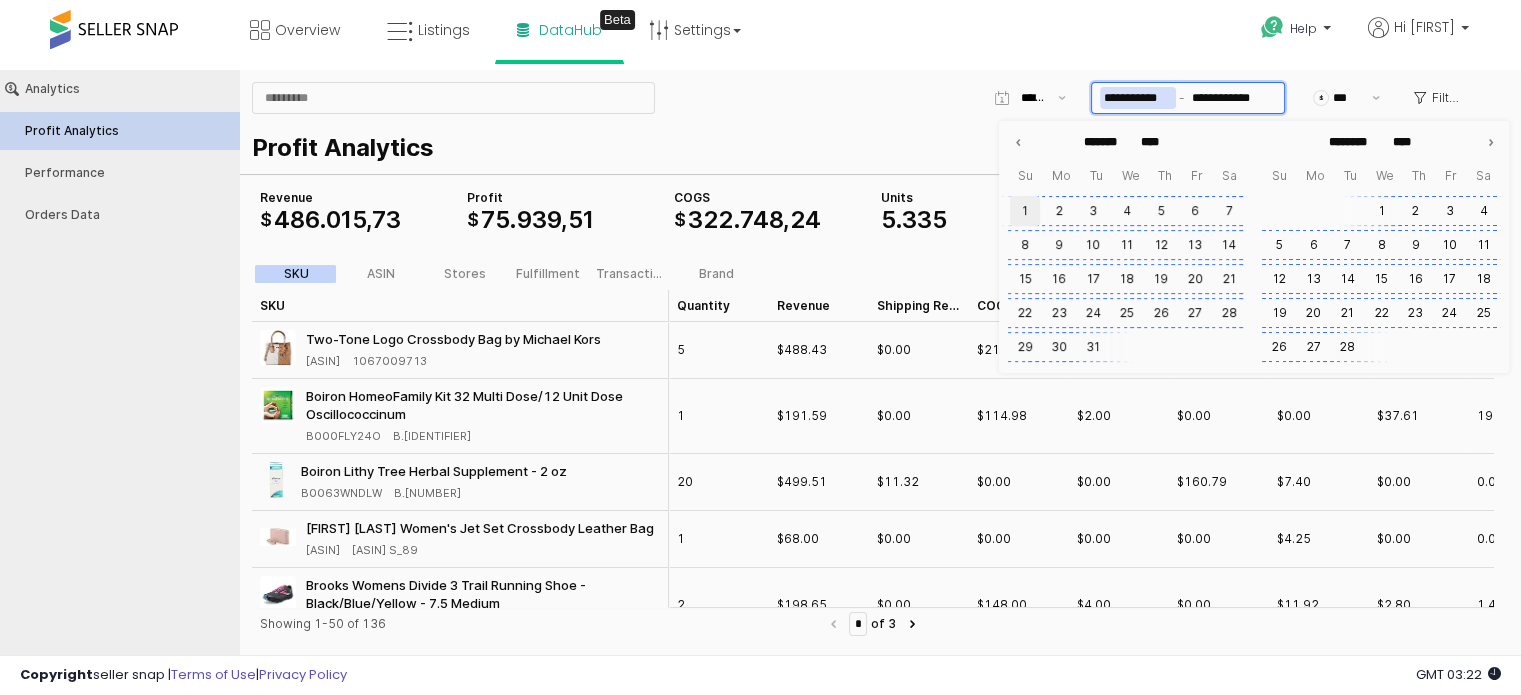 click on "1" at bounding box center [1025, 211] 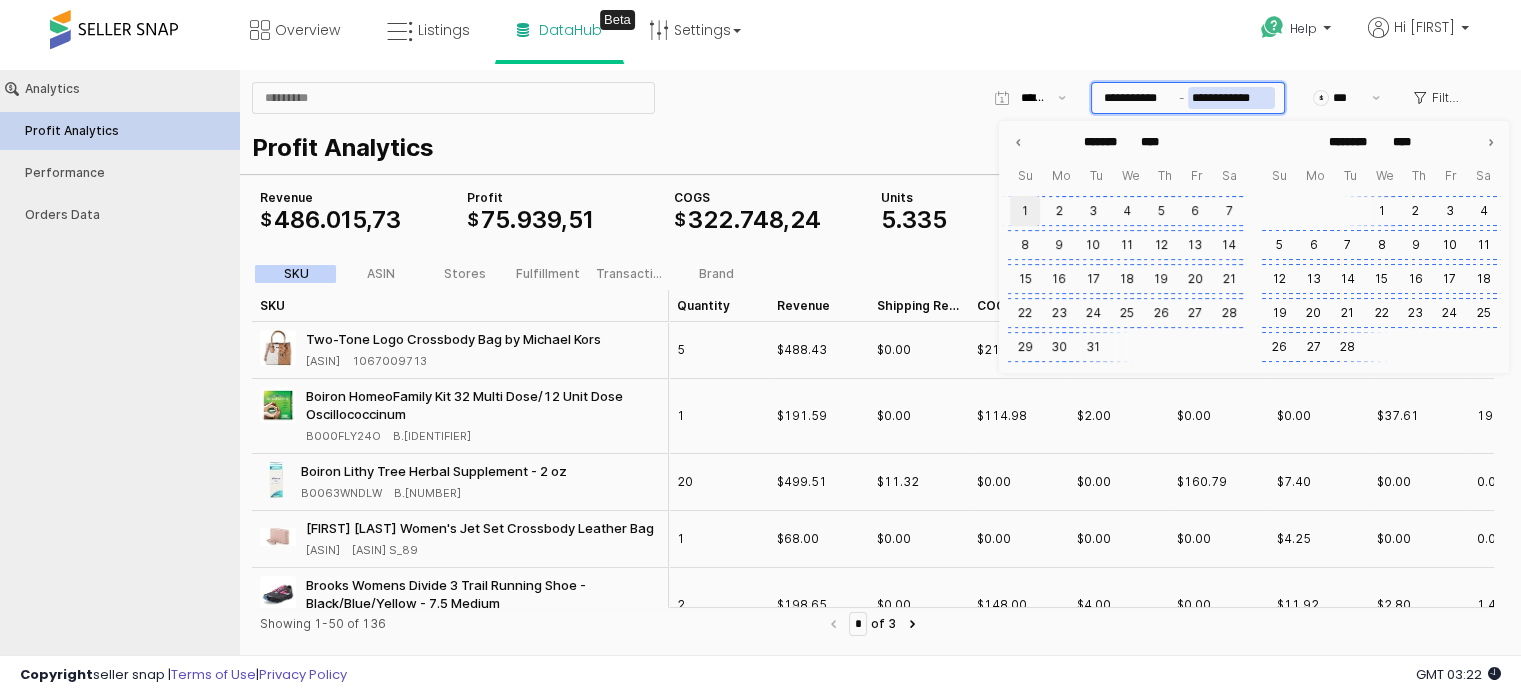 type on "**********" 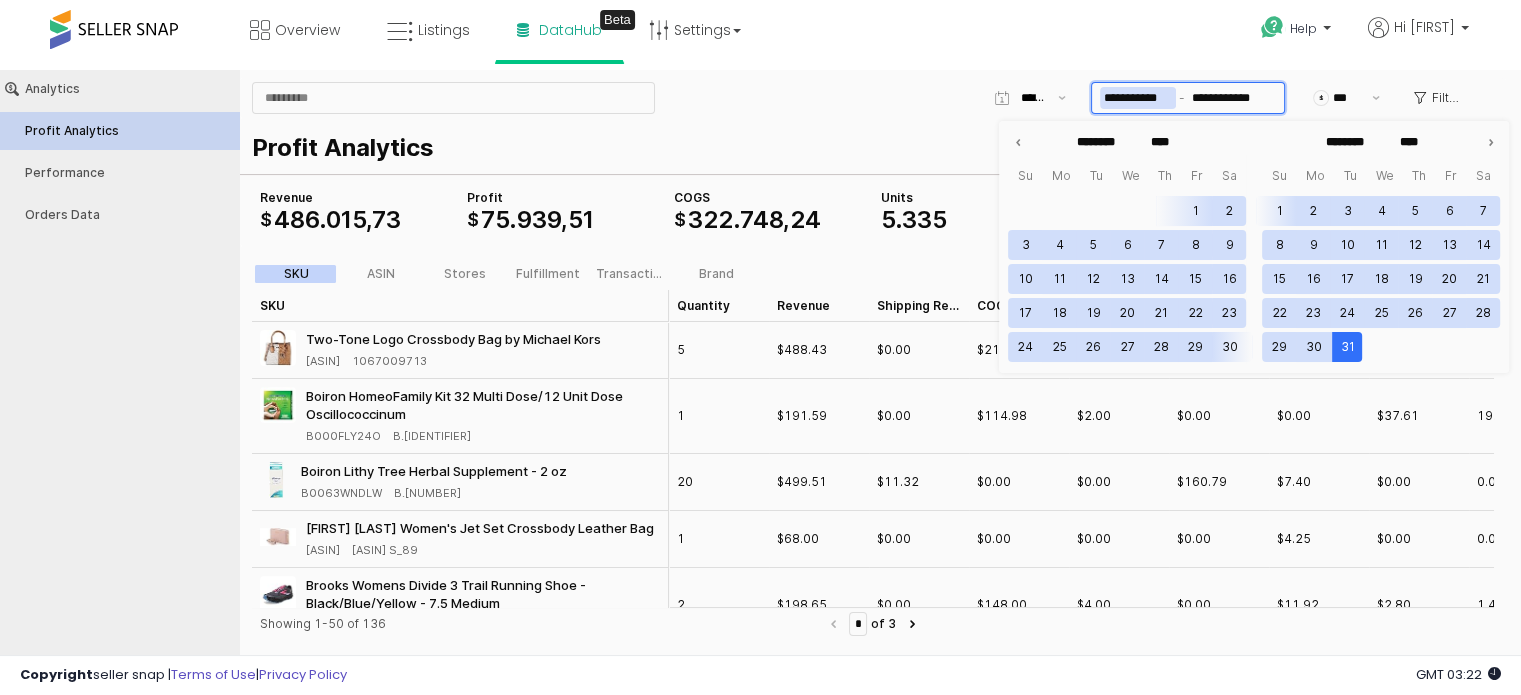 type on "*******" 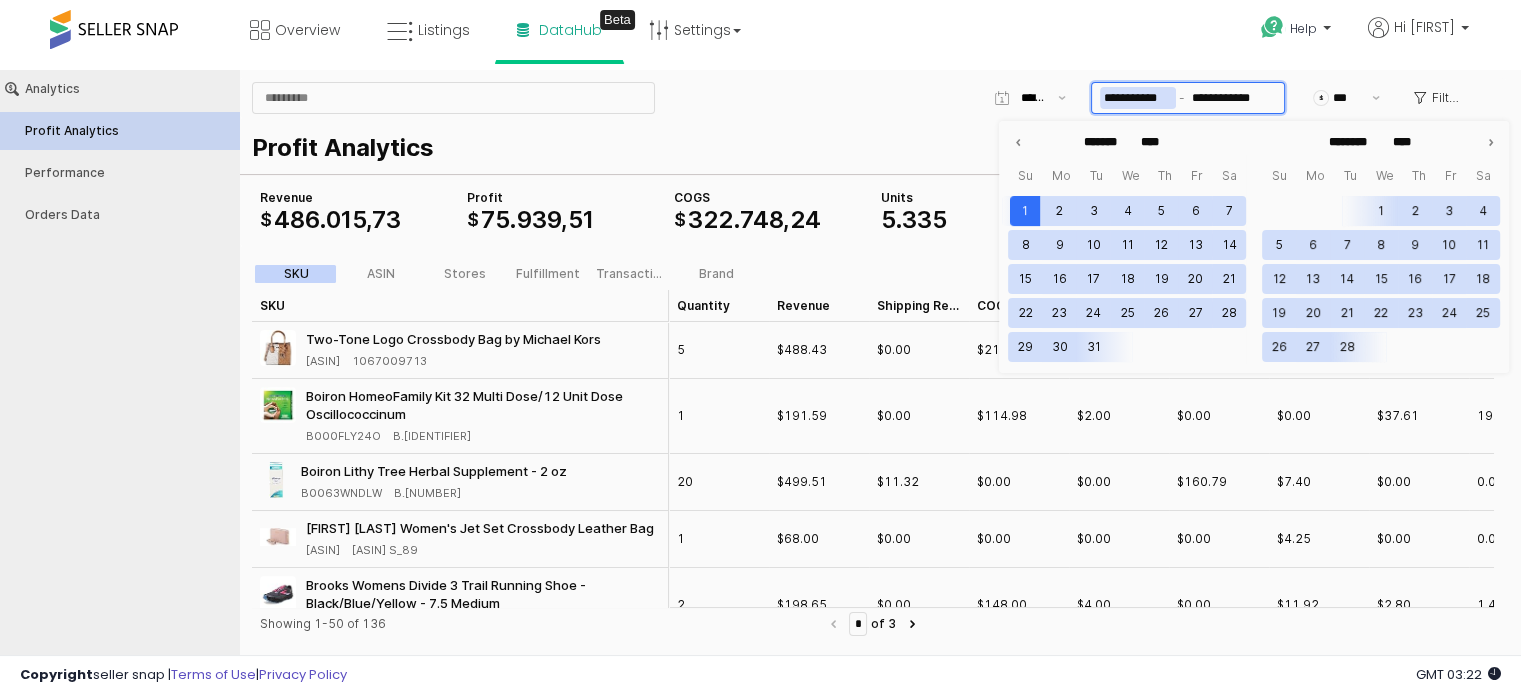 click on "**********" at bounding box center (1138, 98) 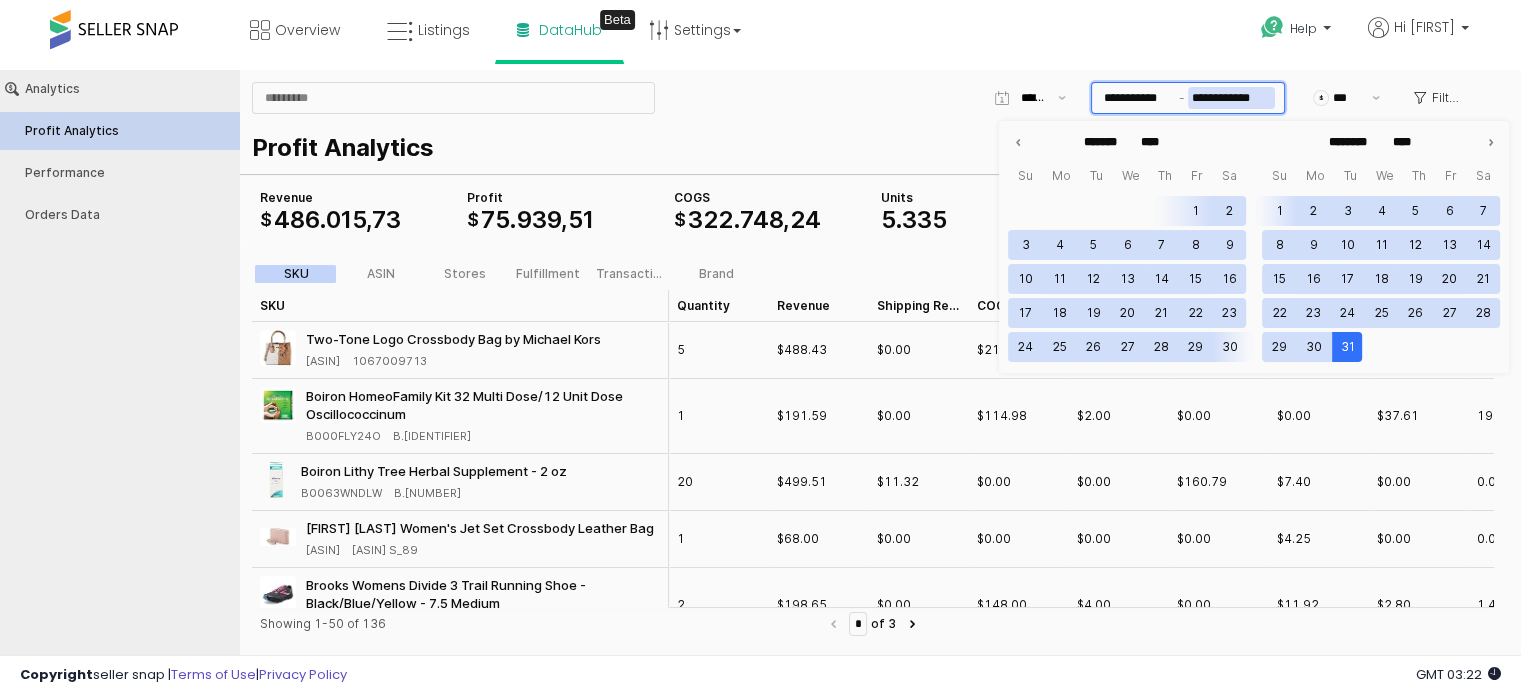 type on "********" 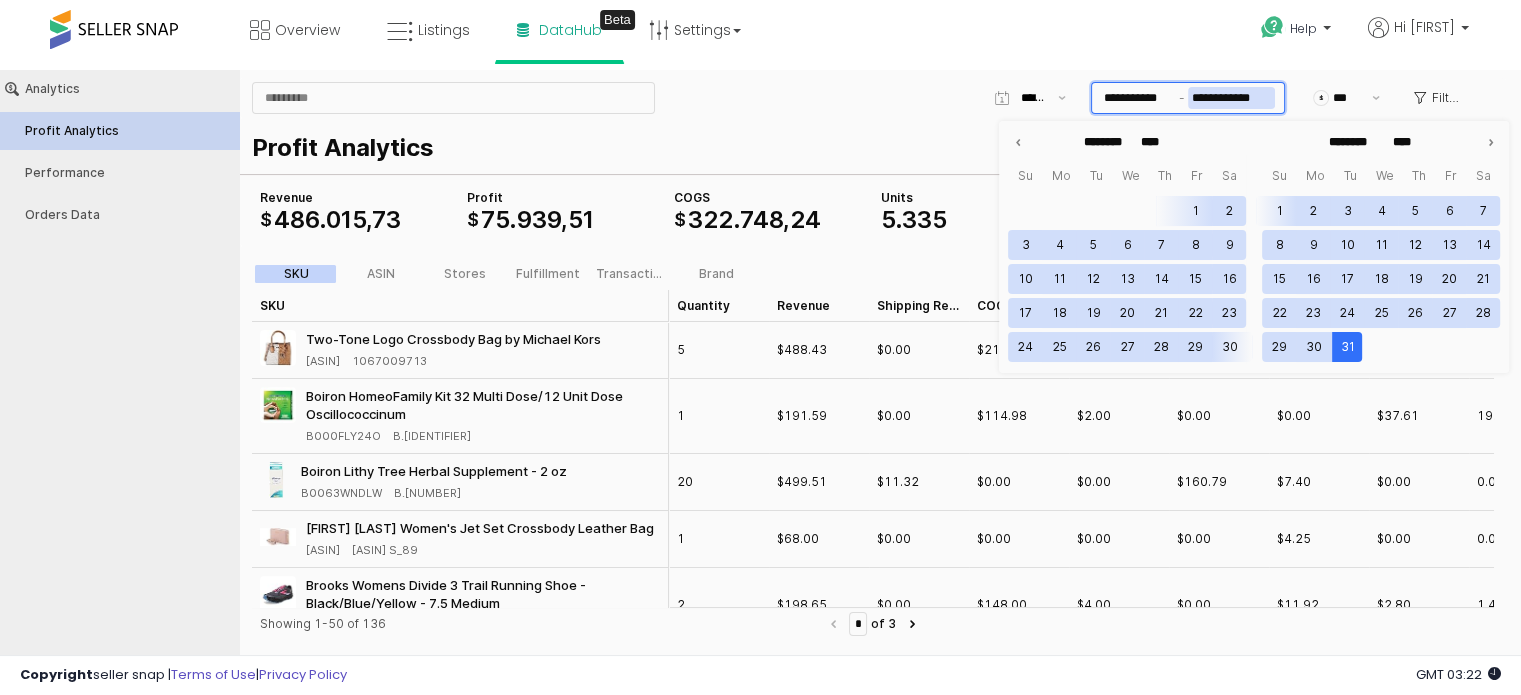 click on "**********" at bounding box center (1231, 98) 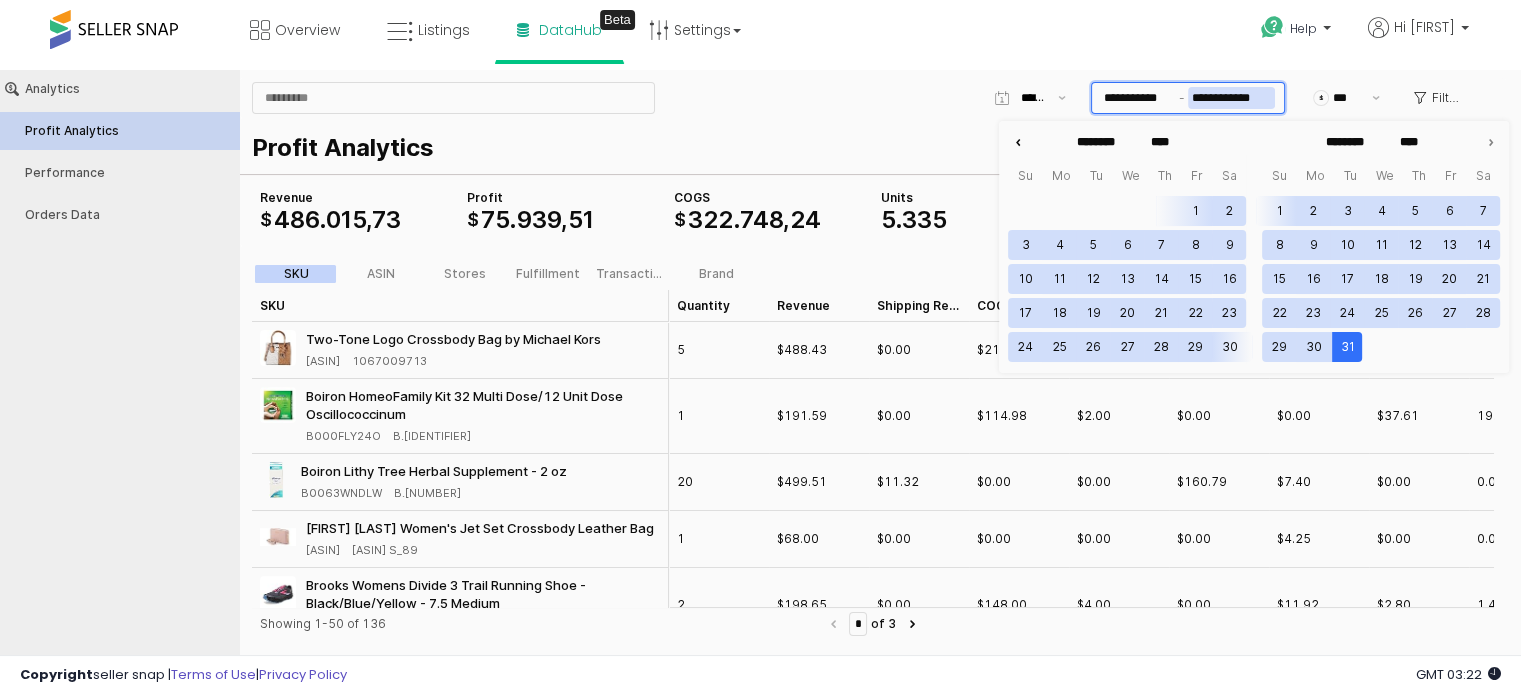 click 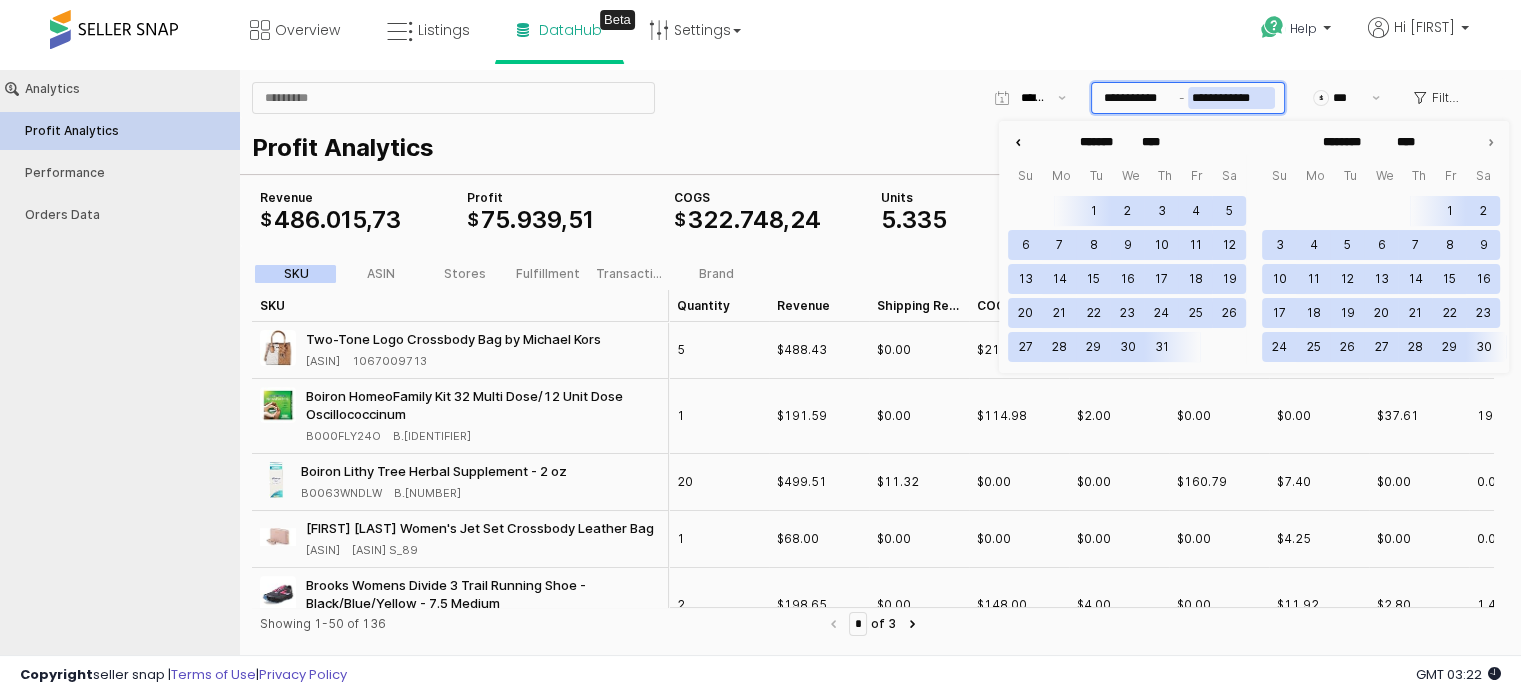 click 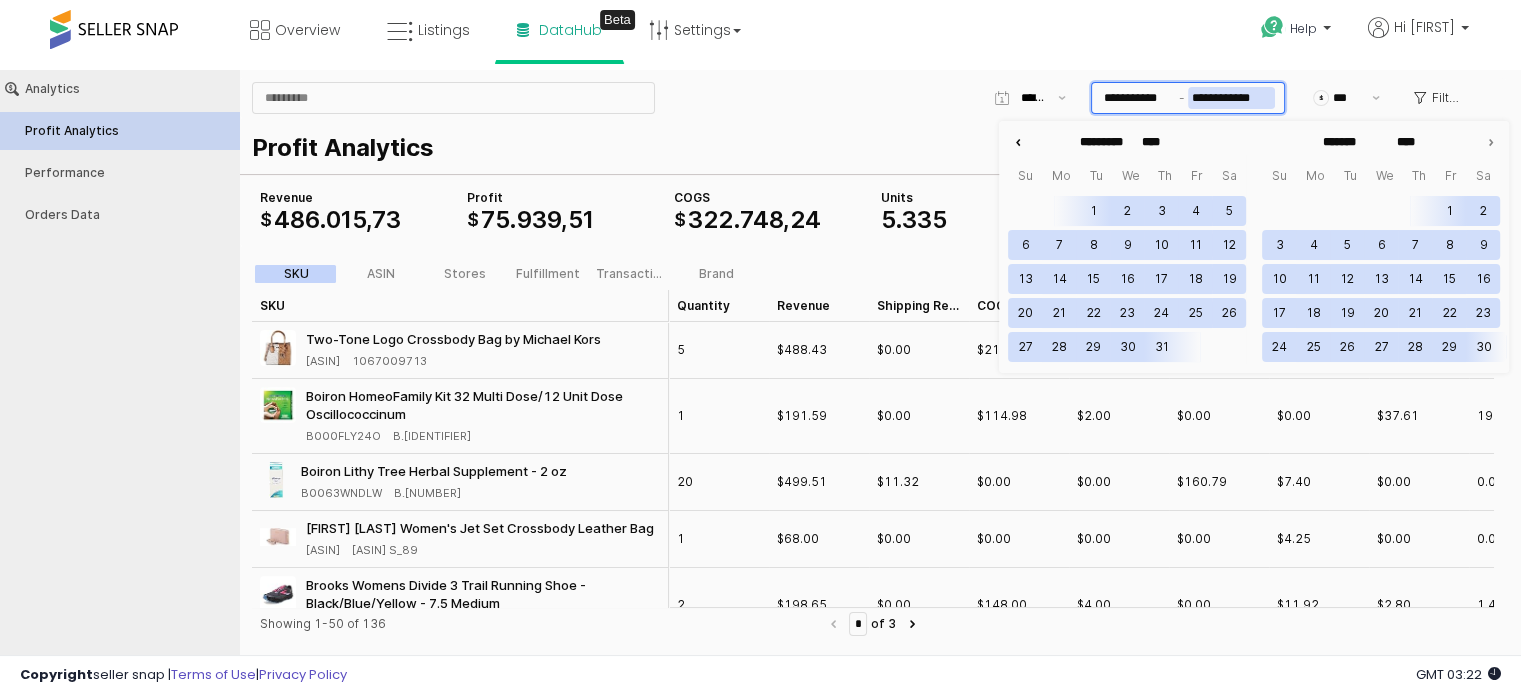 click 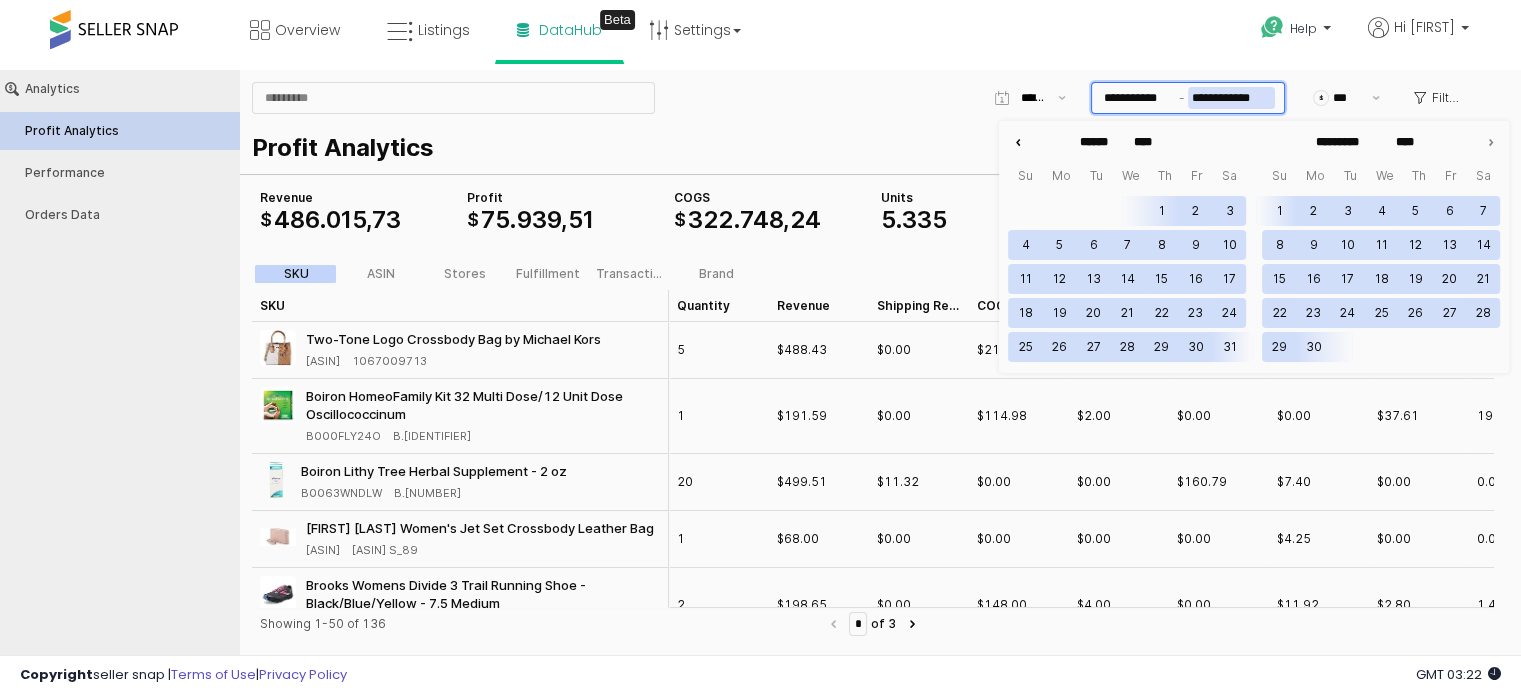 click 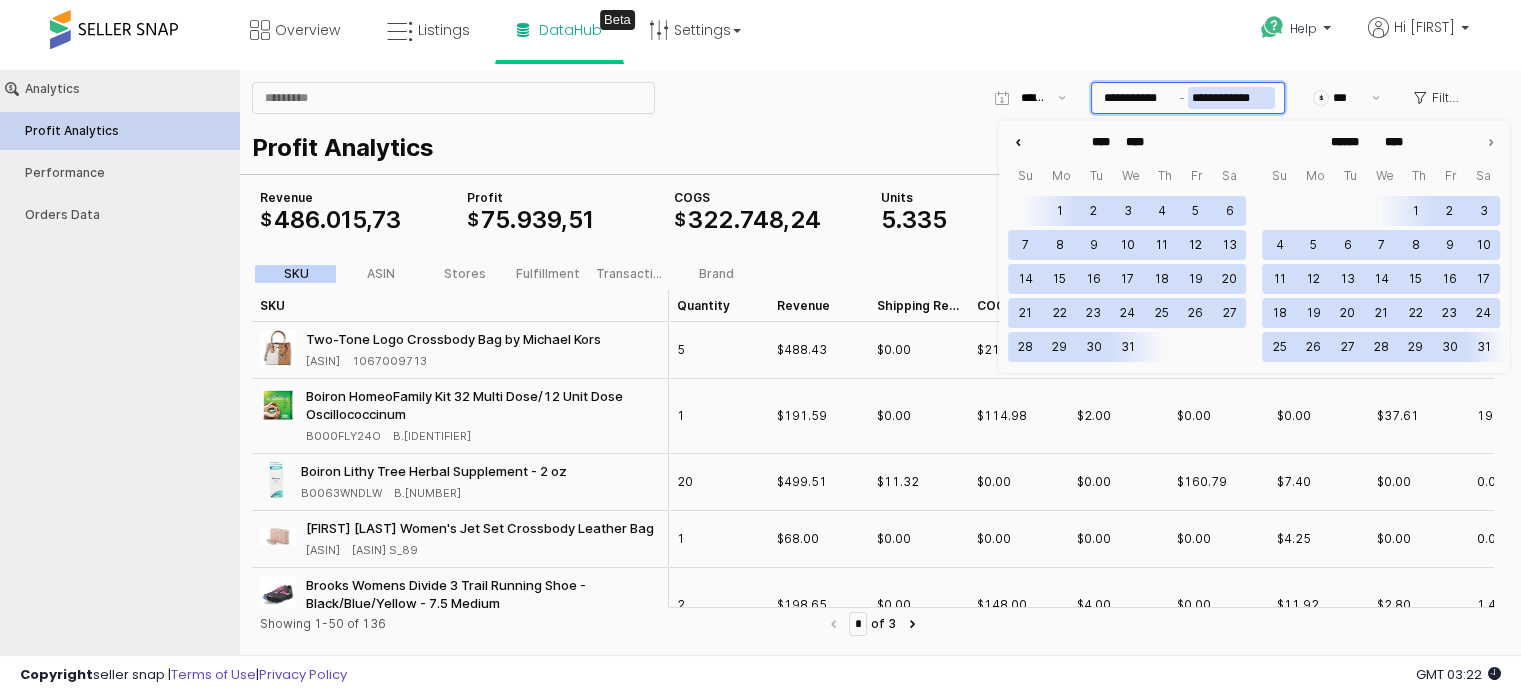 click 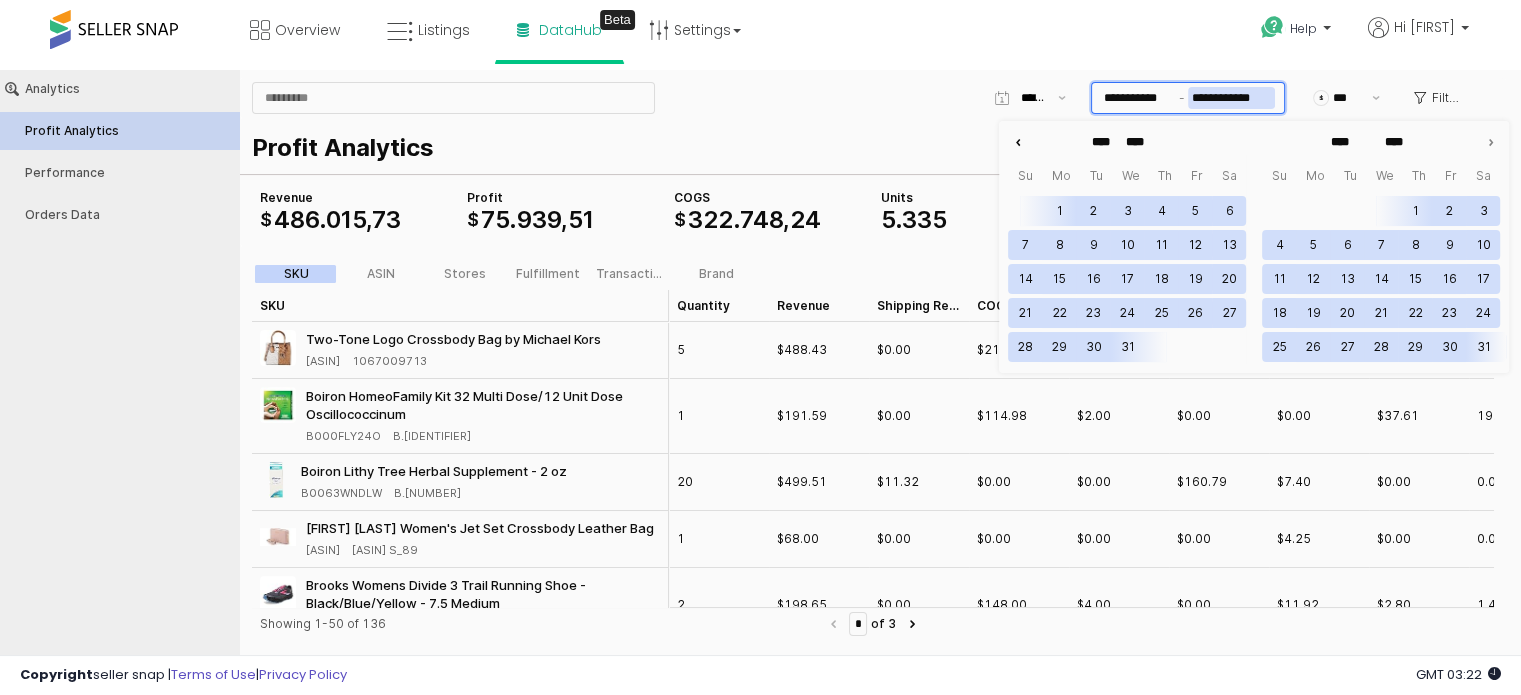 click 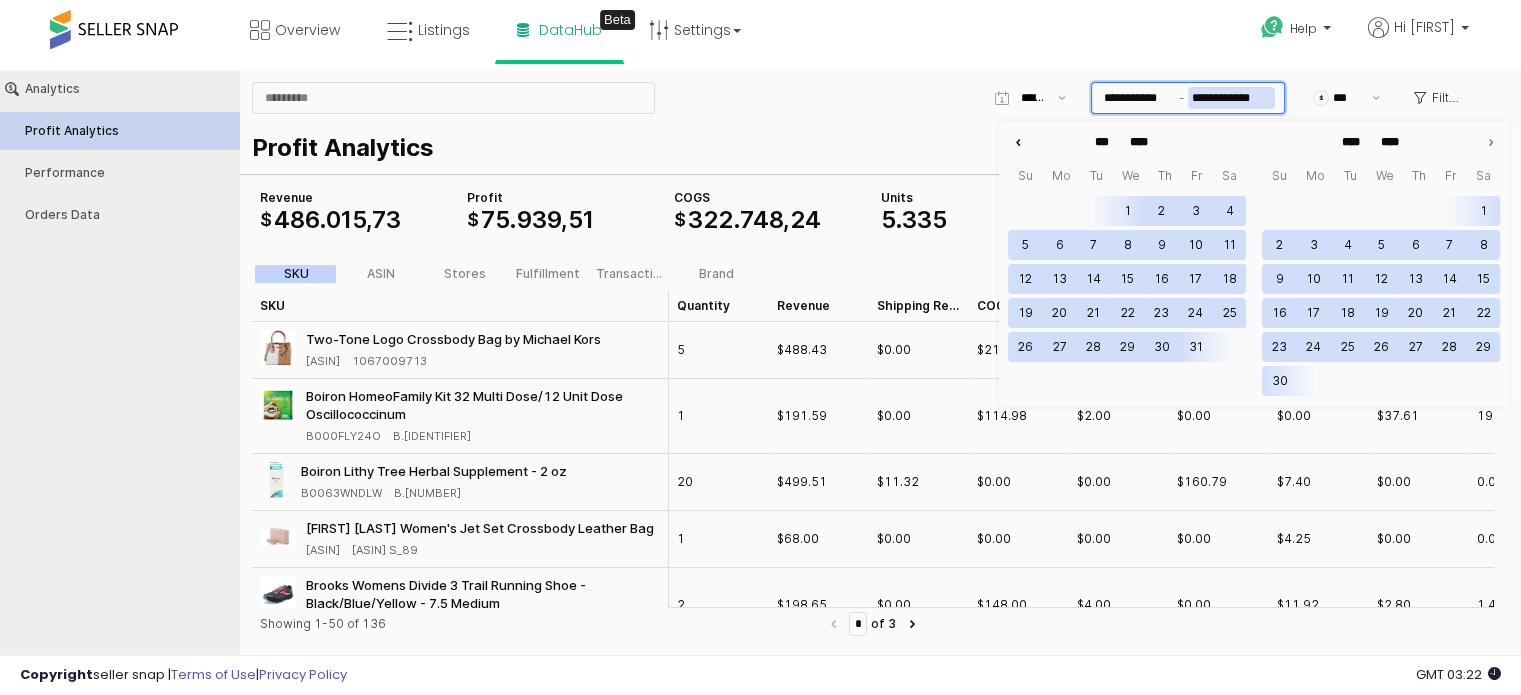 click 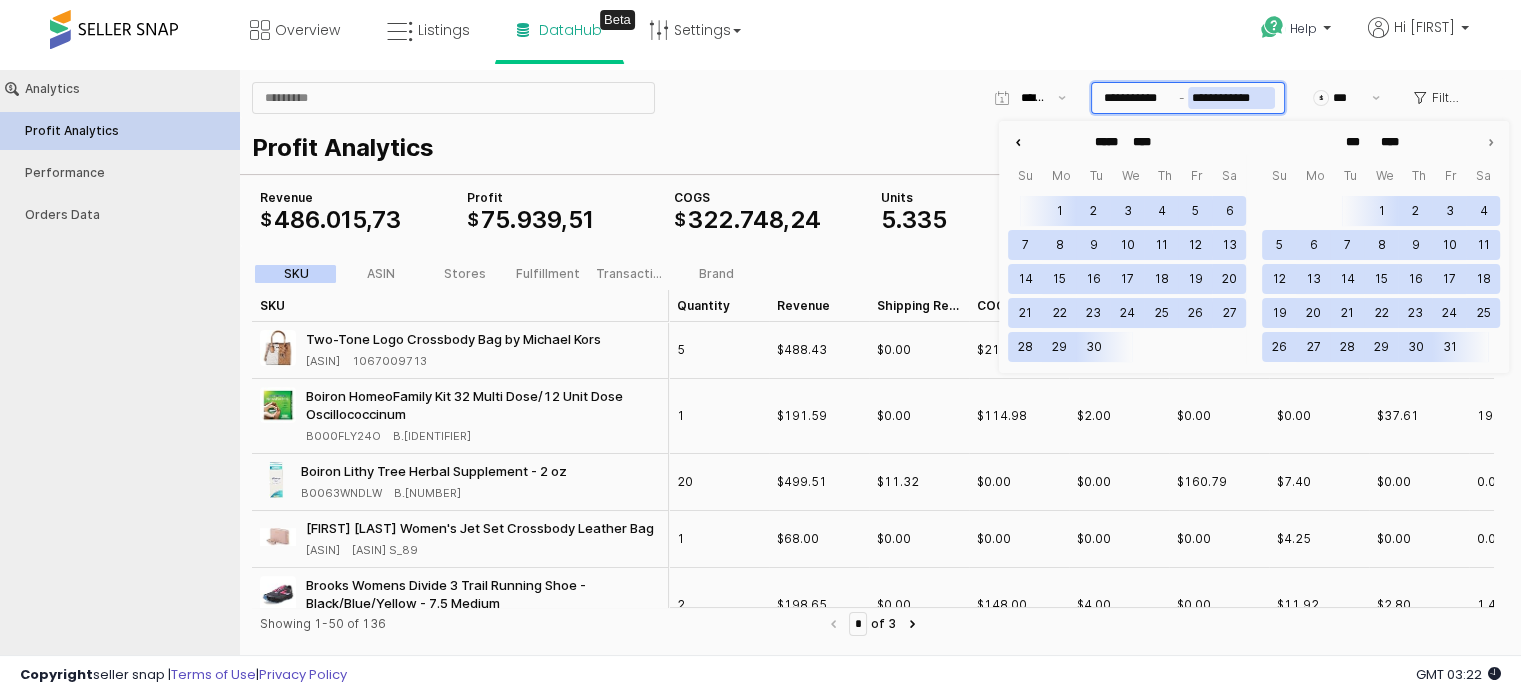 click 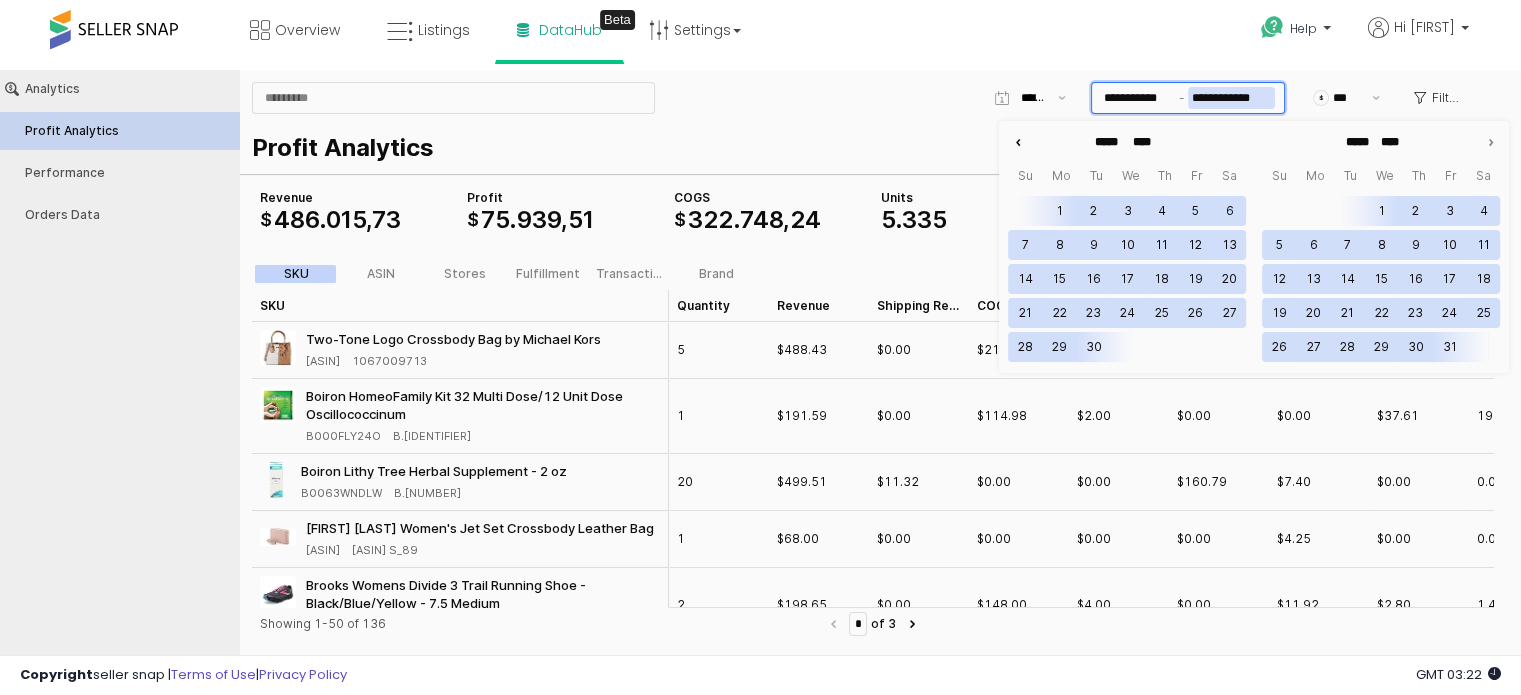 click 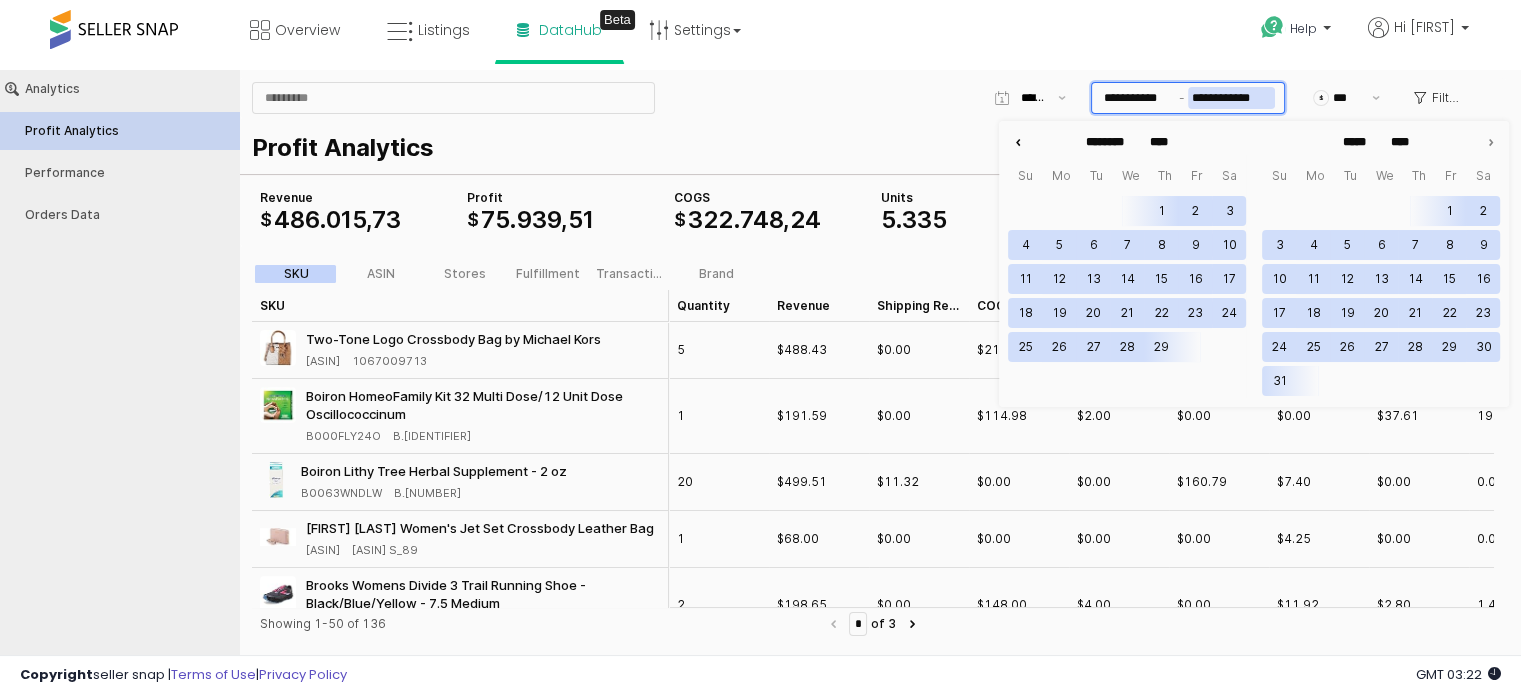 click 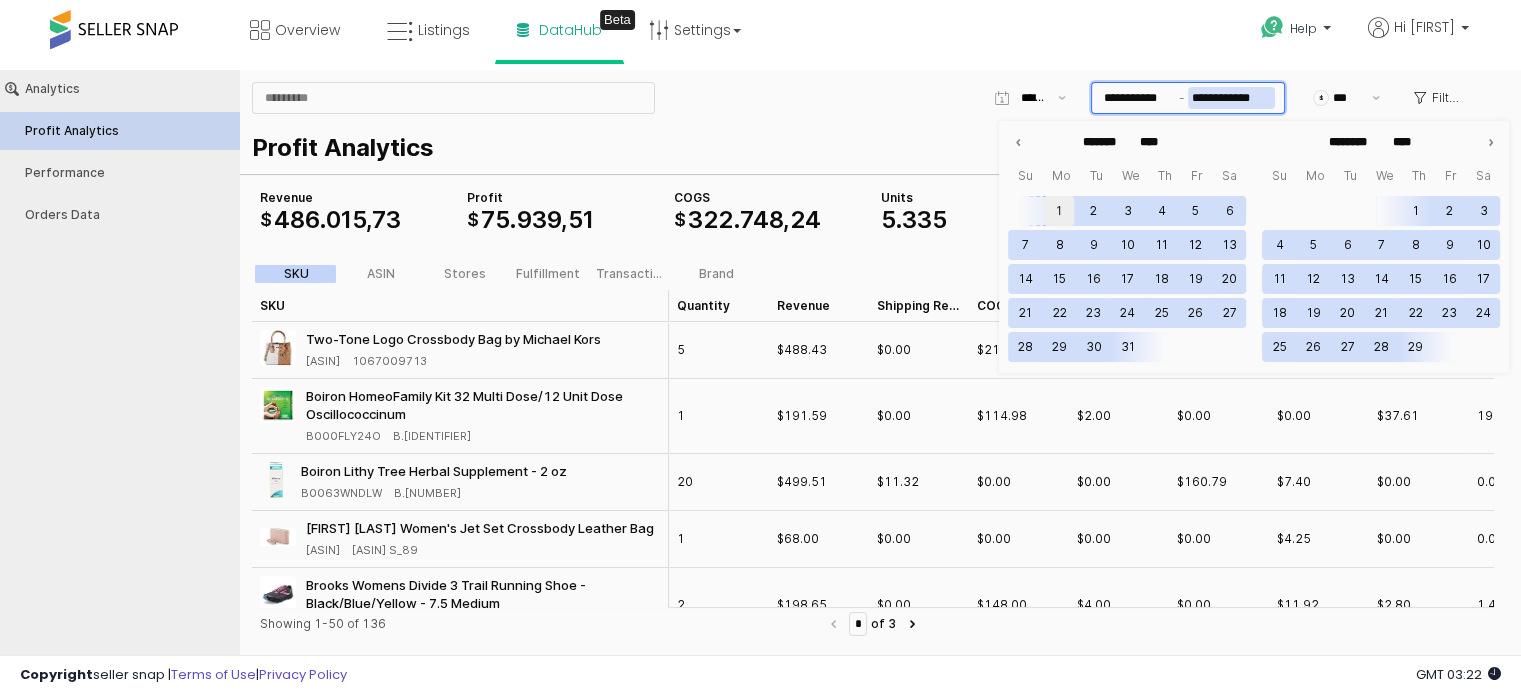 click on "1" at bounding box center [1059, 211] 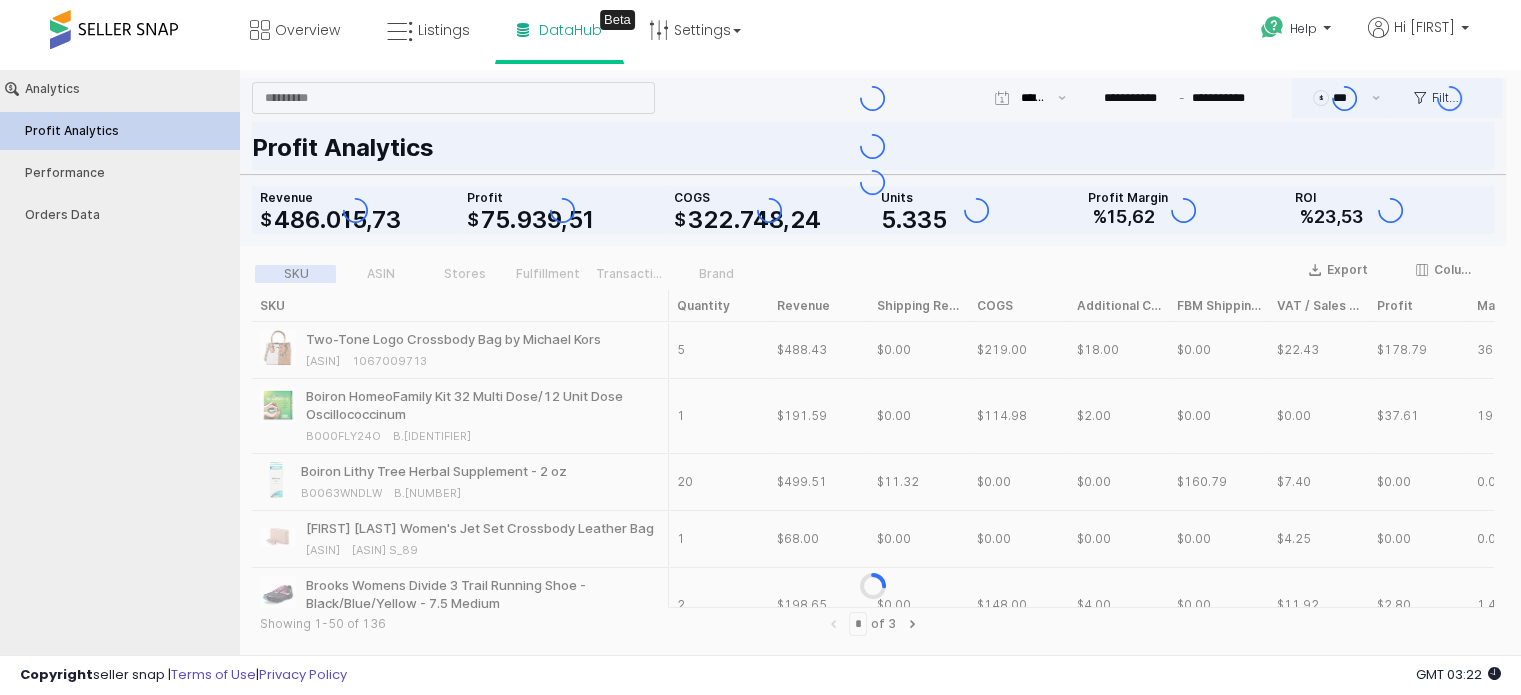 click on "Profit Analytics COGS $ 322 . 748 , 24 Revenue $ 486 . 015 , 73 Profit $ 75 . 939 , 51 Units 5 . 335 Profit Margin % 15 , 62 ROI % 23 , 53" at bounding box center [873, 182] 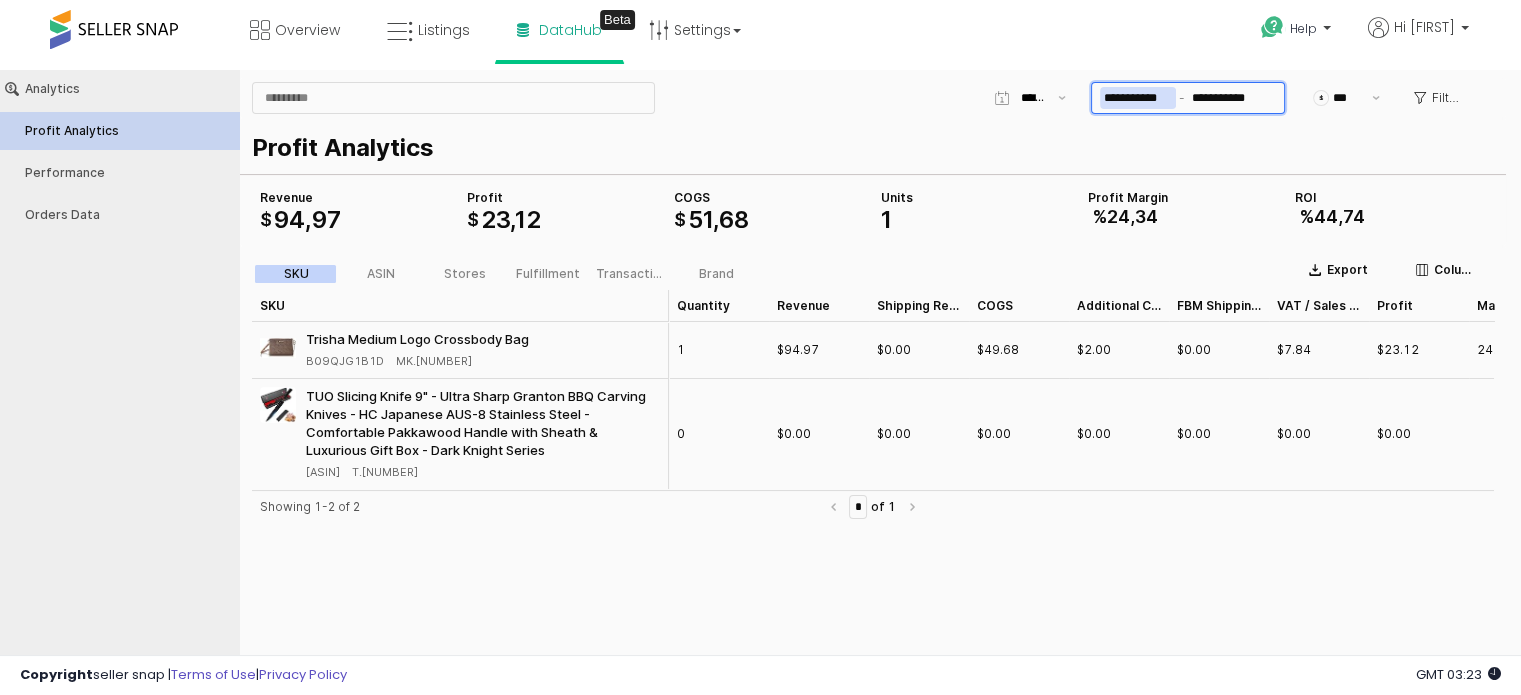 click on "**********" at bounding box center [1138, 98] 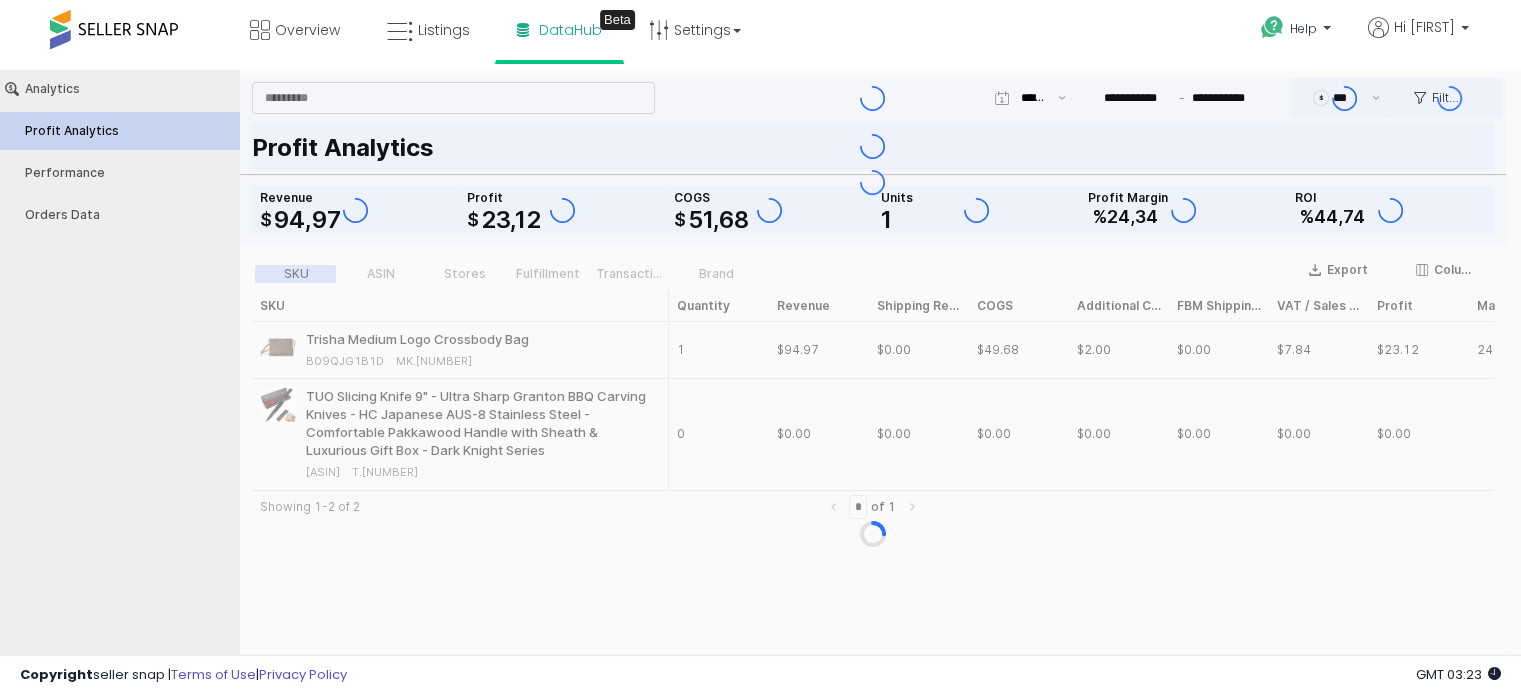 click on "Export Columns SKU ASIN Stores Fulfillment Transaction Brand SKU SKU Quantity Quantity Revenue Revenue Shipping Revenue Shipping Revenue COGS COGS Additional Costs Additional Costs FBM Shipping Costs FBM Shipping Costs VAT / Sales Tax VAT / Sales Tax Profit Profit Margin Margin ROI ROI Fees Fees
[FIRST] [LAST] Medium Logo Crossbody Bag
[ASIN]
MK.[IDENTIFIER]
1 $94.97 $0.00 $49.68 $2.00 $0.00 $7.84 $23.12 24.34% 44.74% $20.17
TUO Slicing Knife 9" - Ultra Sharp Granton BBQ Carving Knives - HC Japanese AUS-8 Stainless Steel - Comfortable Pakkawood Handle with Sheath & Luxurious Gift Box - Dark Knight Series
[ASIN]
T.[IDENTIFIER]
0 $0.00 $0.00 $0.00 $0.00 $0.00 $0.00 $0.00 $0.00 Showing 1-2 of 2 * of 1" at bounding box center (873, 534) 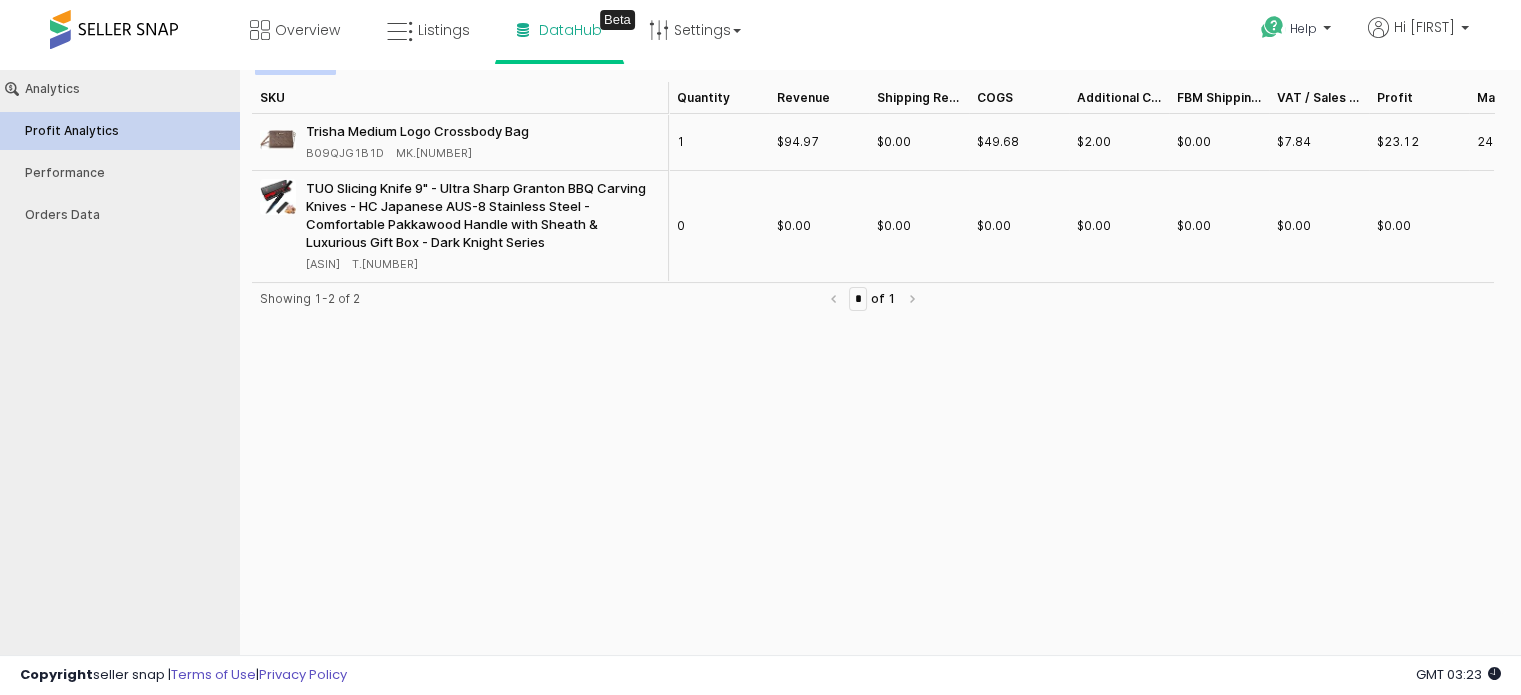 scroll, scrollTop: 0, scrollLeft: 0, axis: both 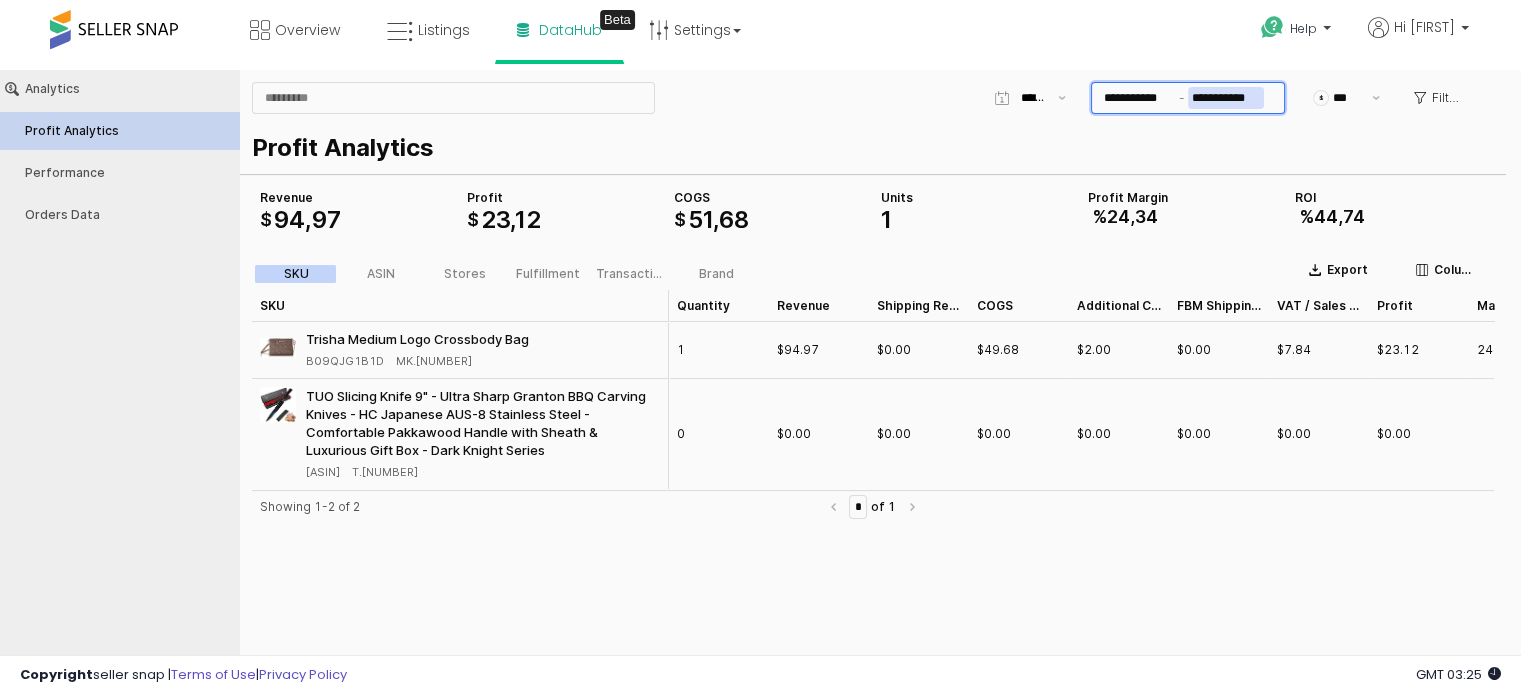 click on "**********" at bounding box center [1226, 98] 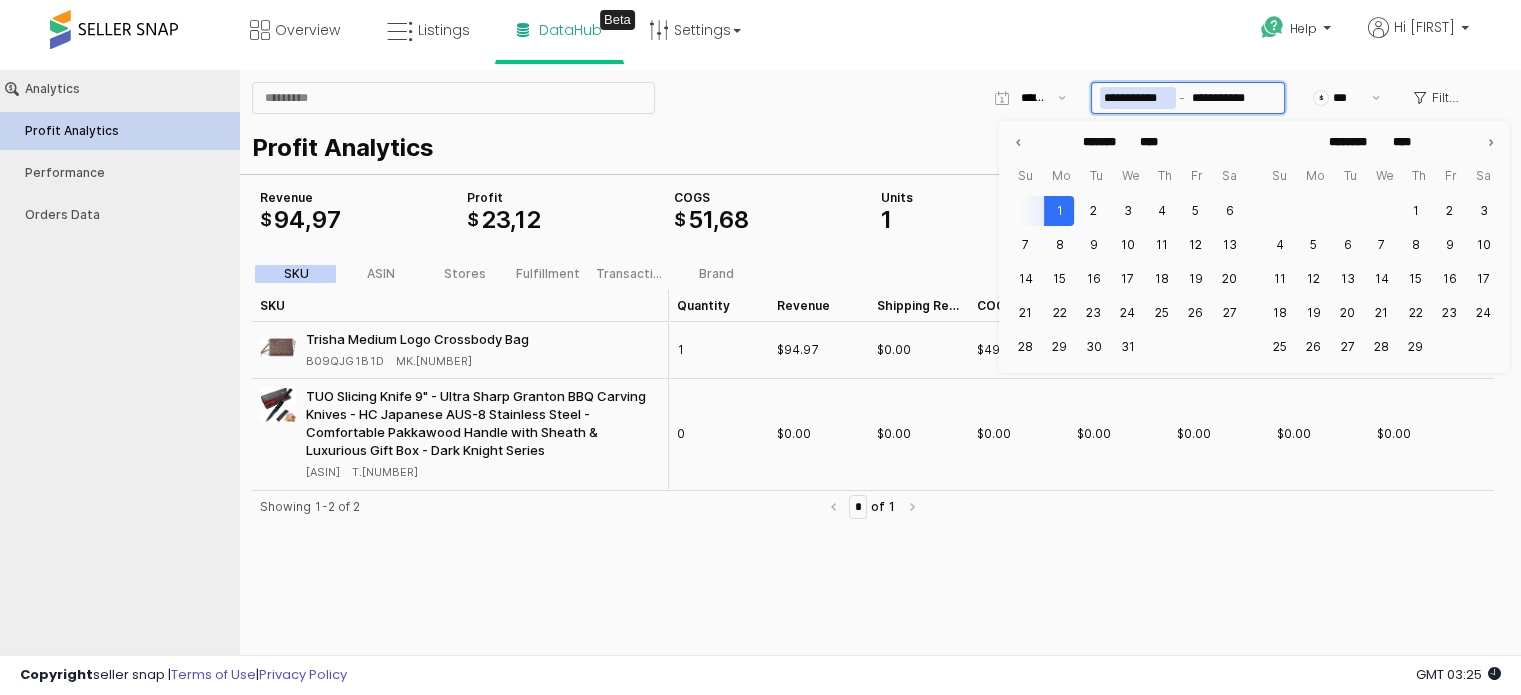 type on "****" 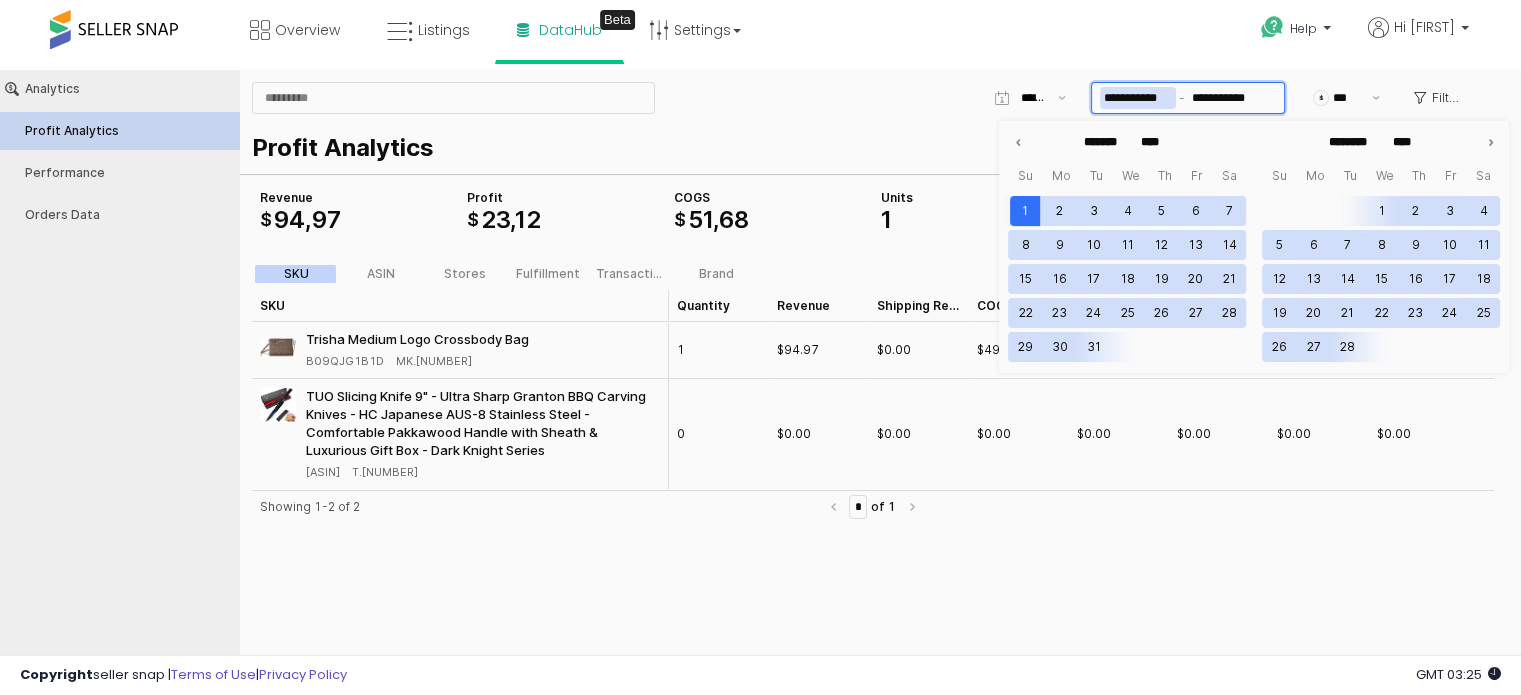 click 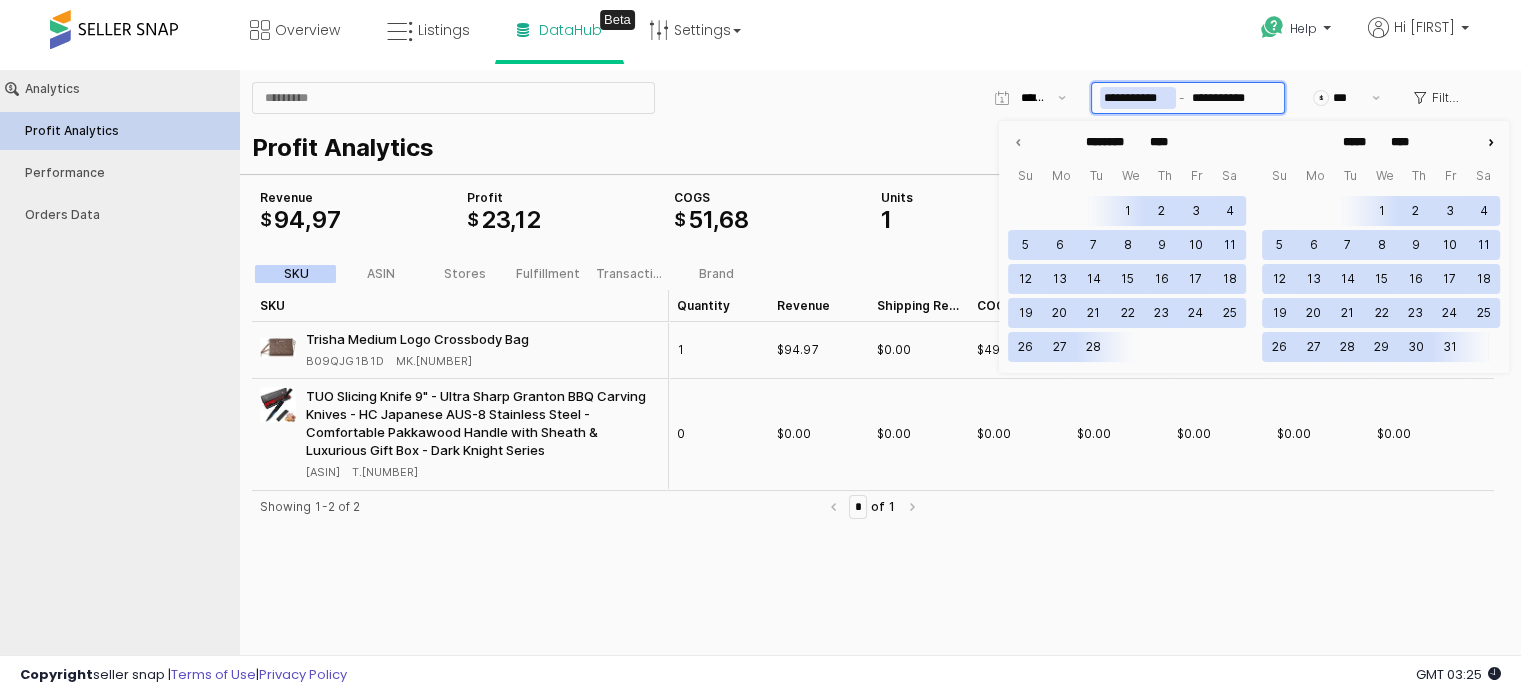 click 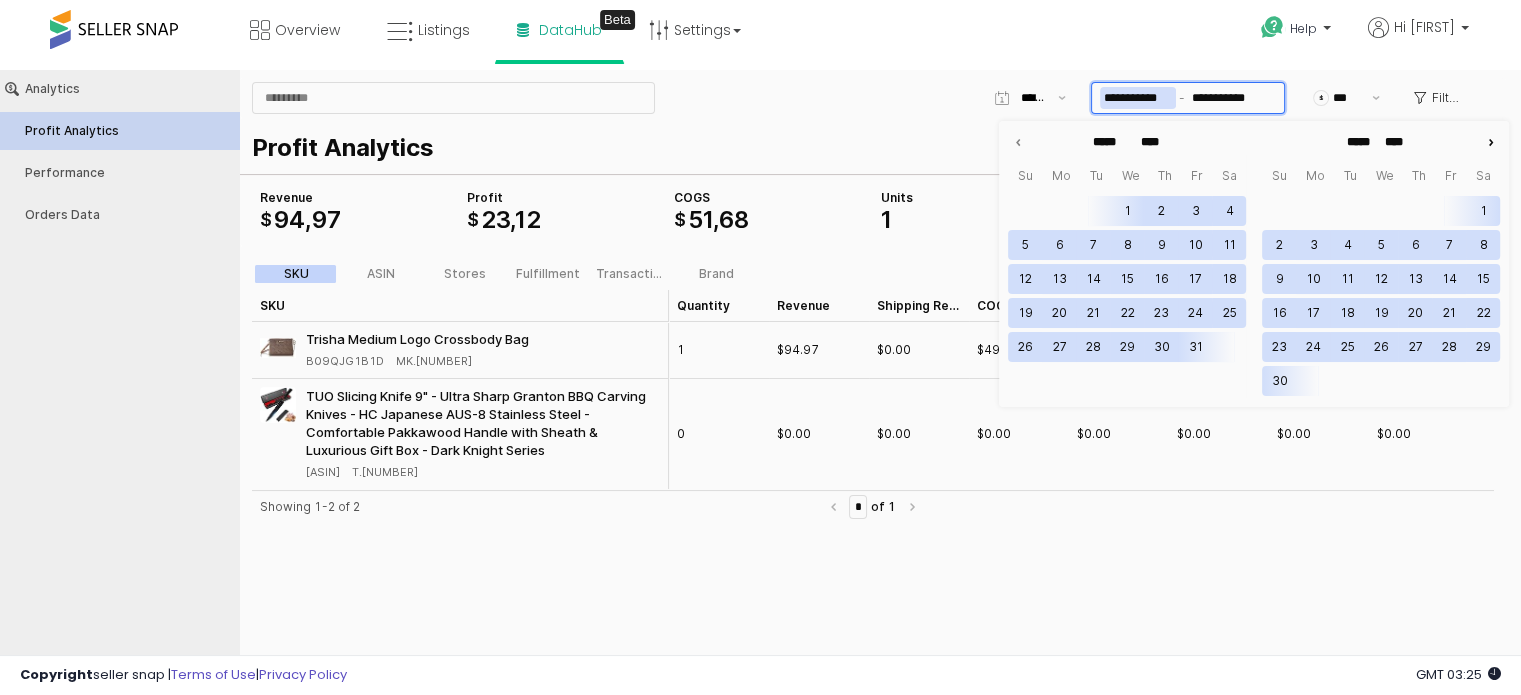 click 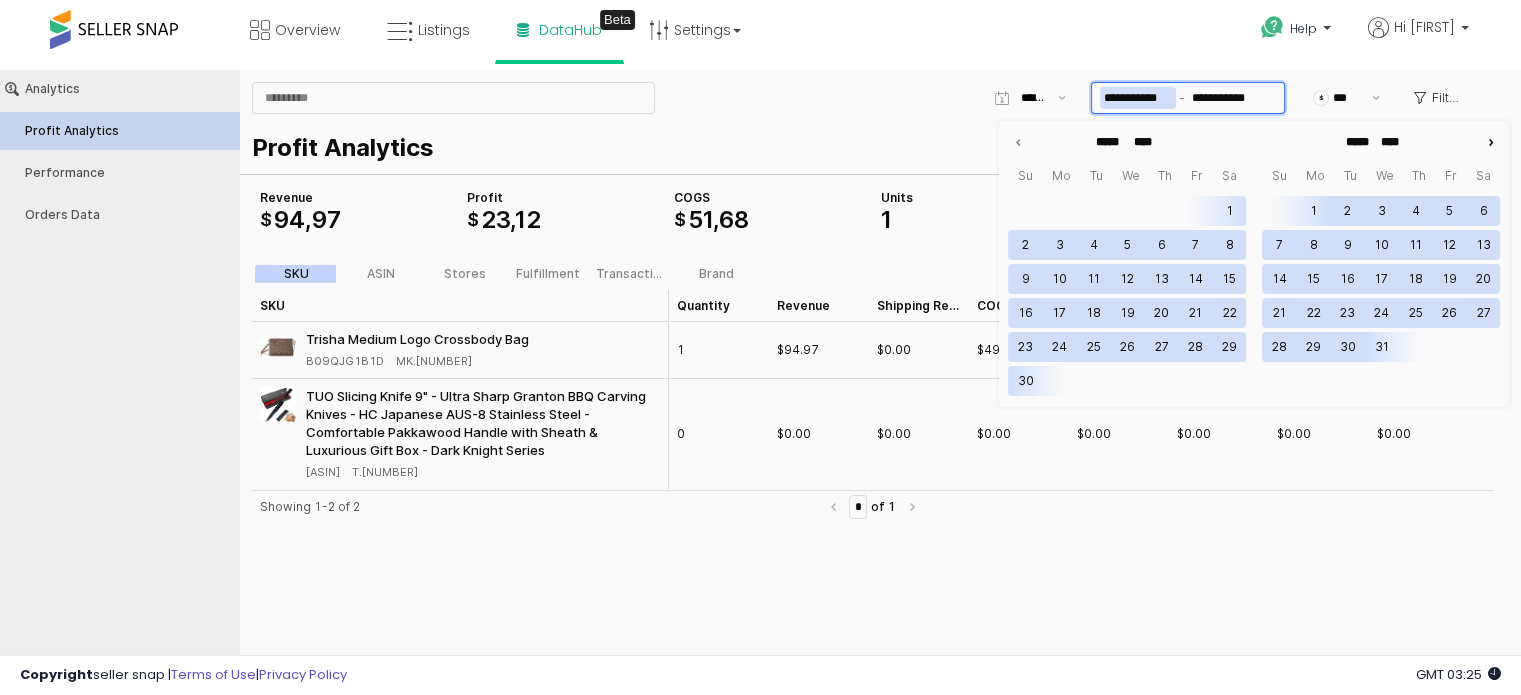 type on "*****" 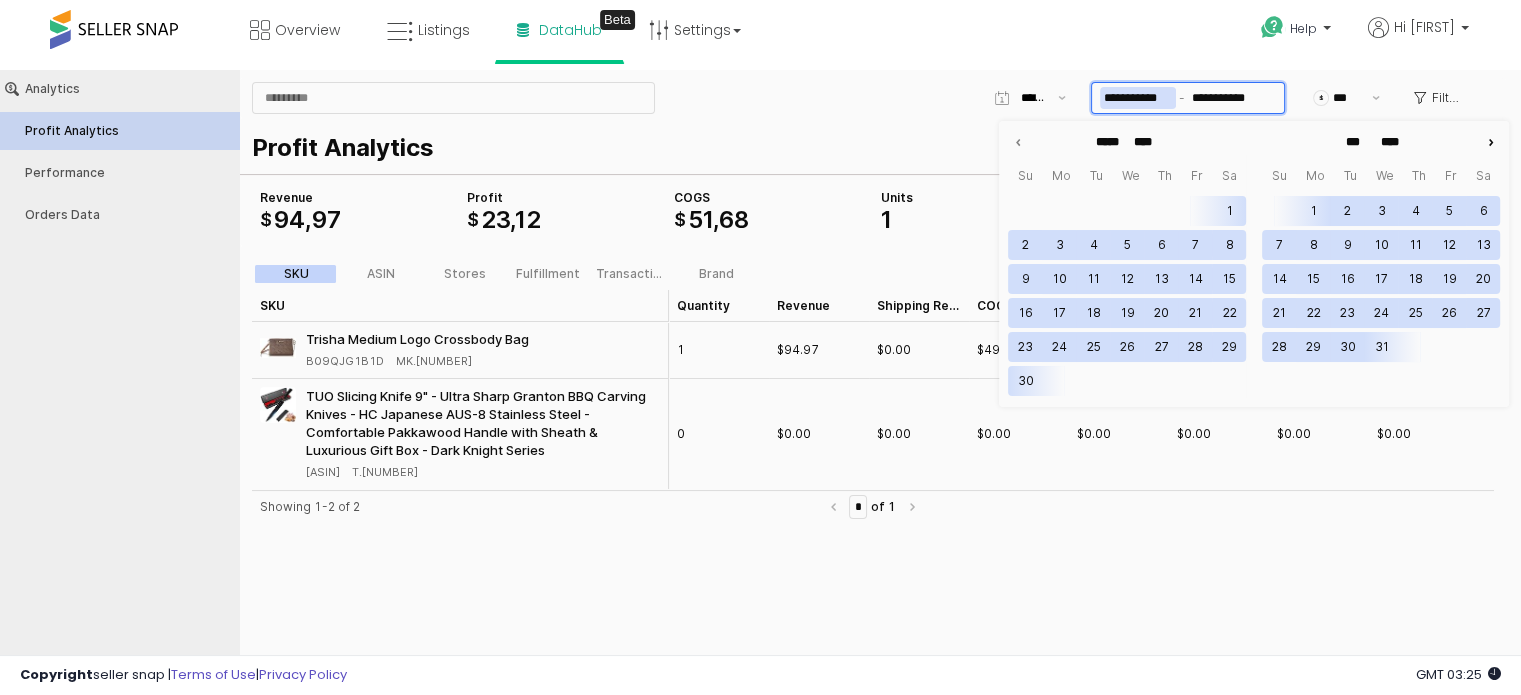 click 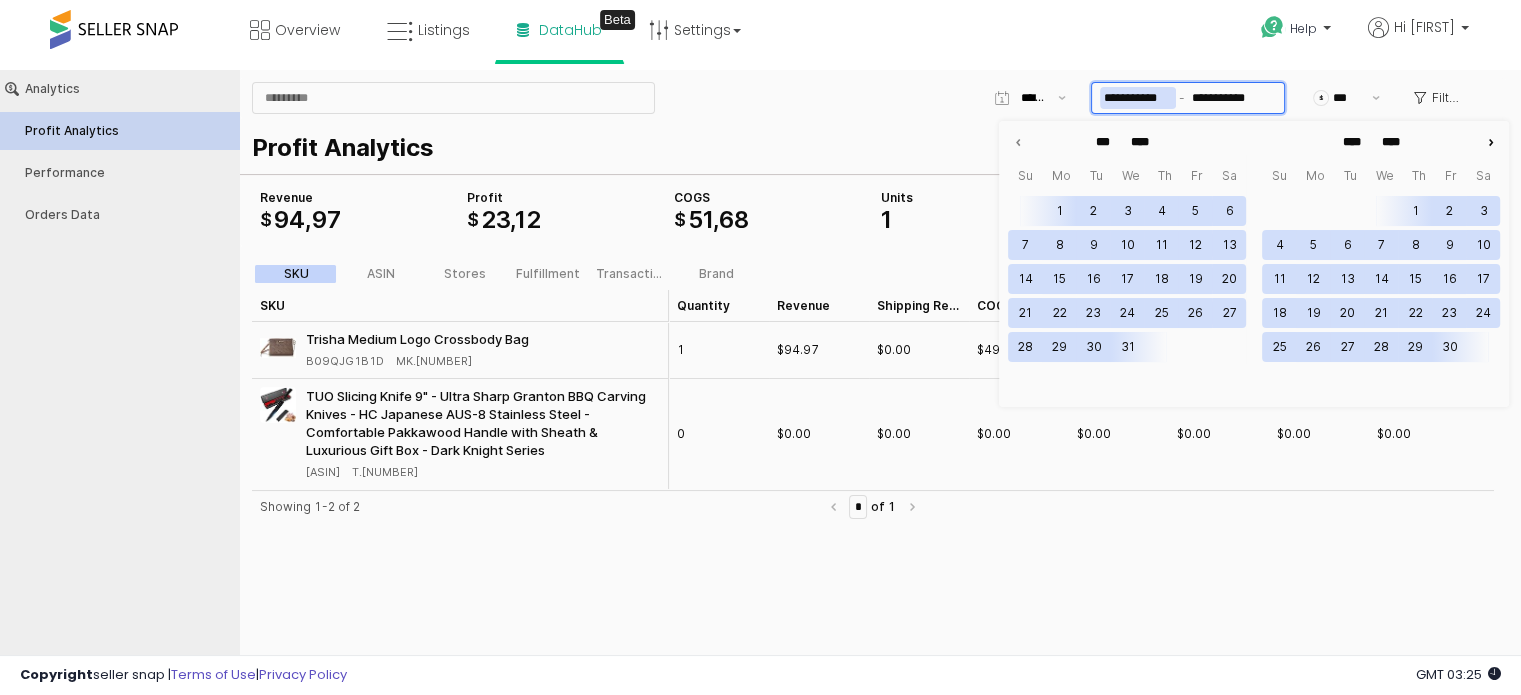 click 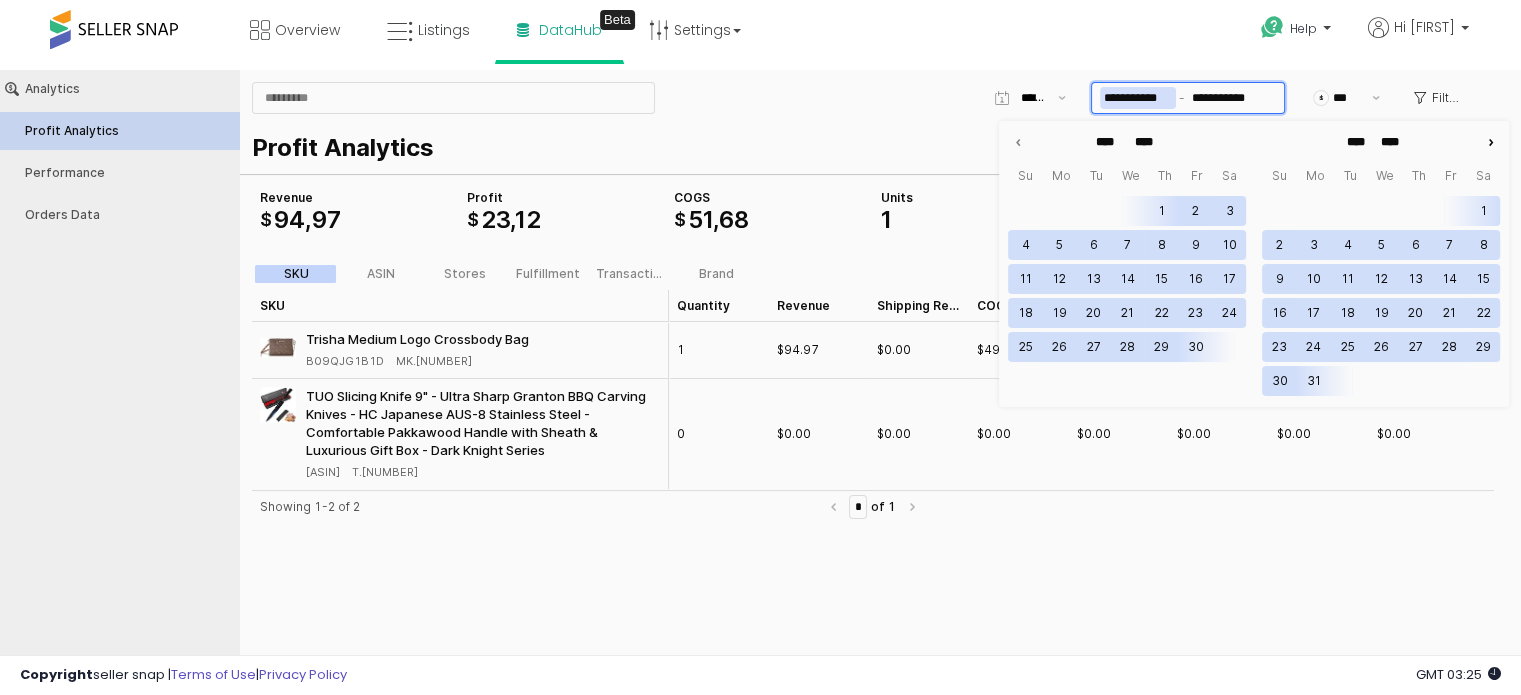 click 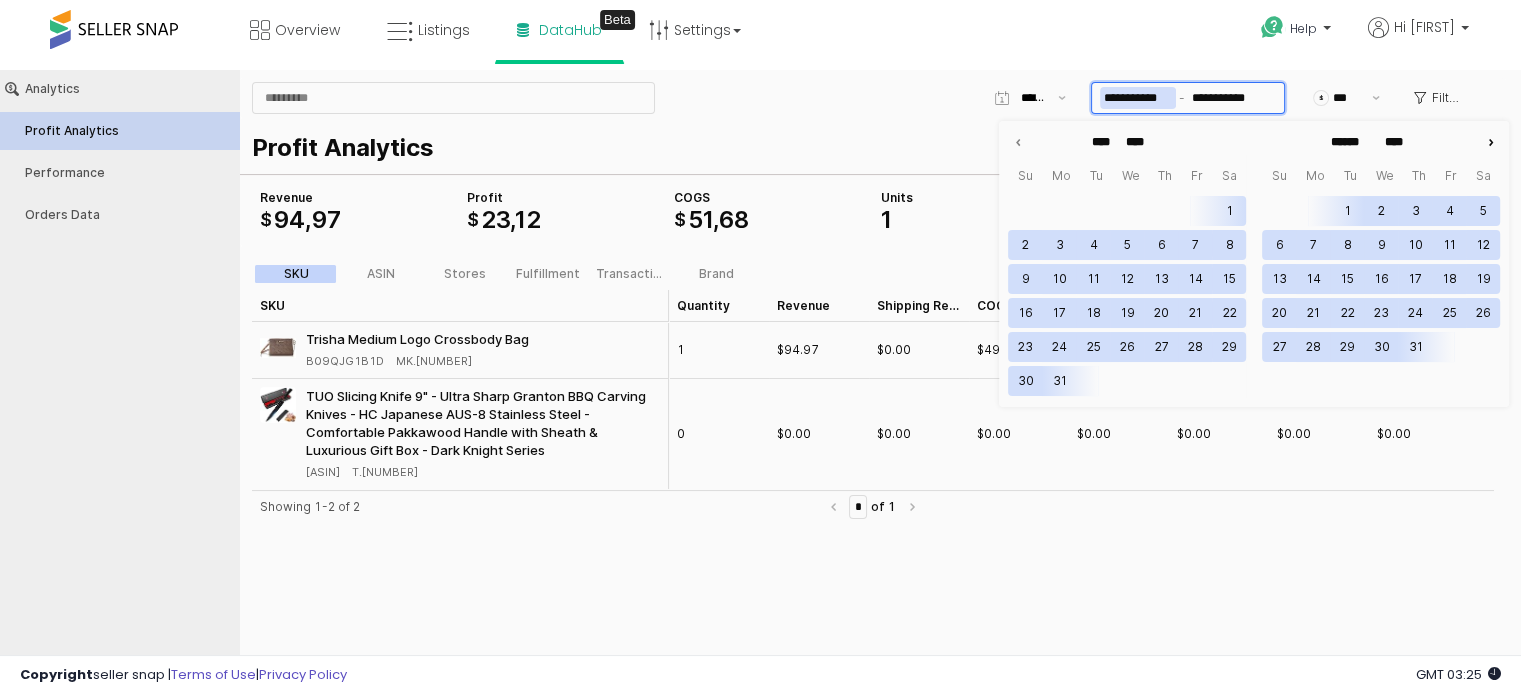 click 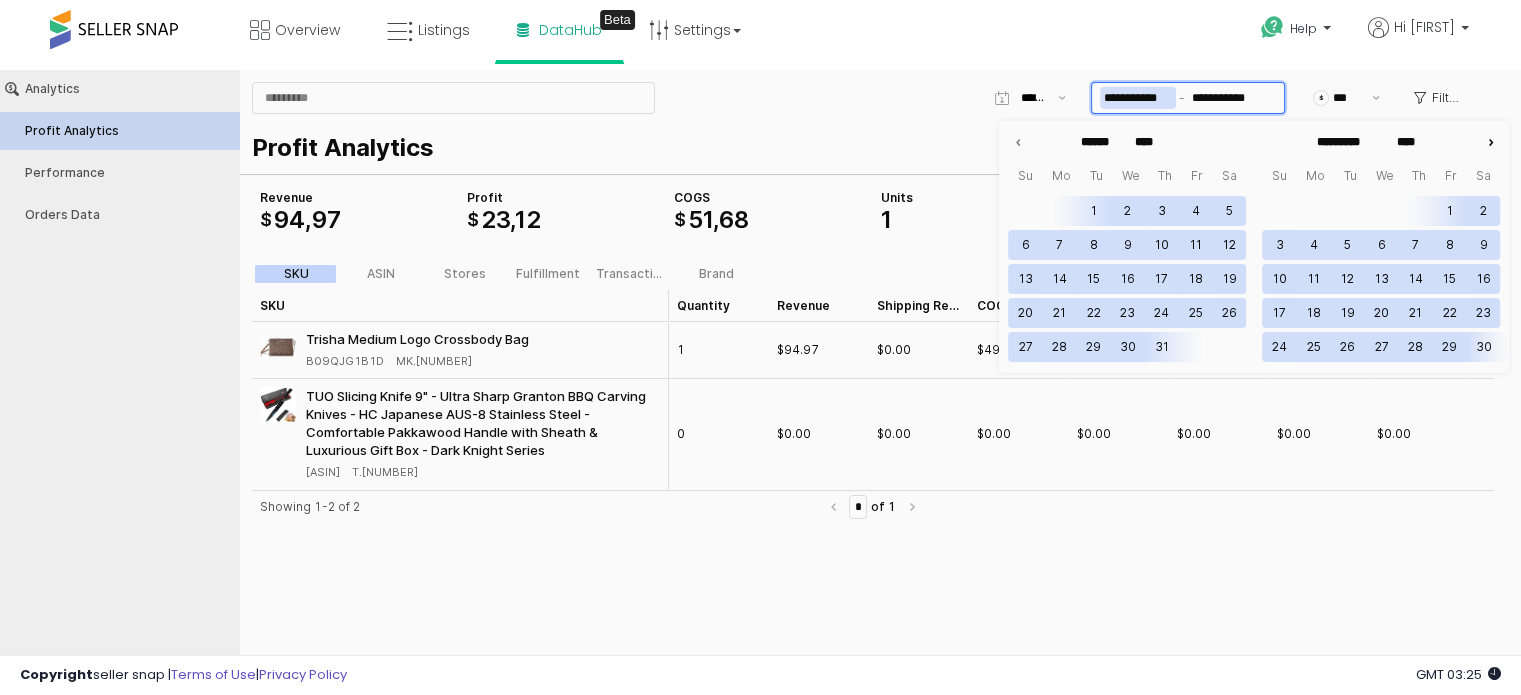 click 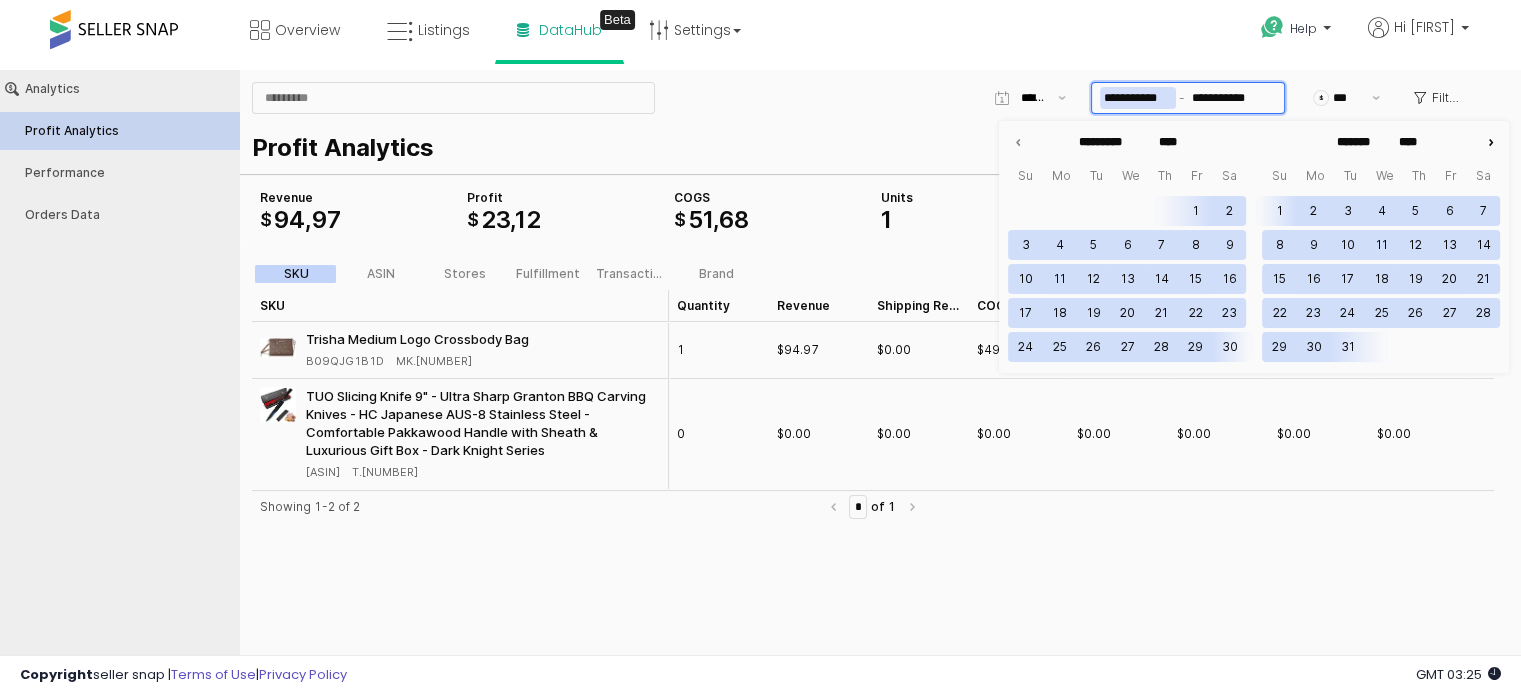 click 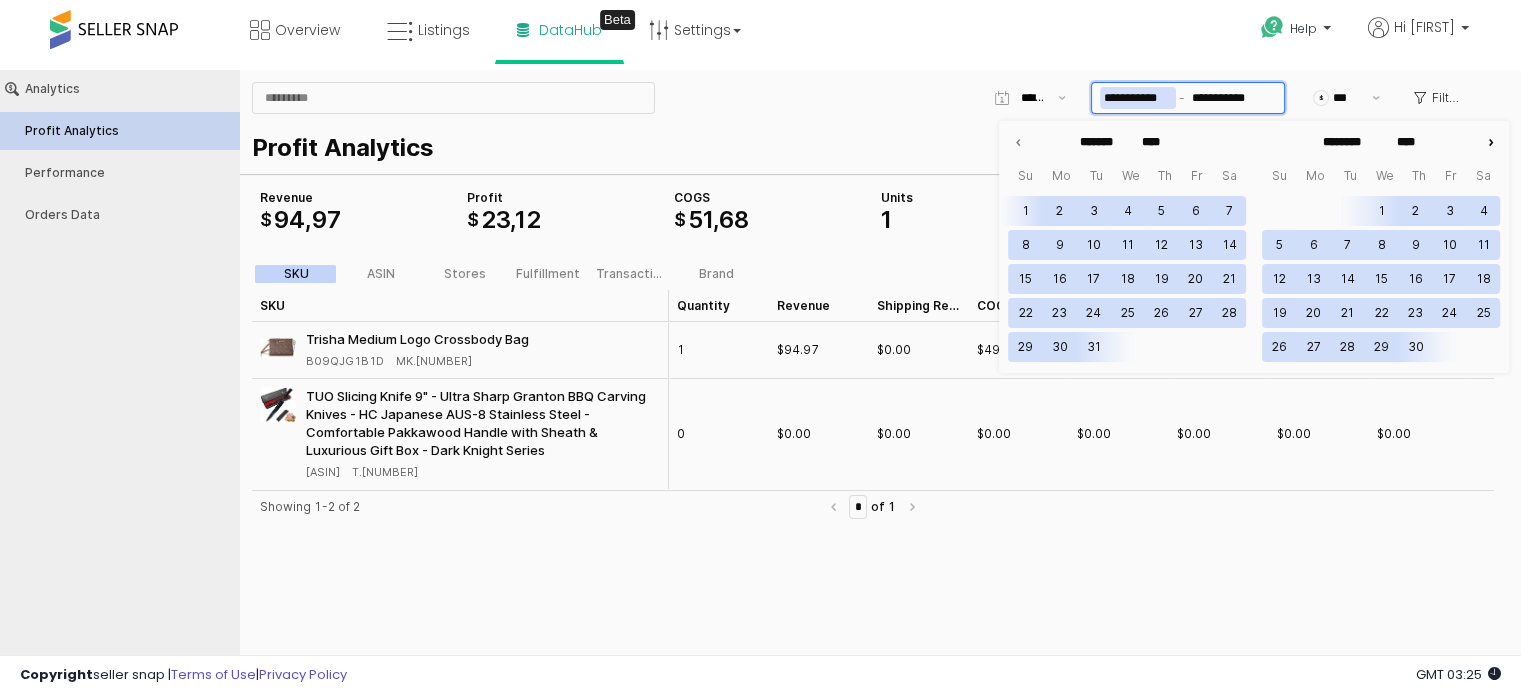 click 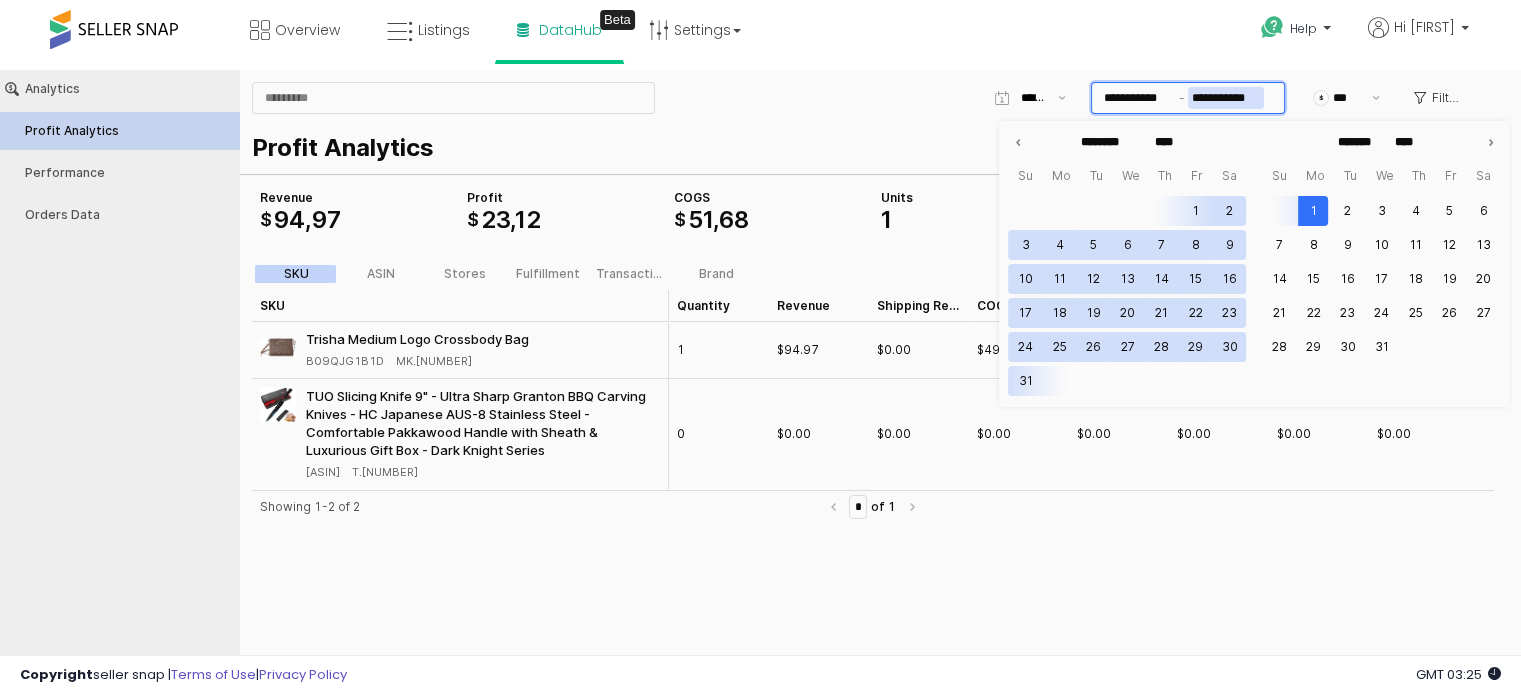 click on "**********" at bounding box center [1226, 98] 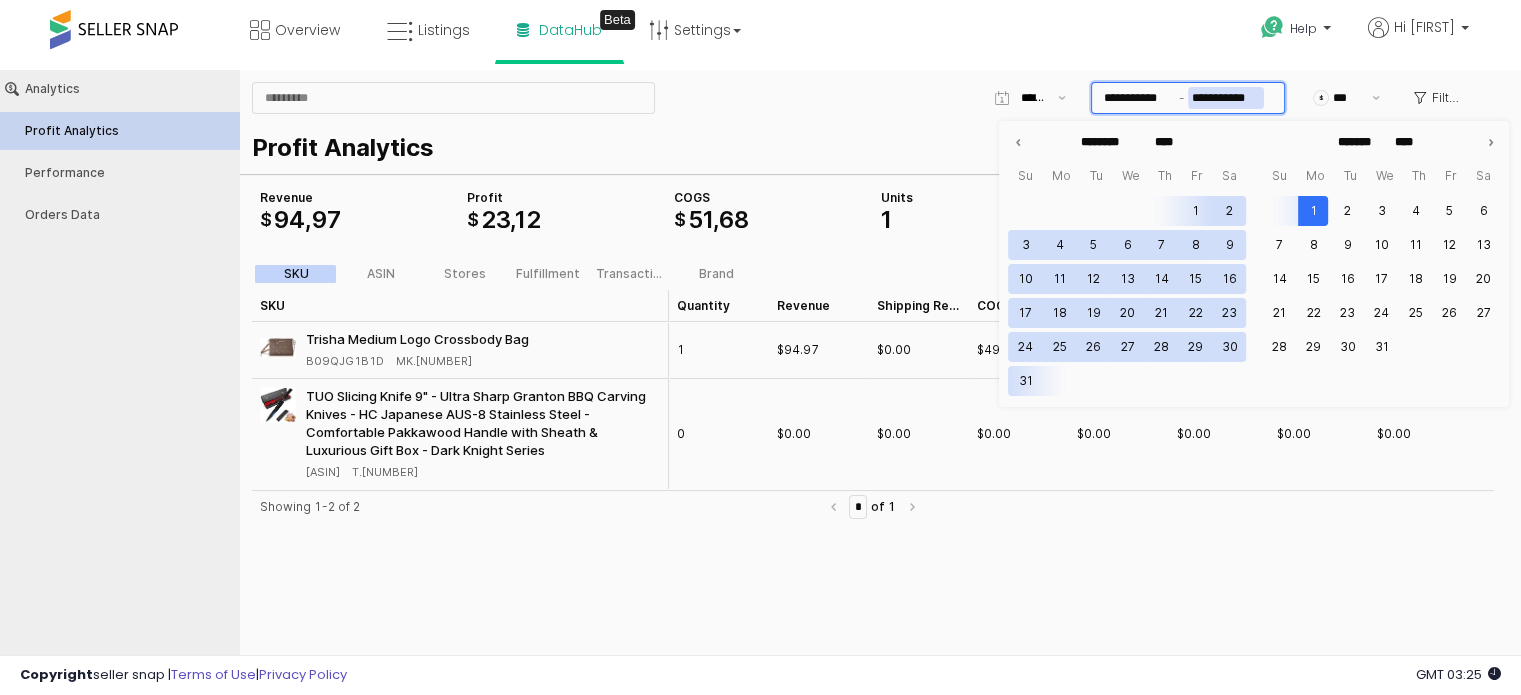 drag, startPoint x: 1256, startPoint y: 90, endPoint x: 1279, endPoint y: 95, distance: 23.537205 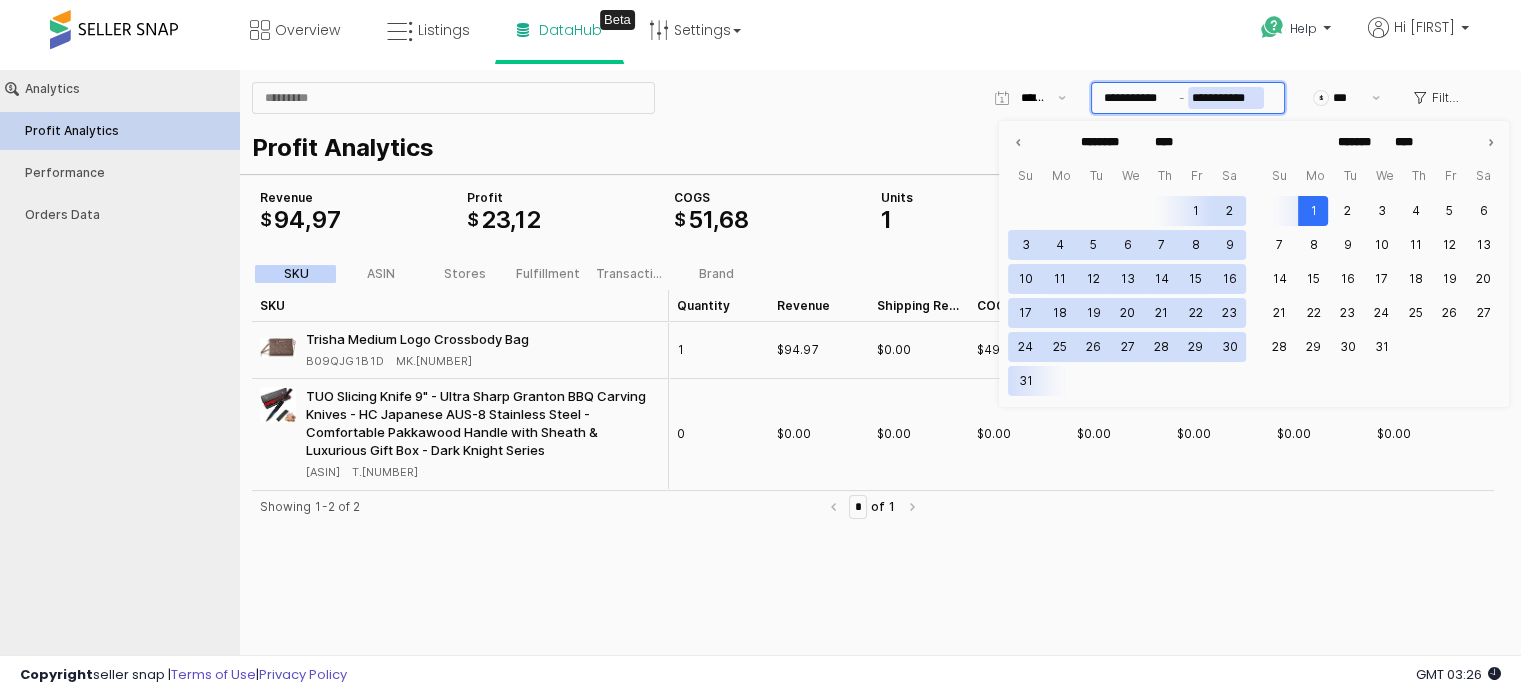 click on "**********" at bounding box center [1226, 98] 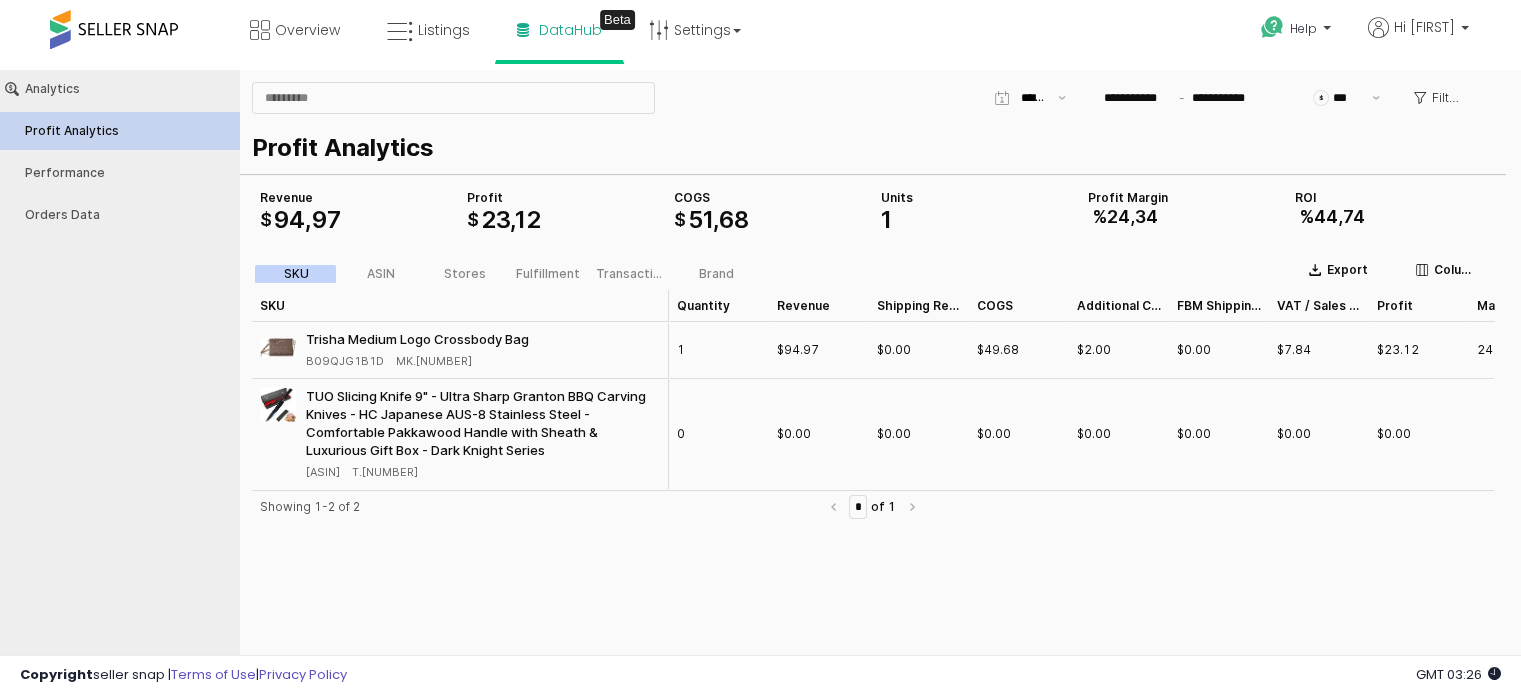 click on "Profit Analytics COGS $ [NUMBER] Revenue $ [NUMBER] Profit $ [NUMBER] Units [NUMBER] Profit Margin % [NUMBER] ROI % [NUMBER]" at bounding box center (873, 182) 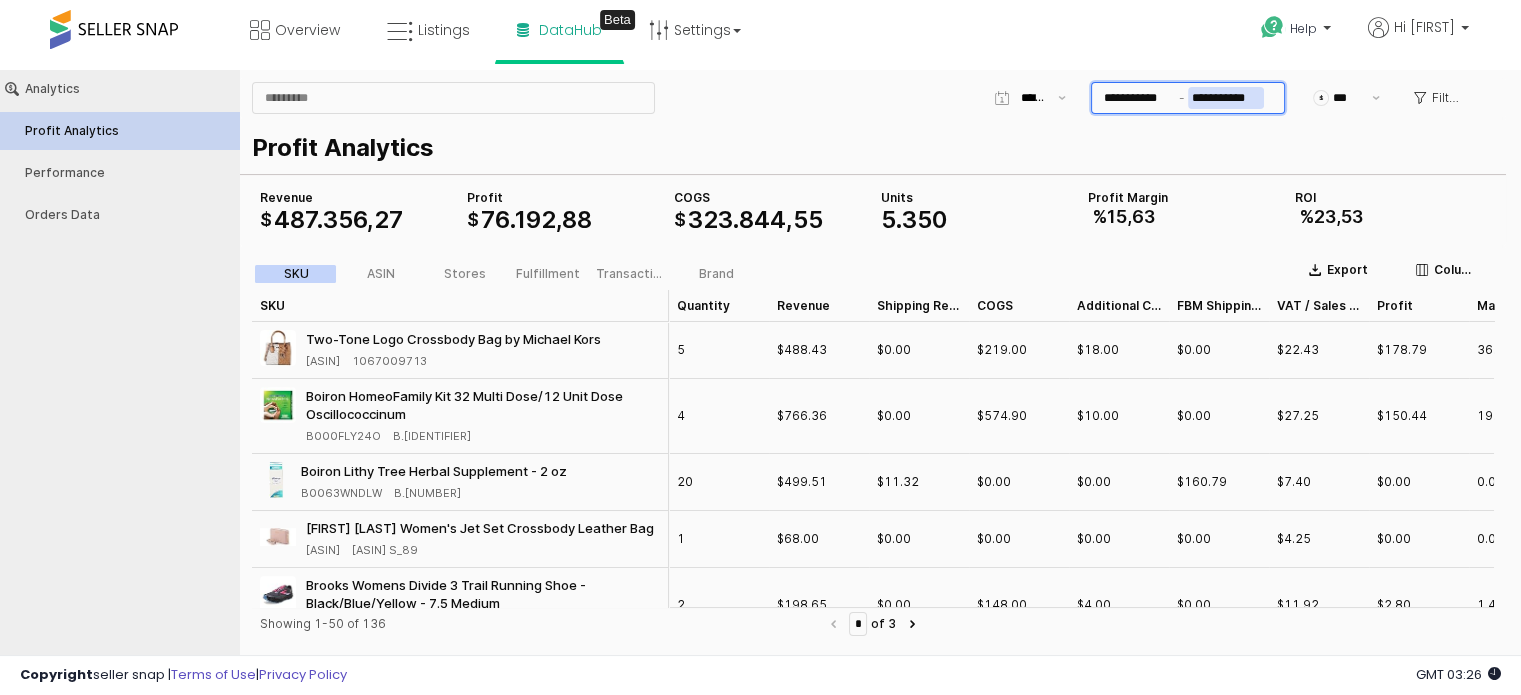 click on "**********" at bounding box center (1226, 98) 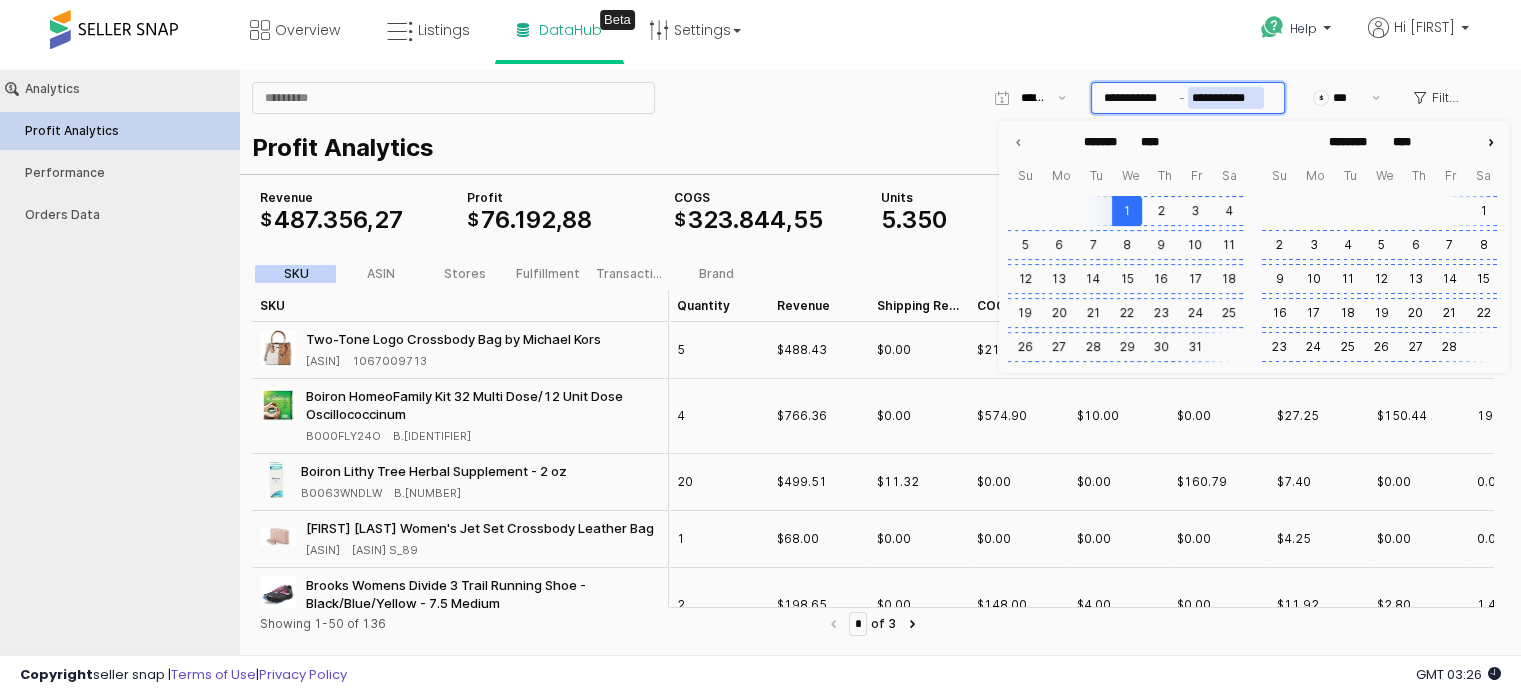 click 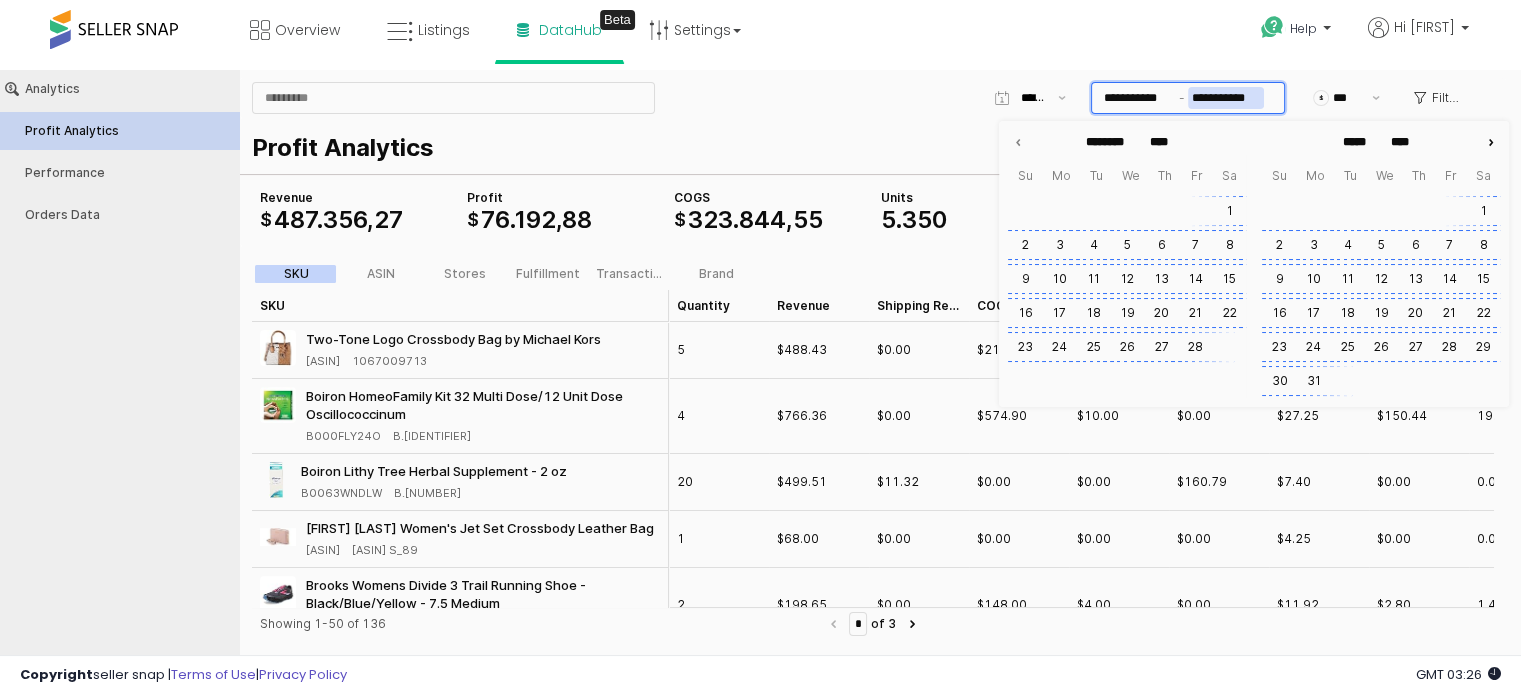 click 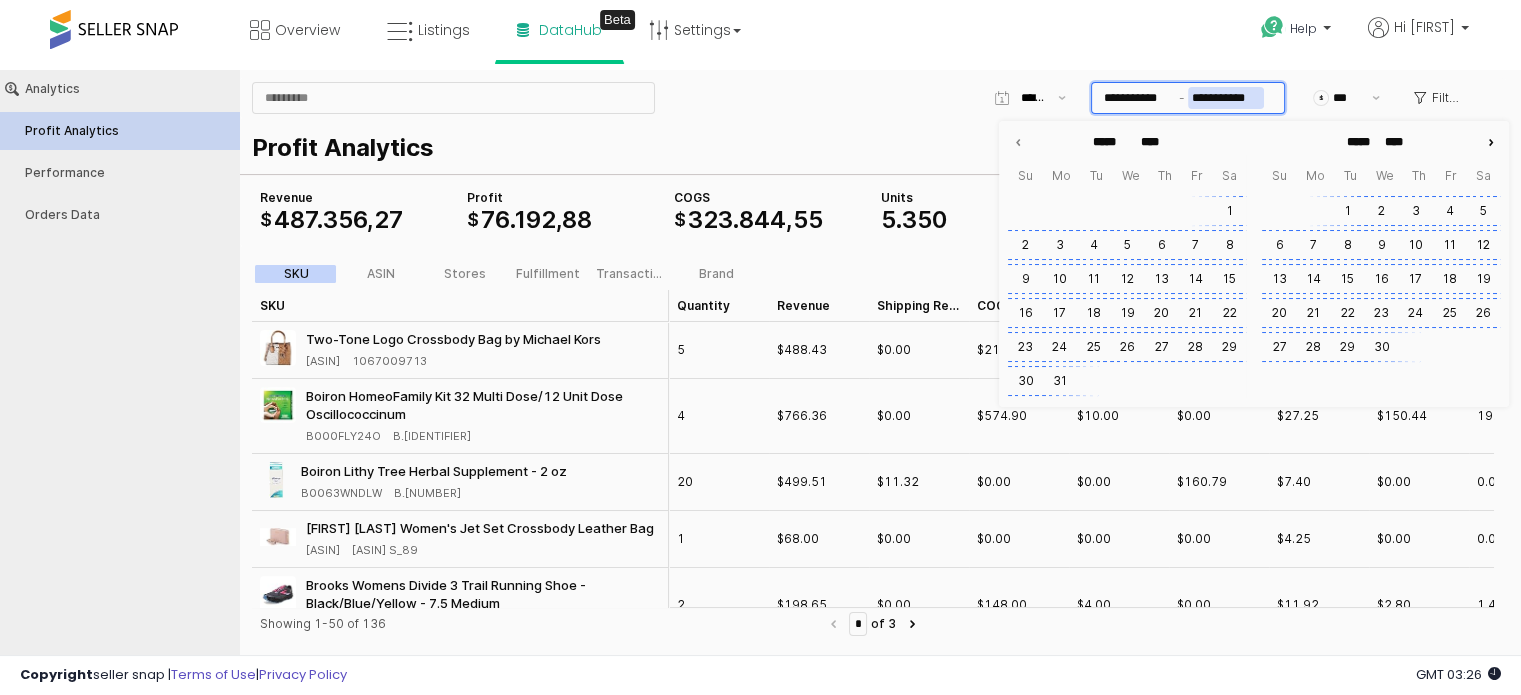 click 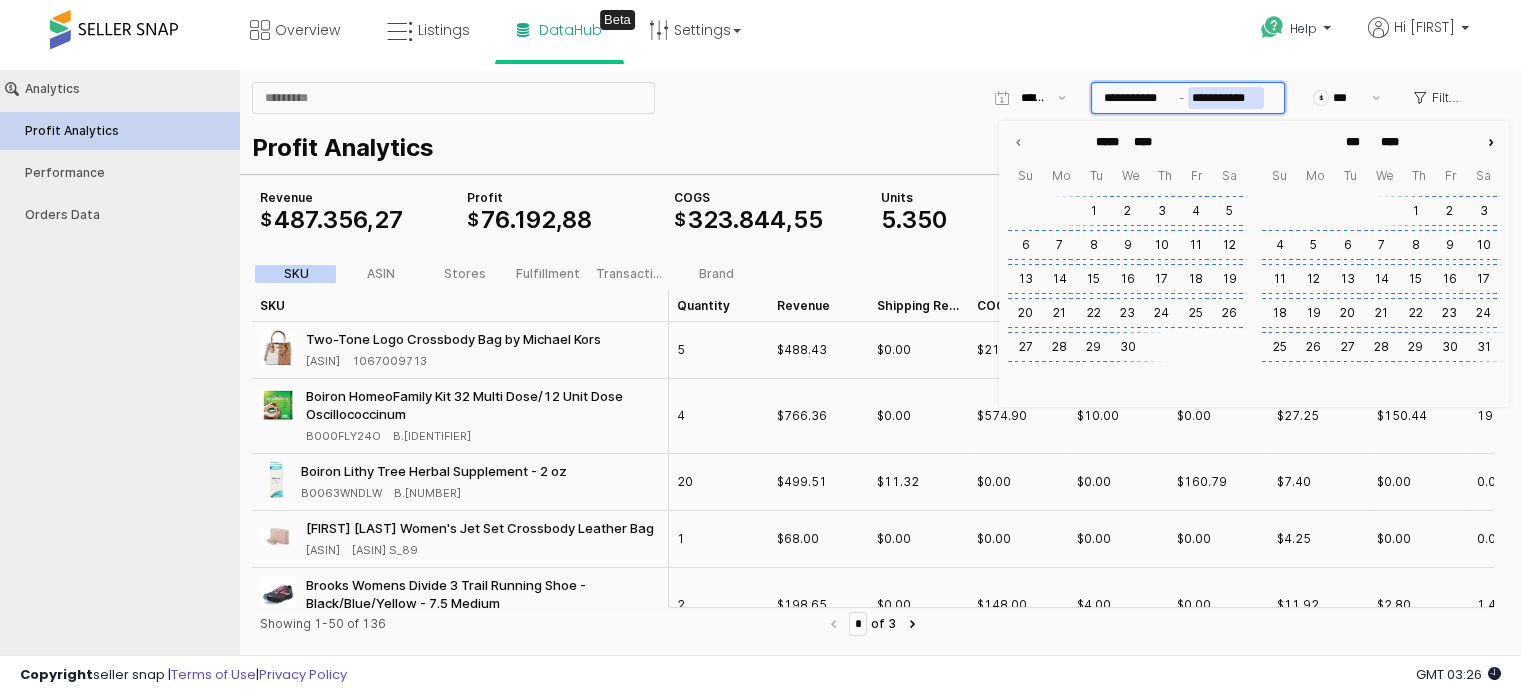 click 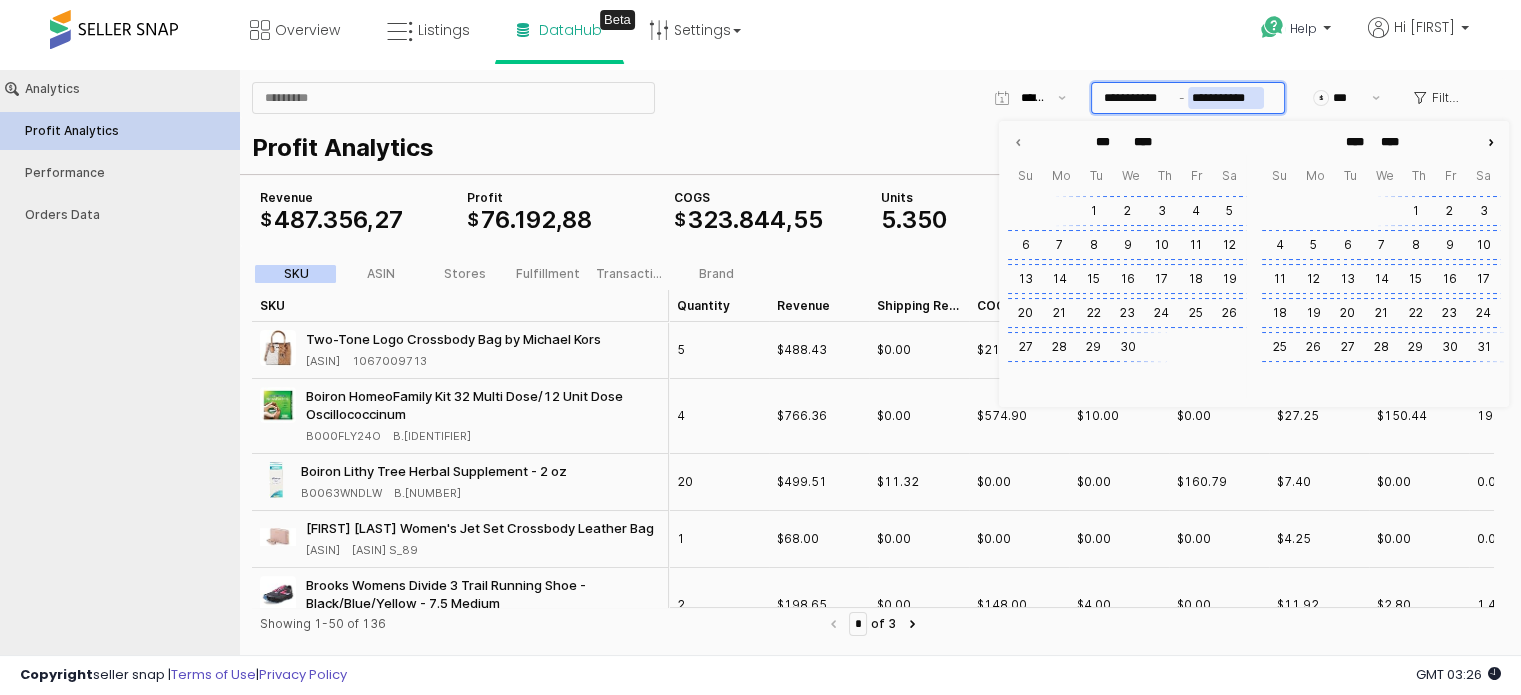 click 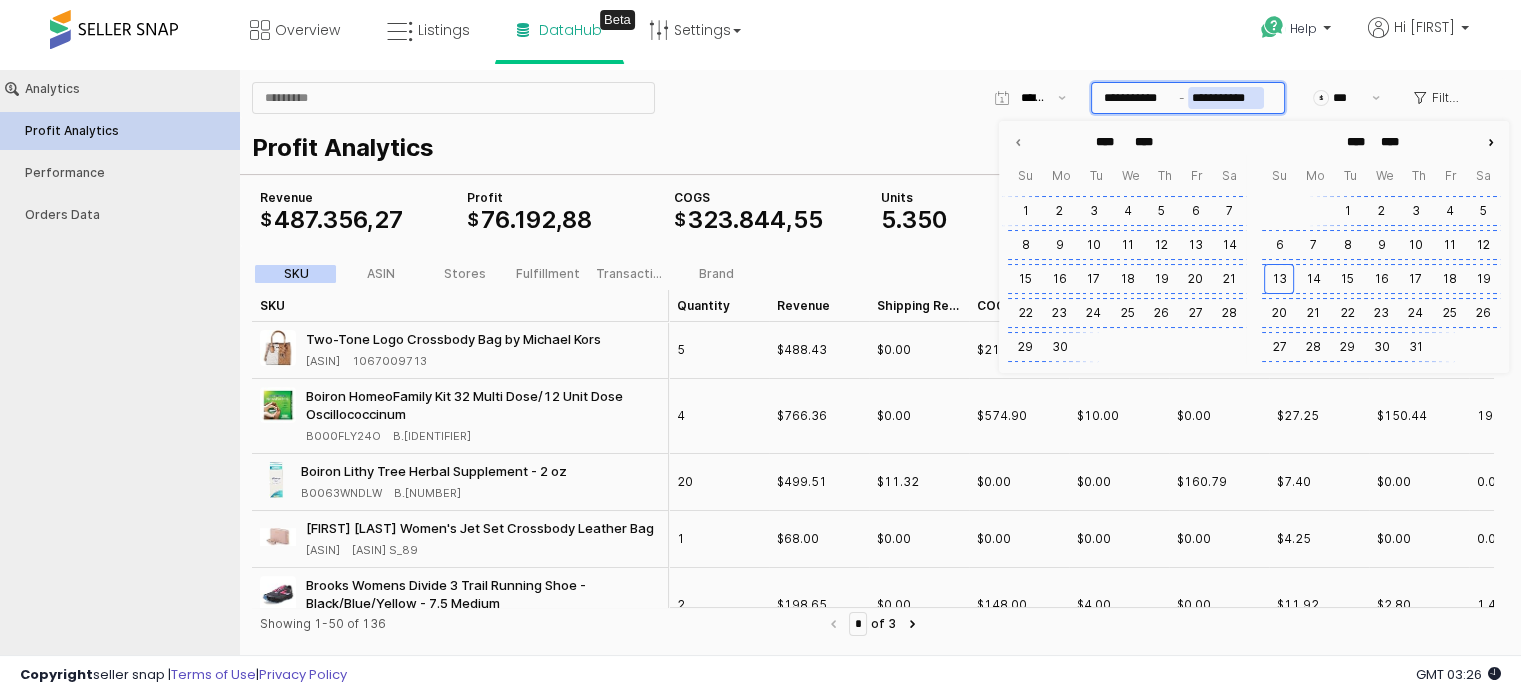 click 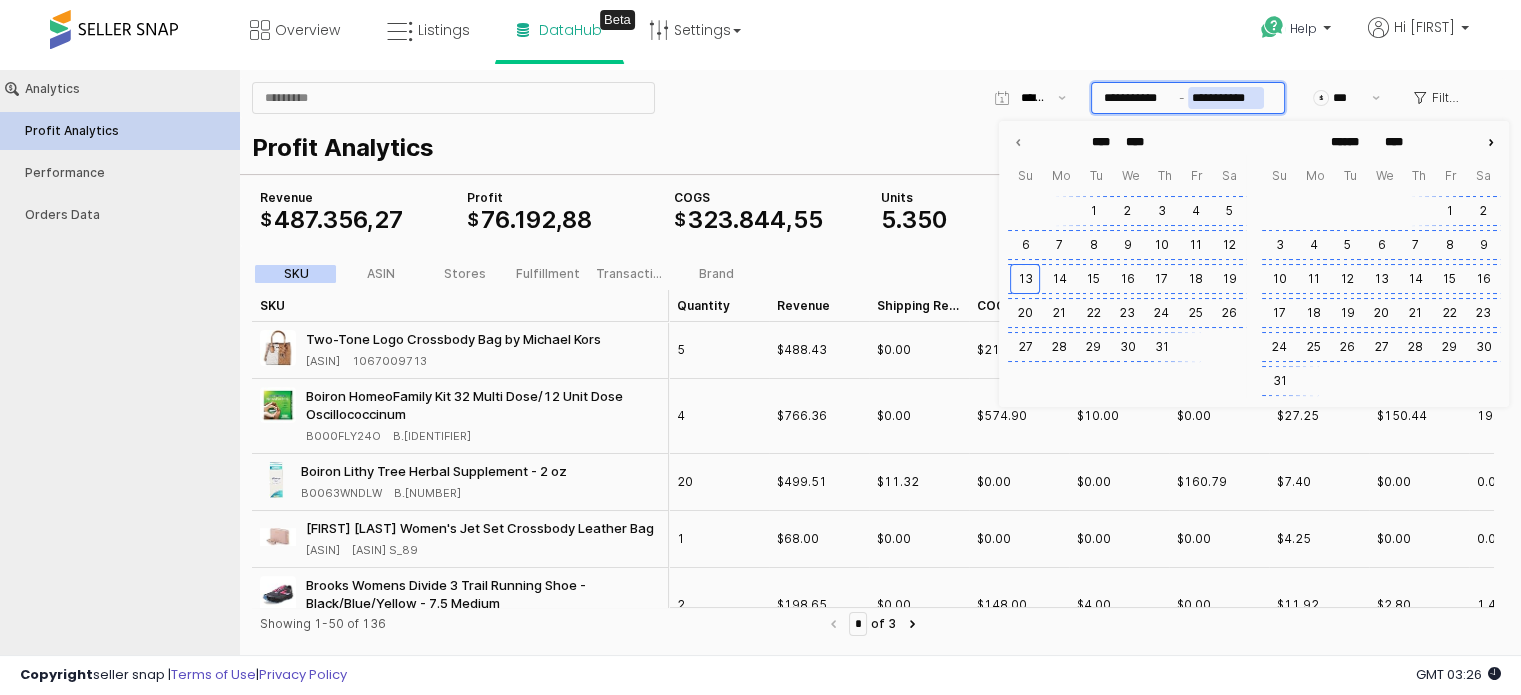 click 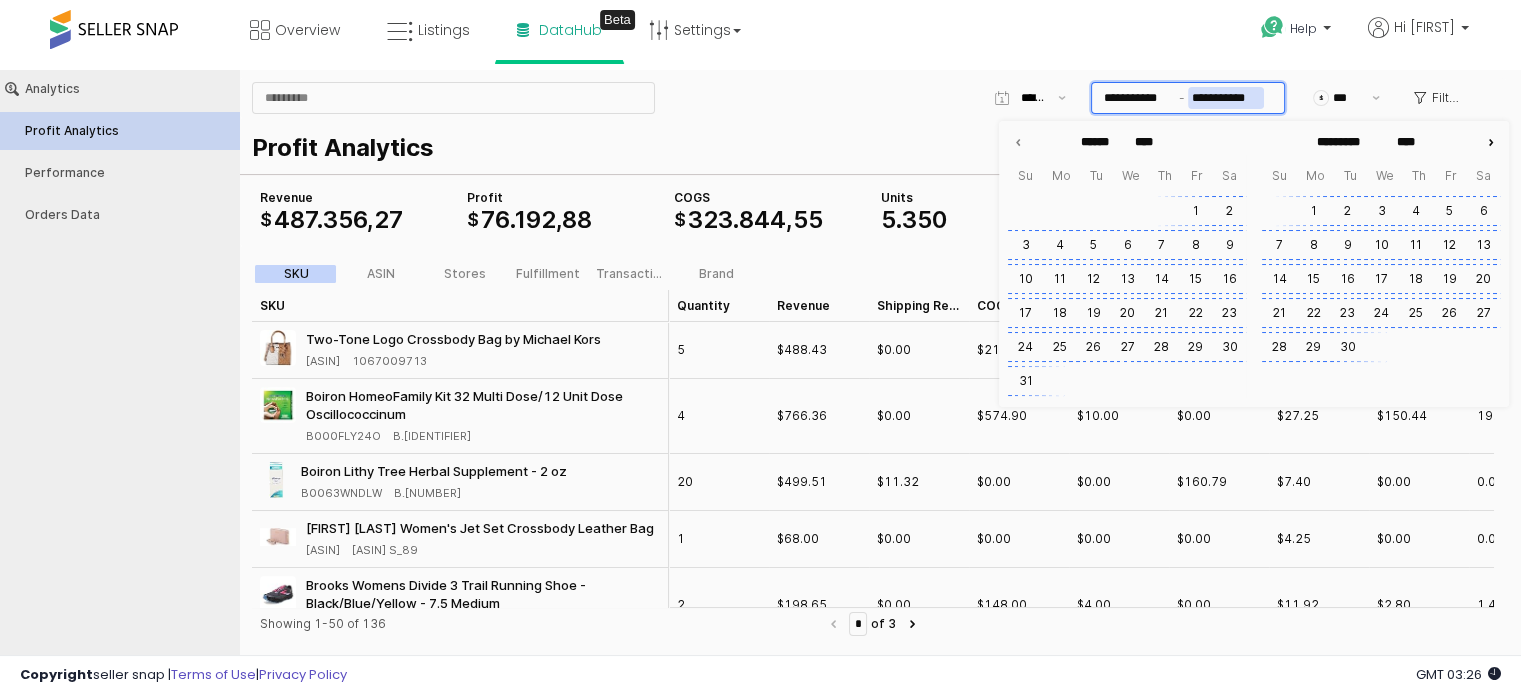 click 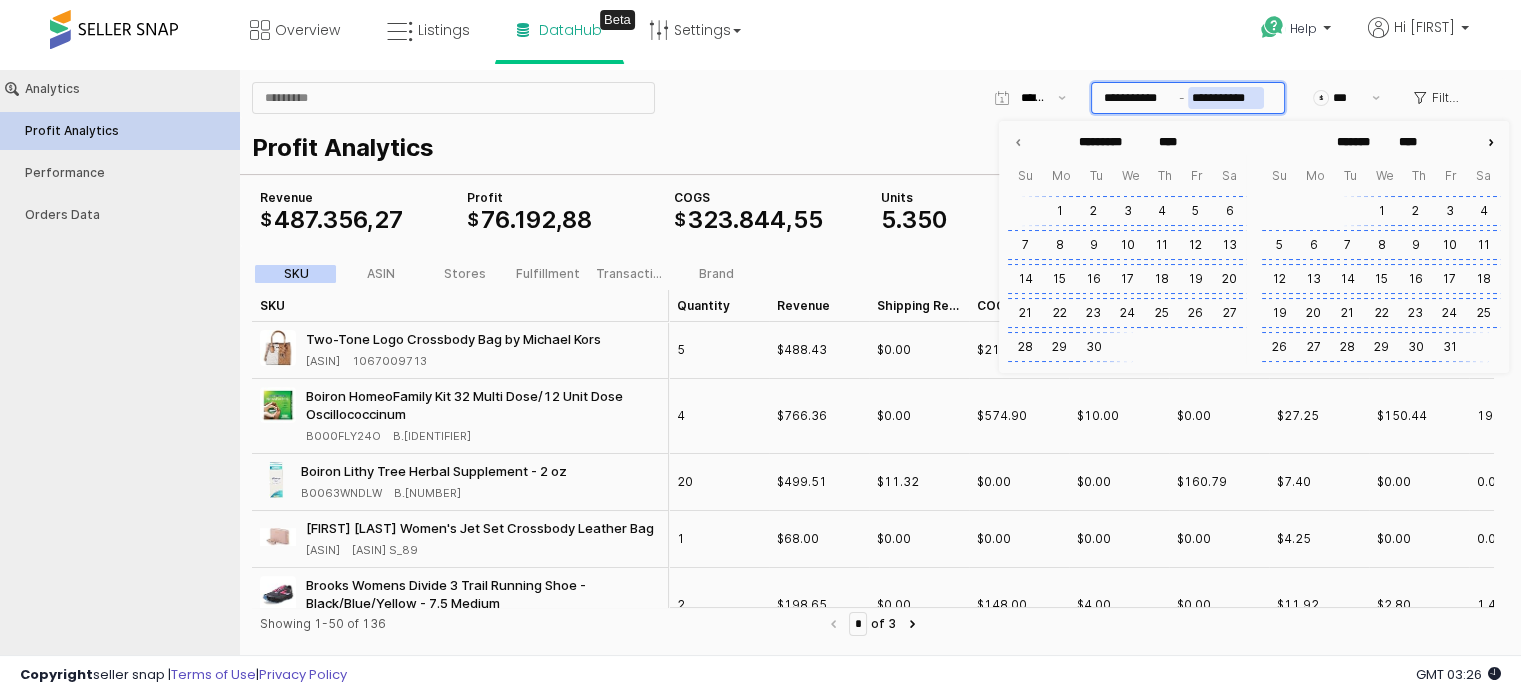 click 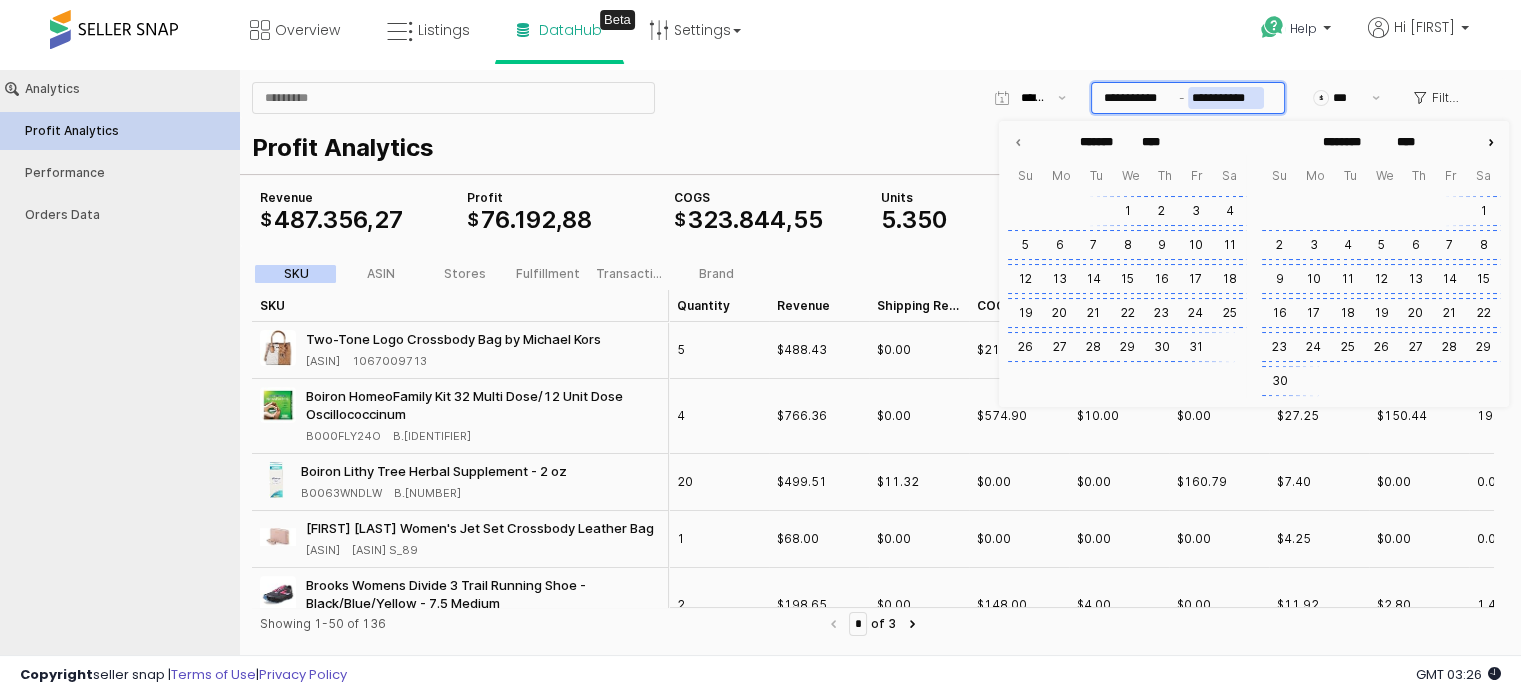 click 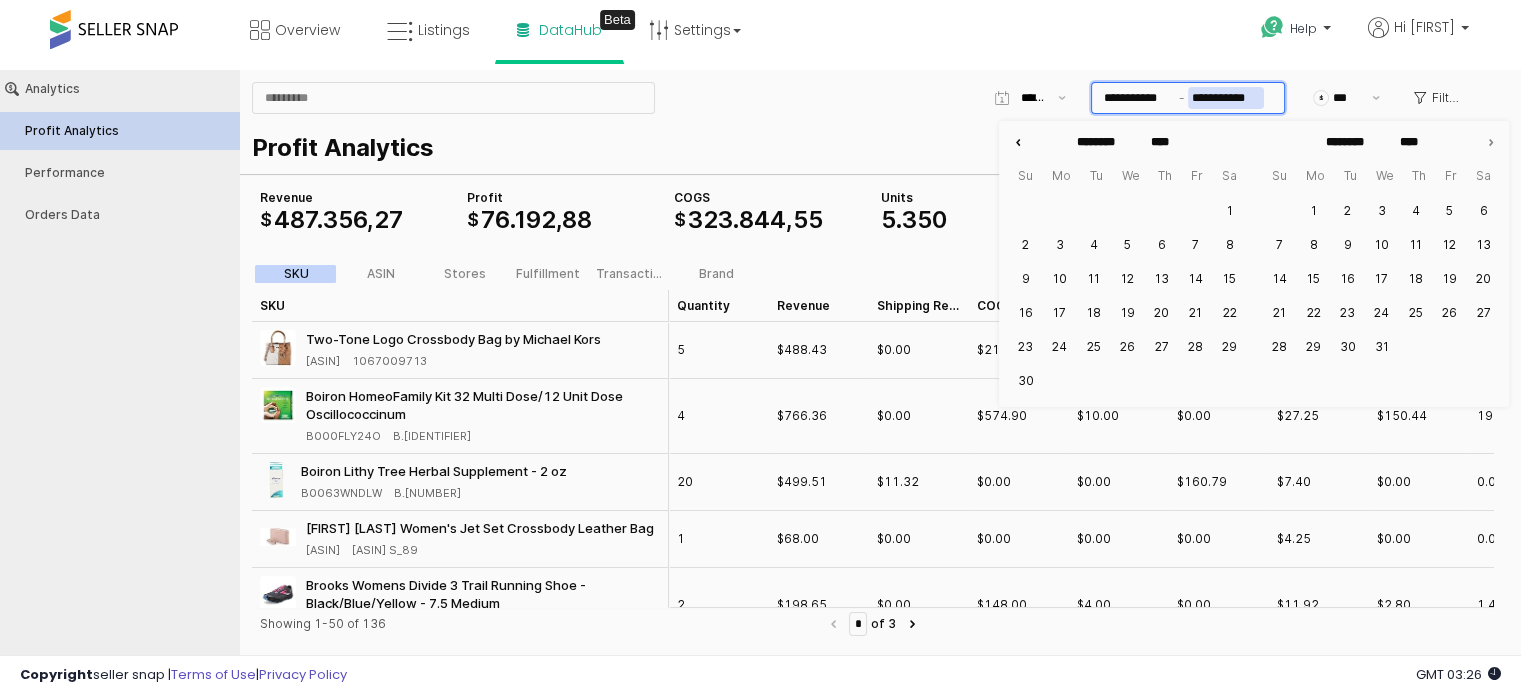 click 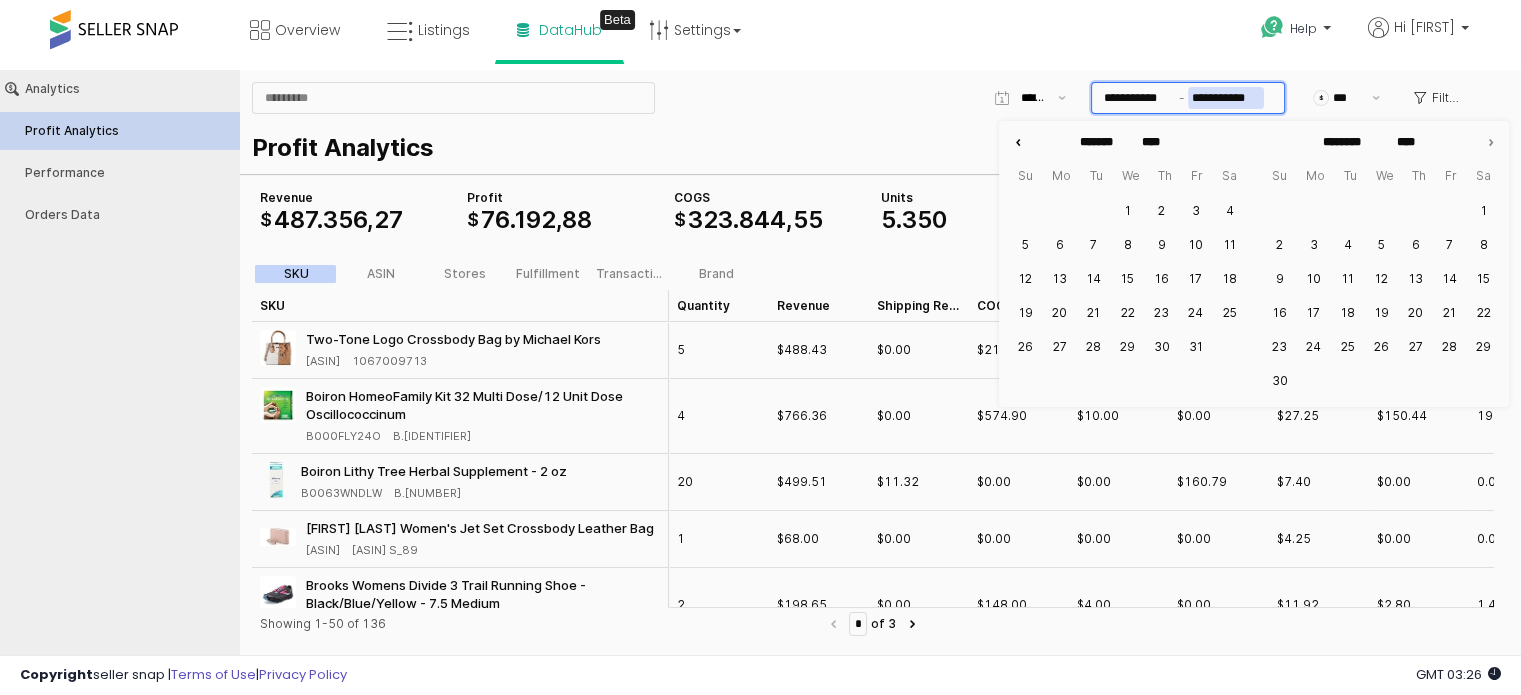 click 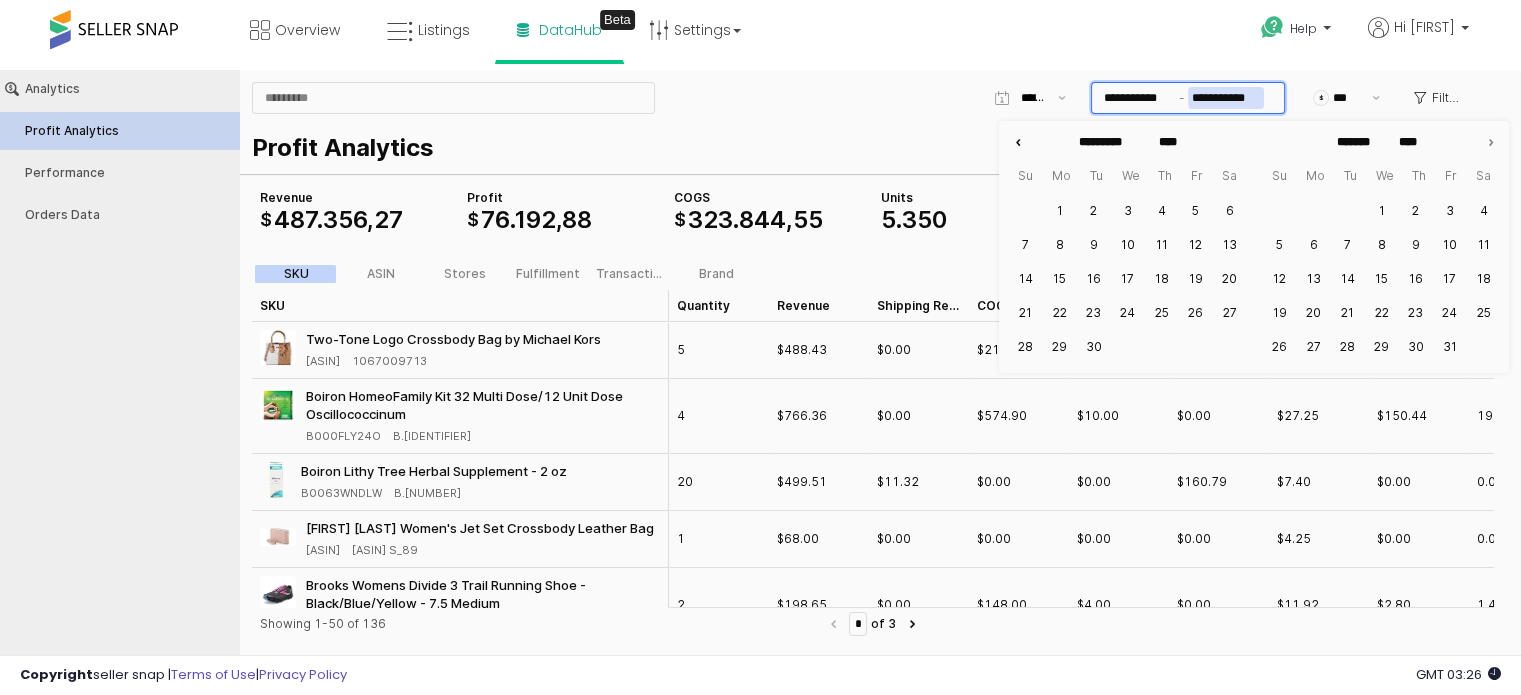 click 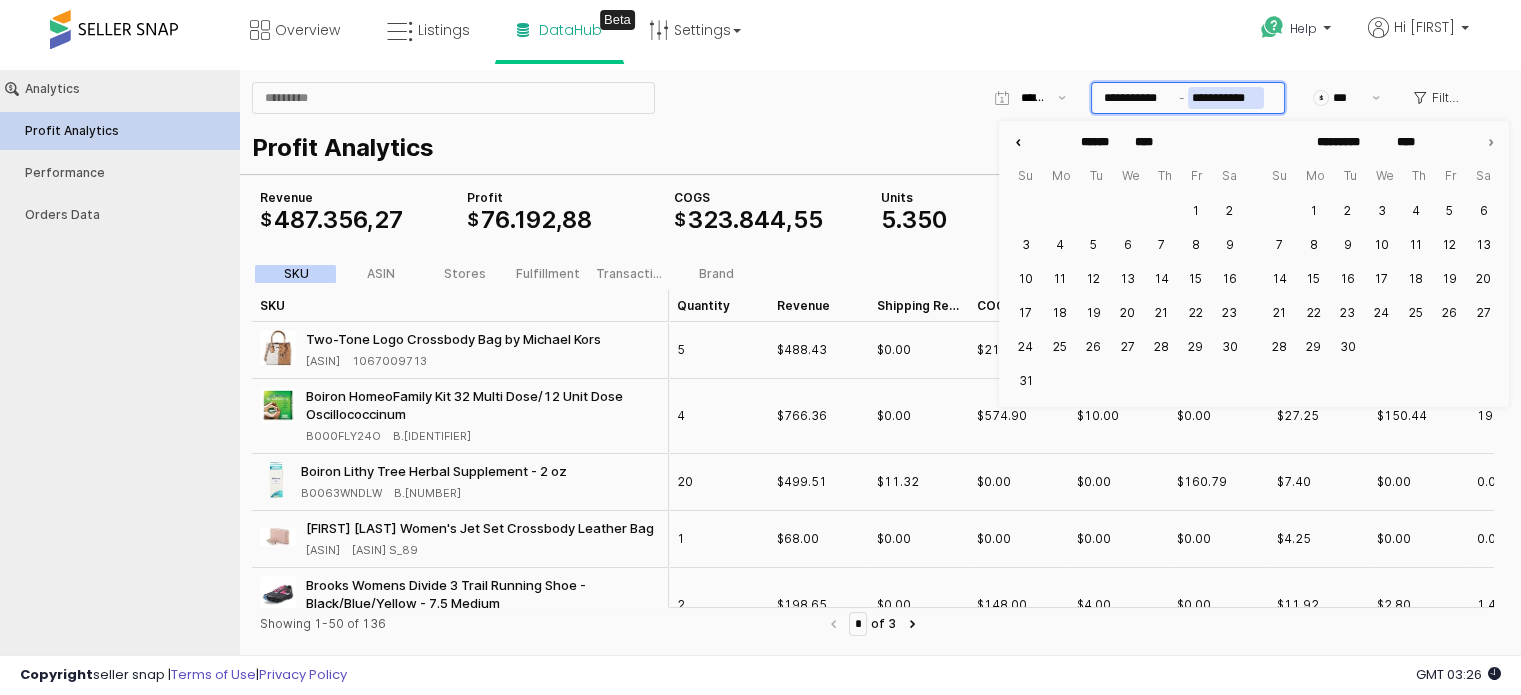 click 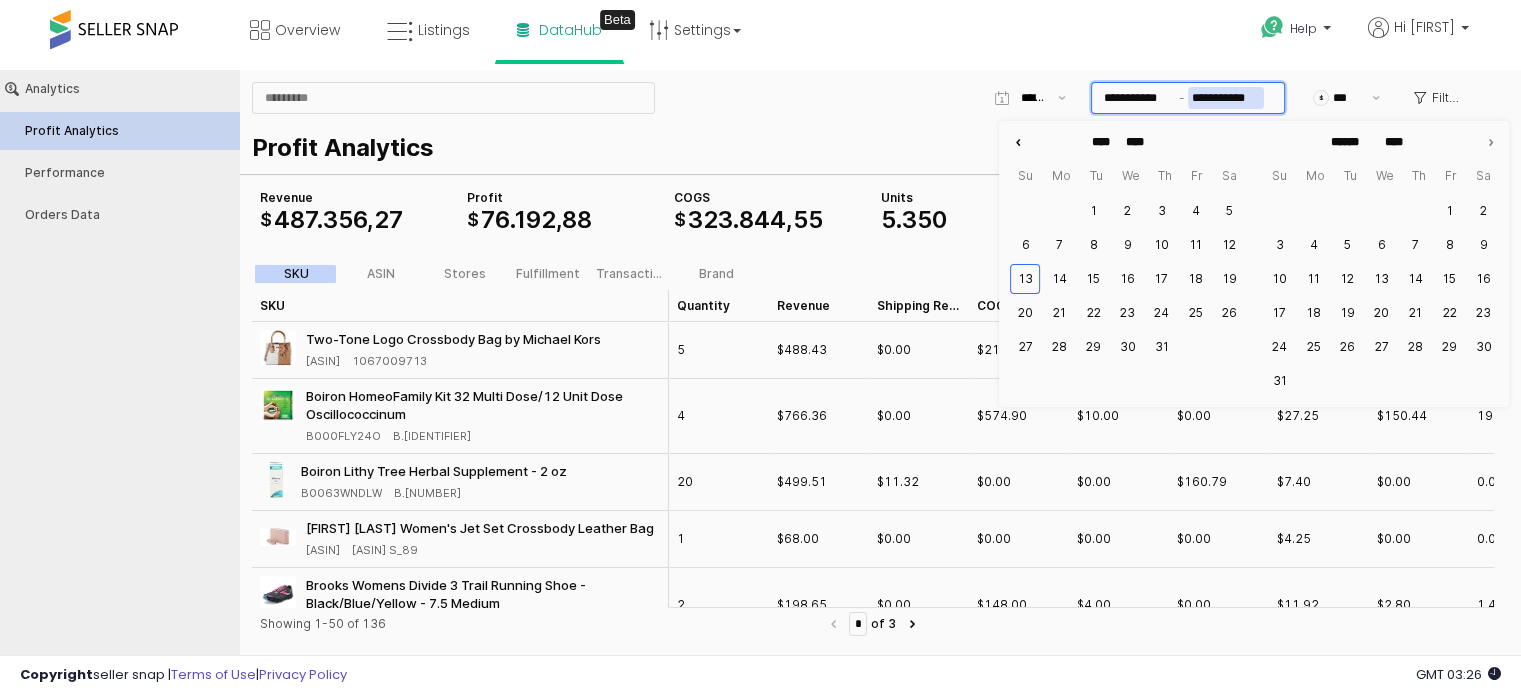 click 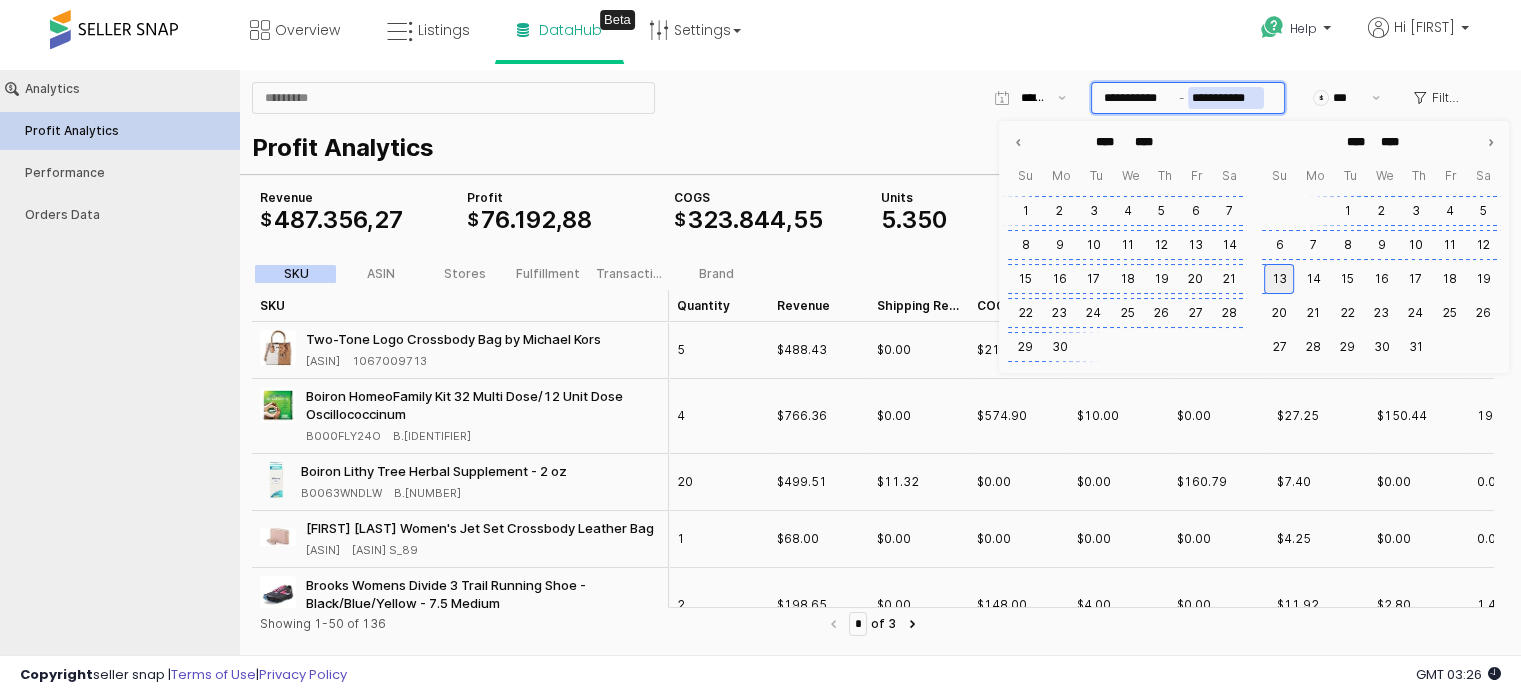 click on "13" at bounding box center (1279, 279) 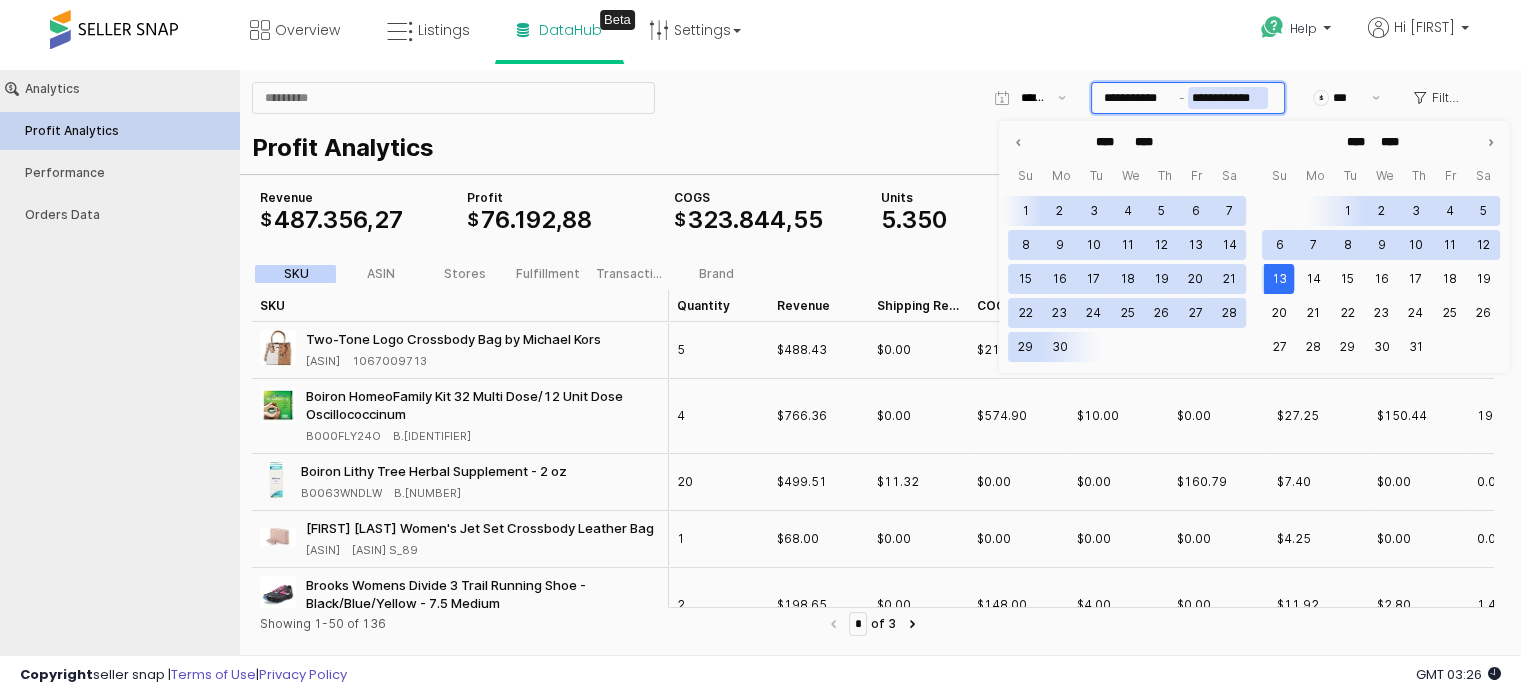 click on "**********" at bounding box center [1228, 98] 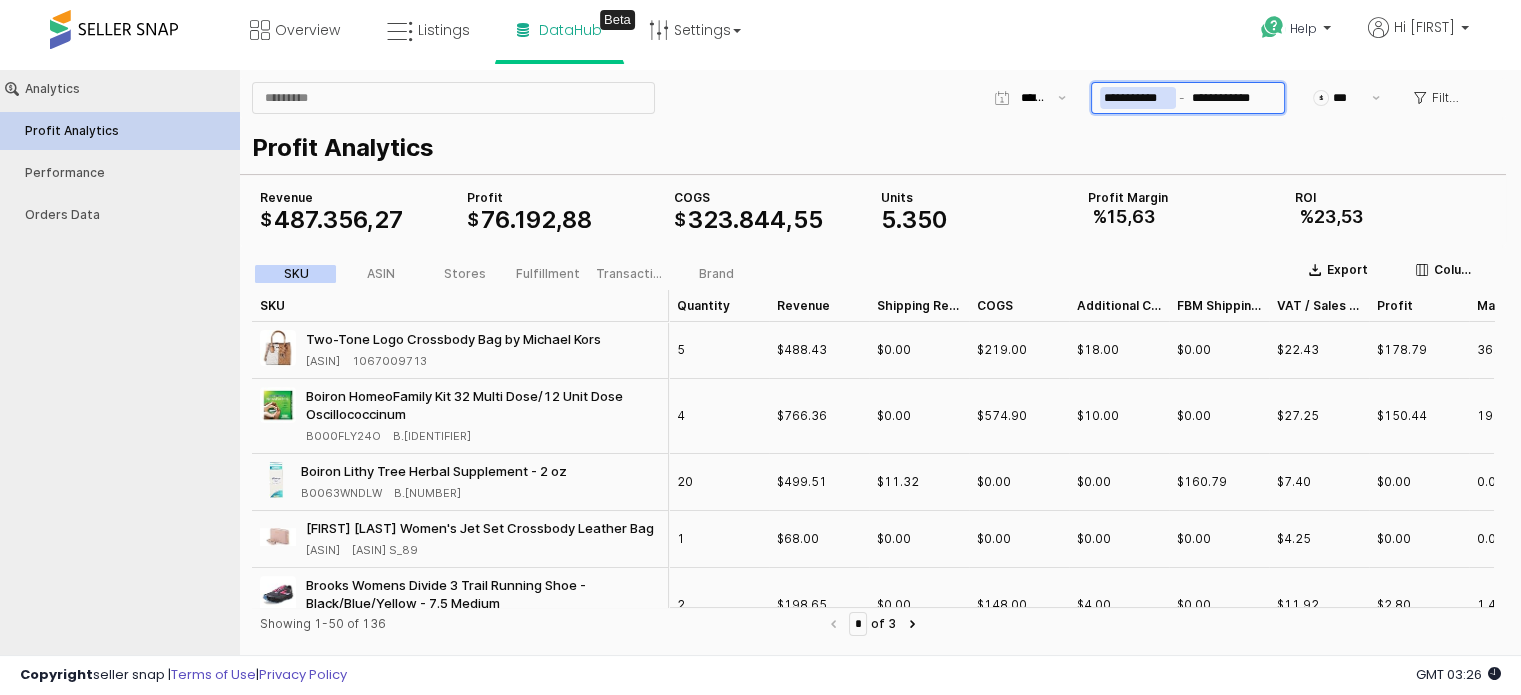 click on "**********" at bounding box center [1138, 98] 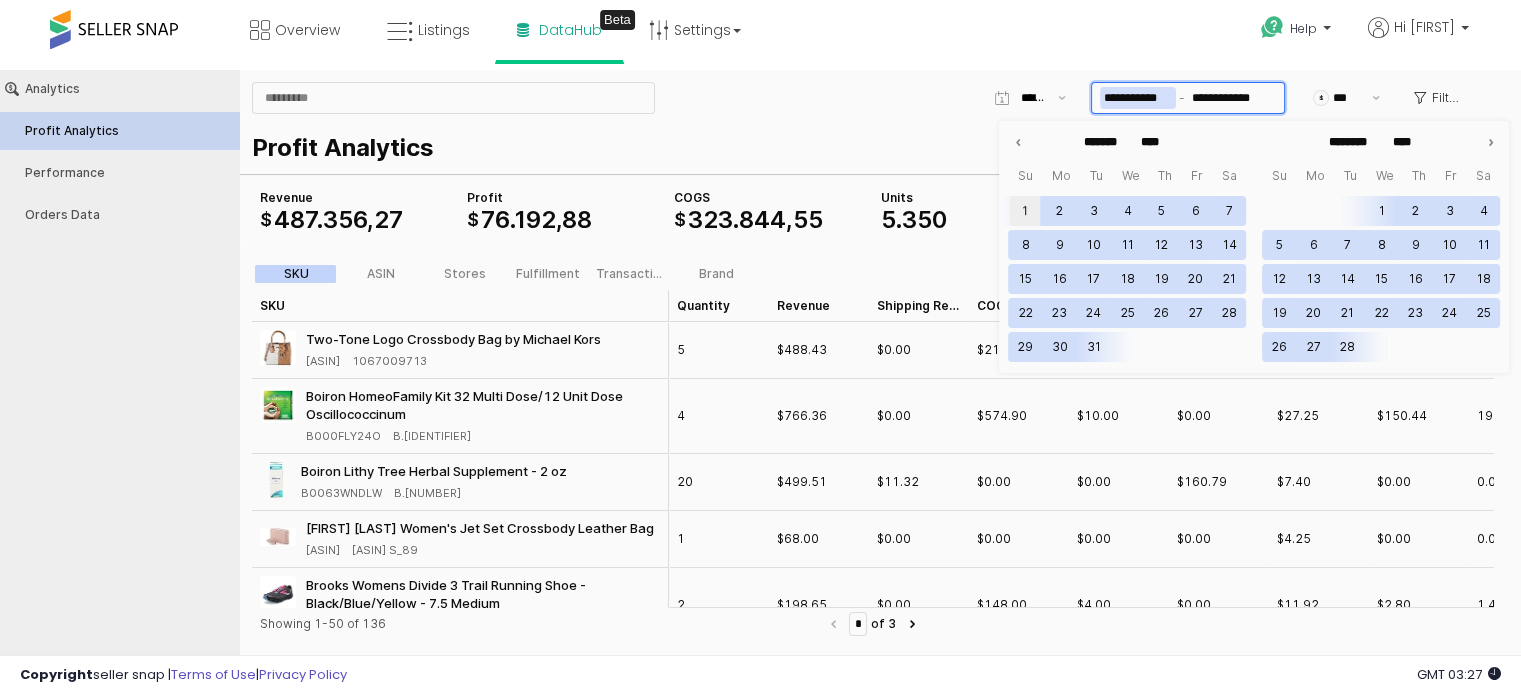 click on "1" at bounding box center [1025, 211] 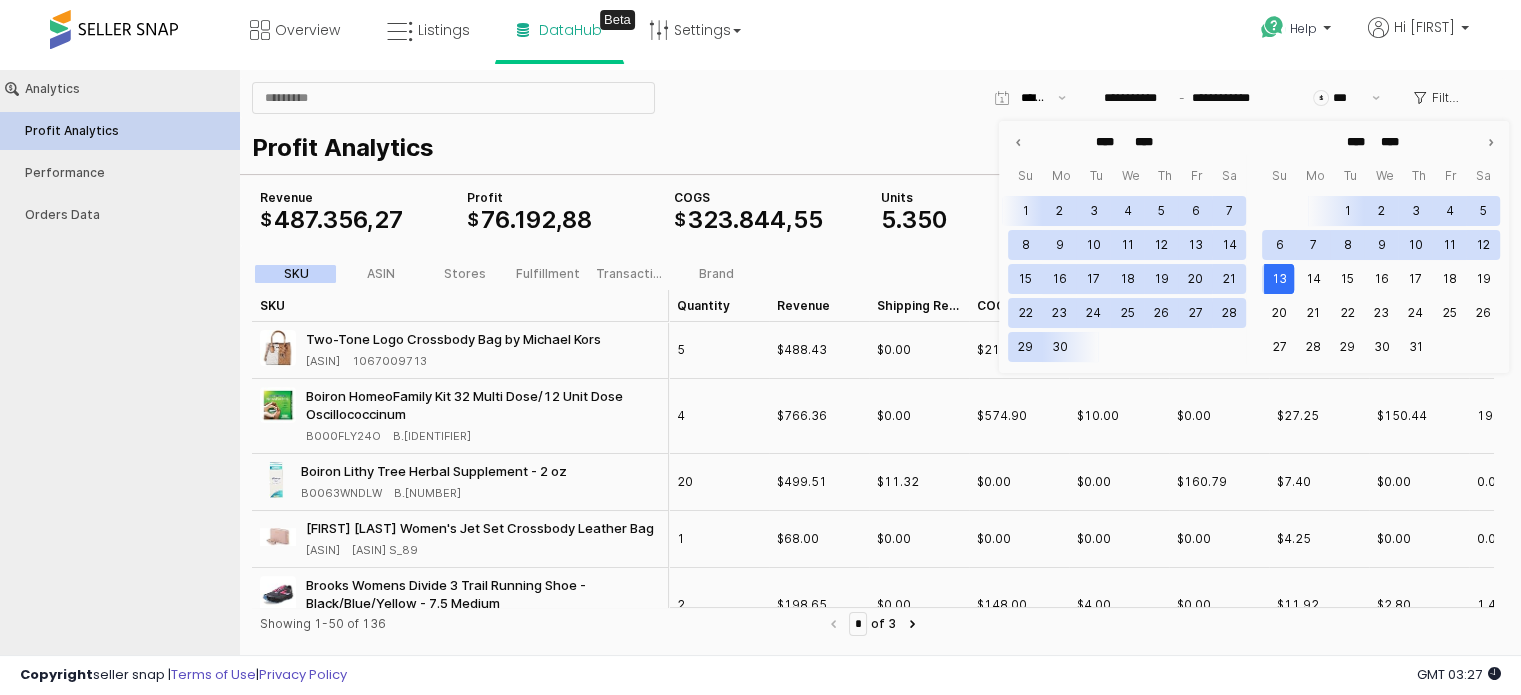 click on "Profit Analytics COGS $ [NUMBER] Revenue $ [NUMBER] Profit $ [NUMBER] Units [NUMBER] Profit Margin % [NUMBER] ROI % [NUMBER]" at bounding box center (873, 182) 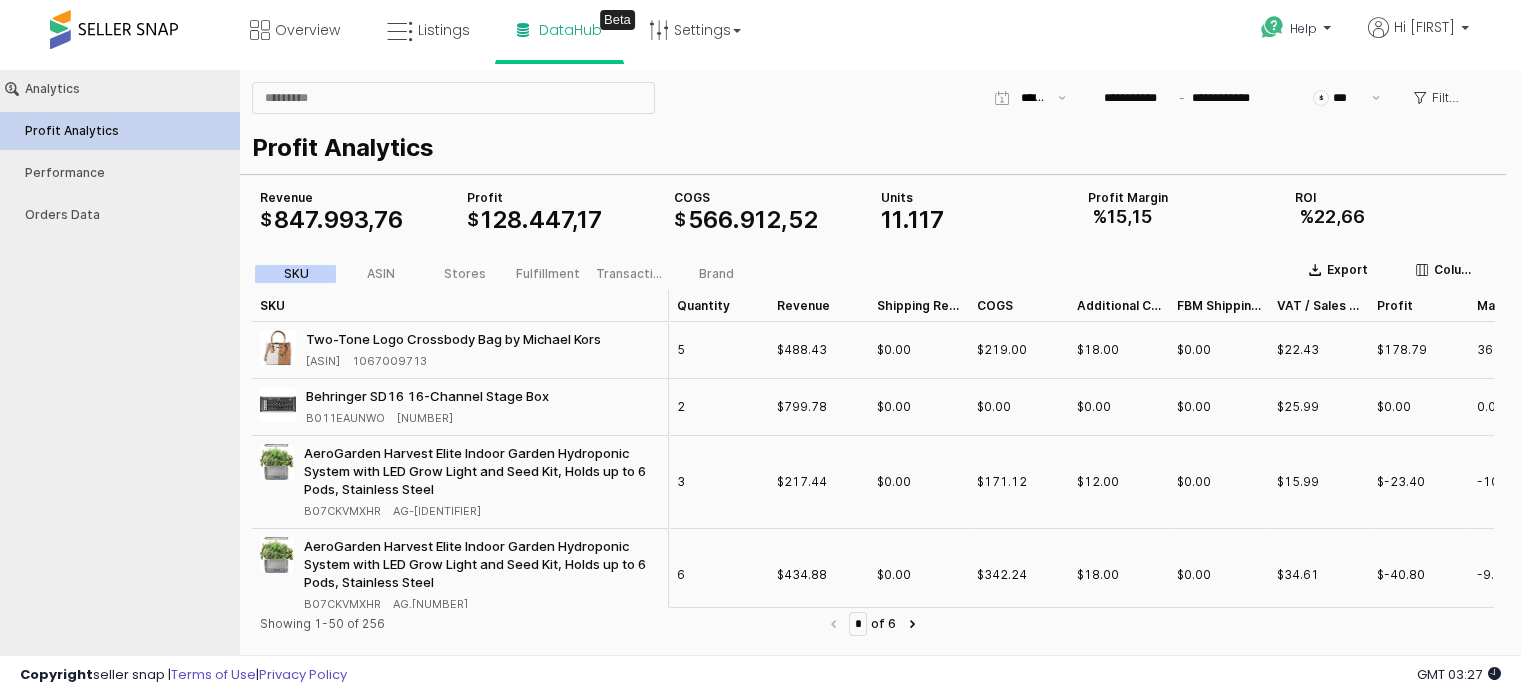 click on "AeroGarden Harvest Elite Indoor Garden Hydroponic System with LED Grow Light and Seed Kit, Holds up to 6 Pods, Stainless Steel
B07CKVMXHR
AG-[NUMBER]" at bounding box center [460, 482] 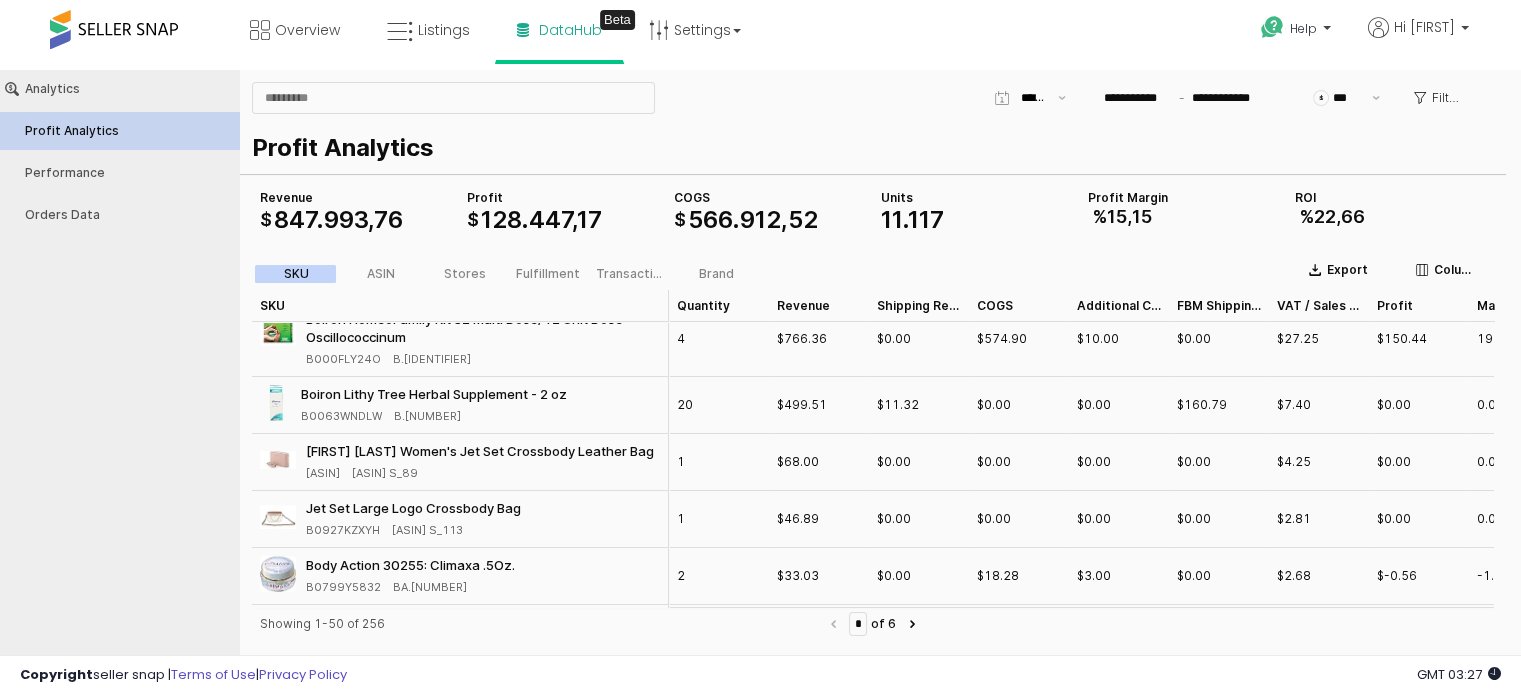 scroll, scrollTop: 322, scrollLeft: 0, axis: vertical 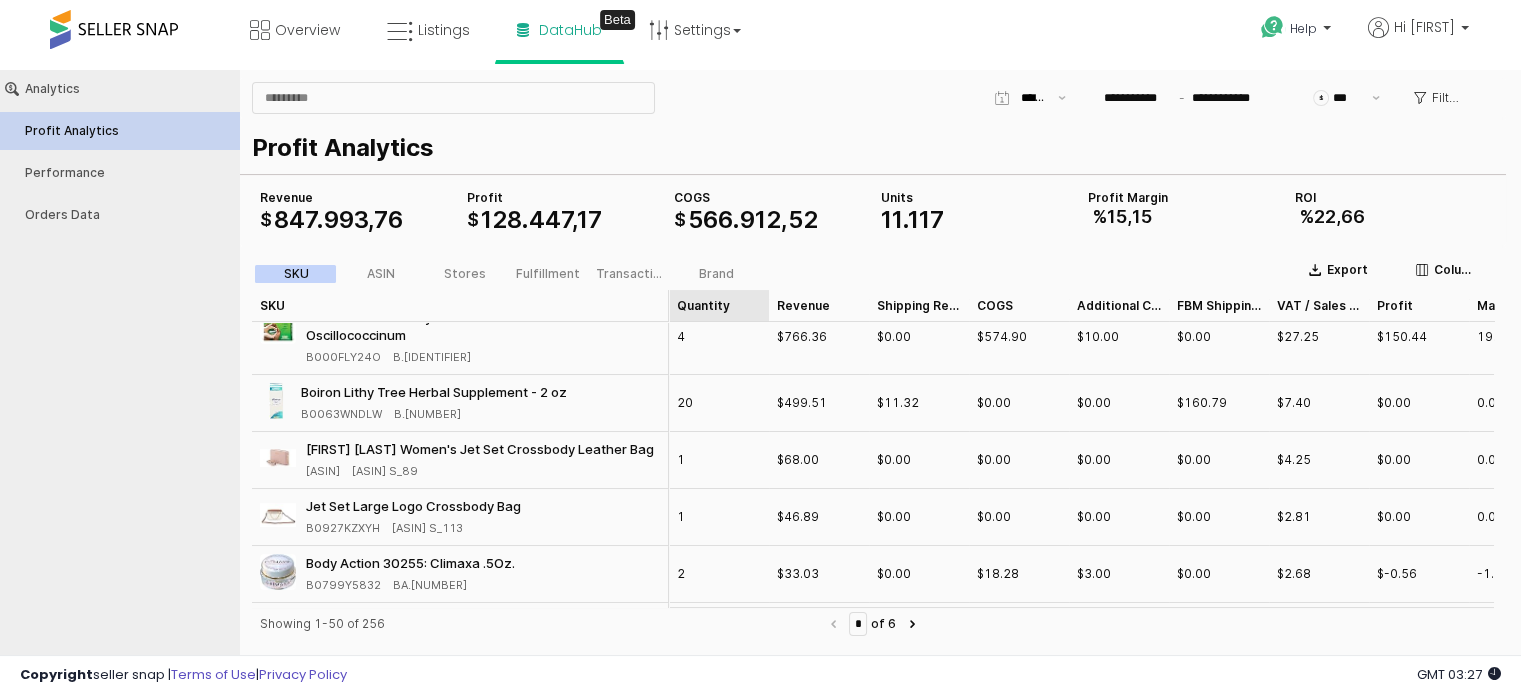click on "Quantity Quantity" at bounding box center [719, 306] 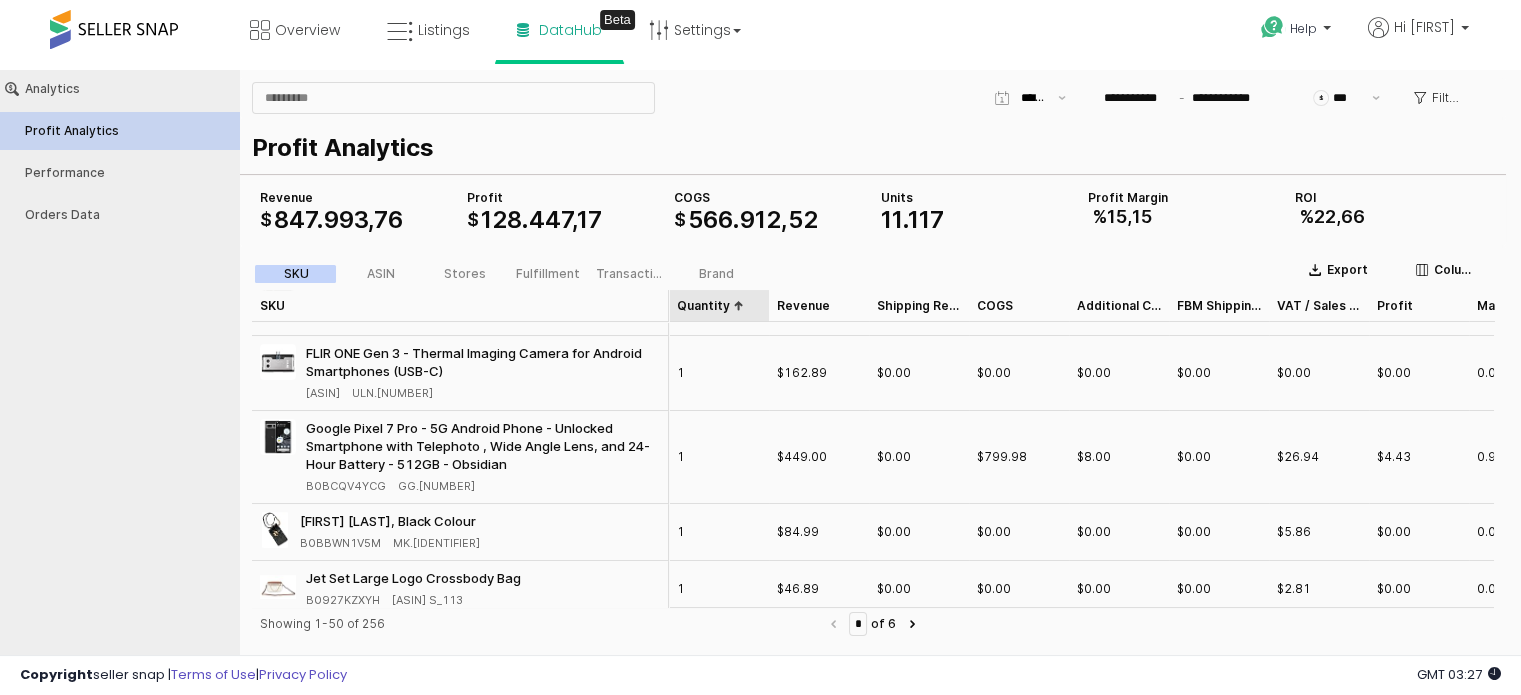 scroll, scrollTop: 358, scrollLeft: 0, axis: vertical 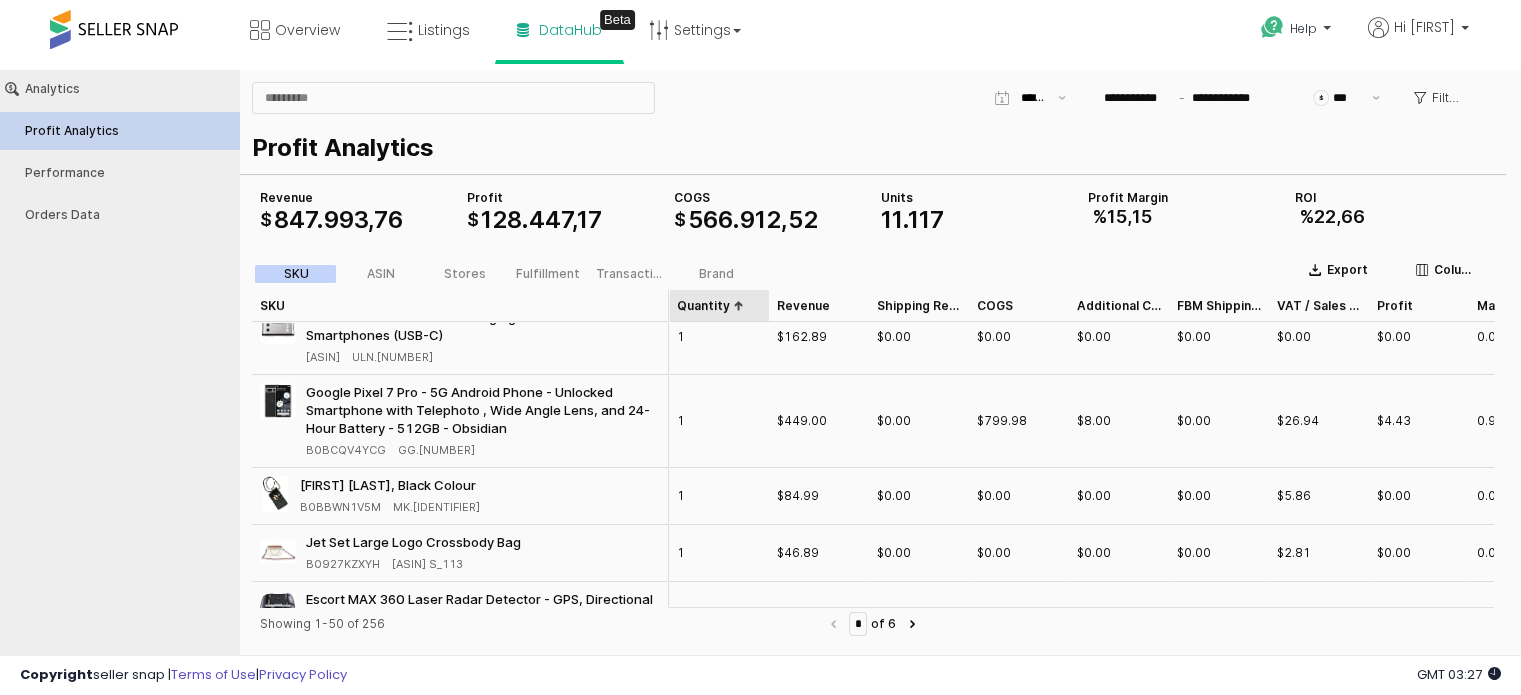 click on "Quantity Quantity" at bounding box center [719, 306] 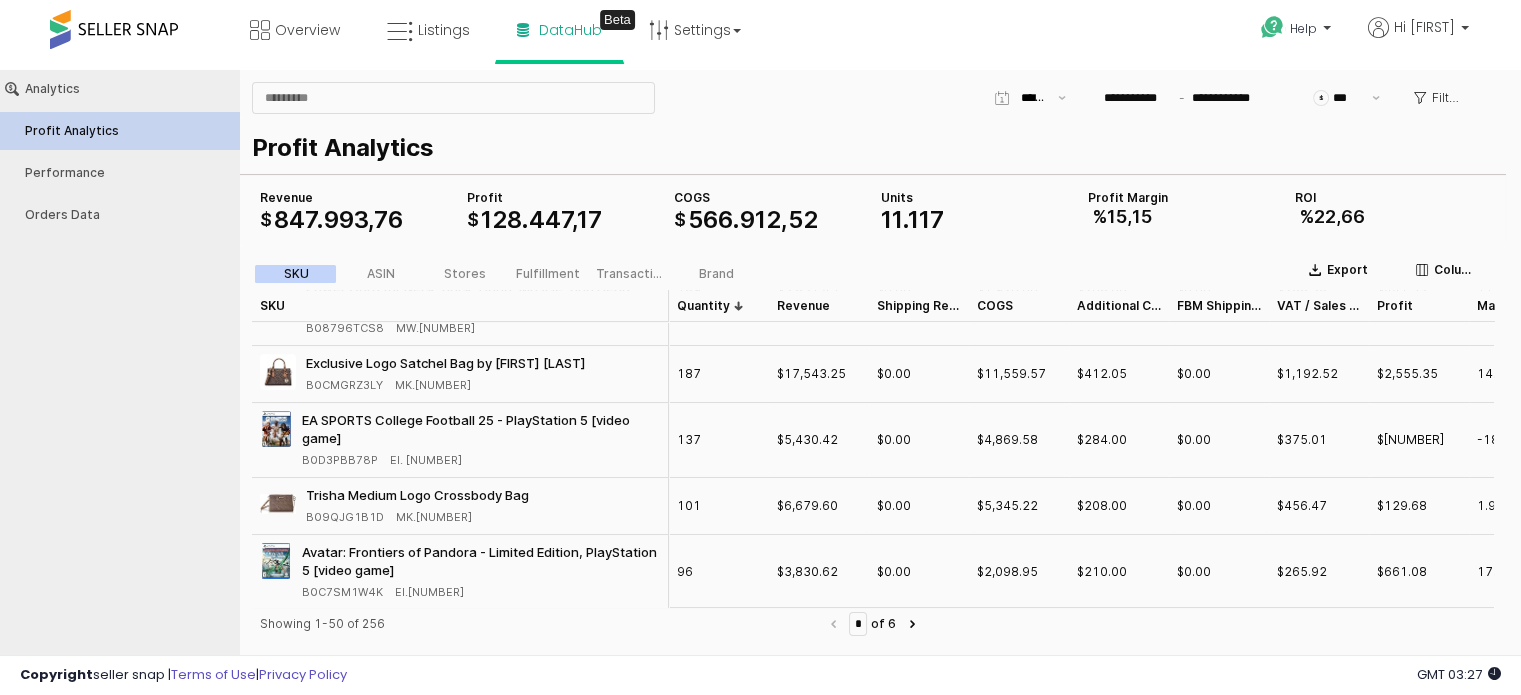 scroll, scrollTop: 586, scrollLeft: 0, axis: vertical 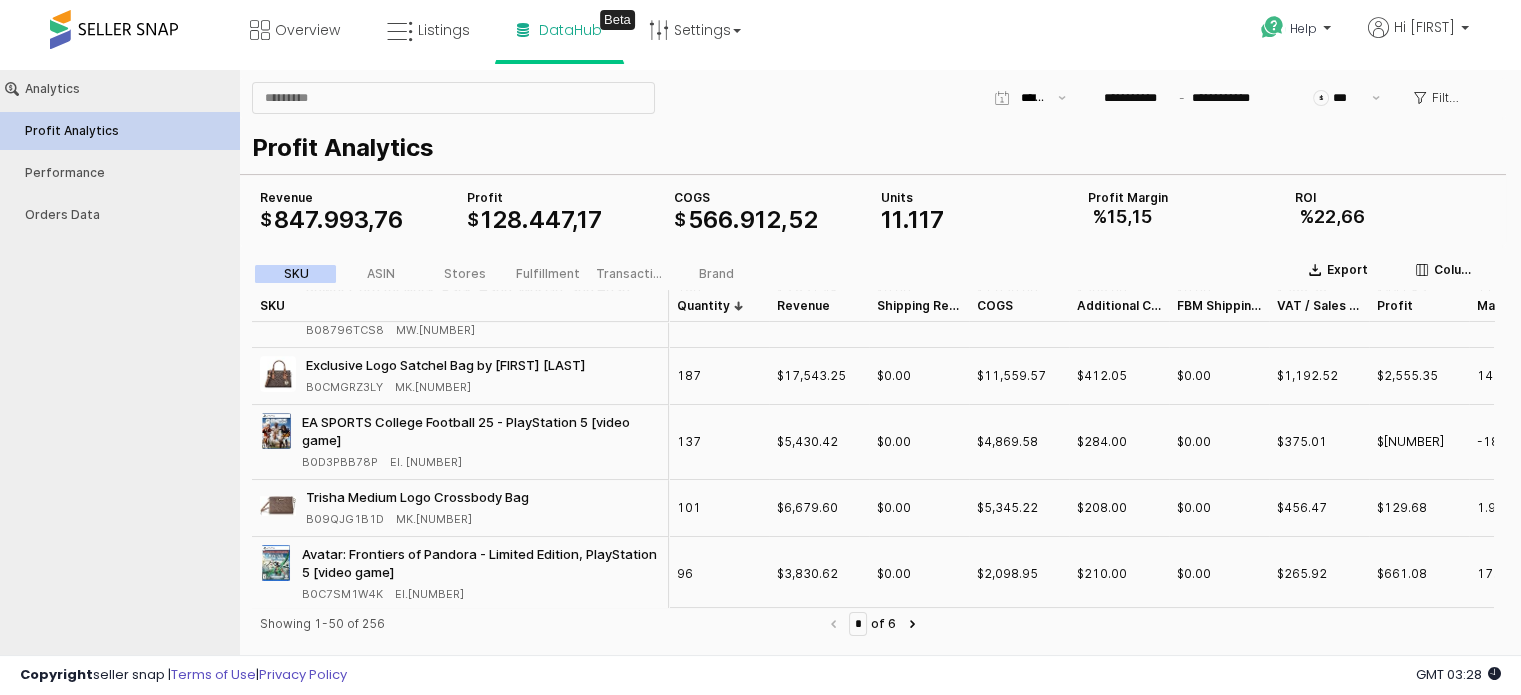 drag, startPoint x: 702, startPoint y: 444, endPoint x: 192, endPoint y: 487, distance: 511.80954 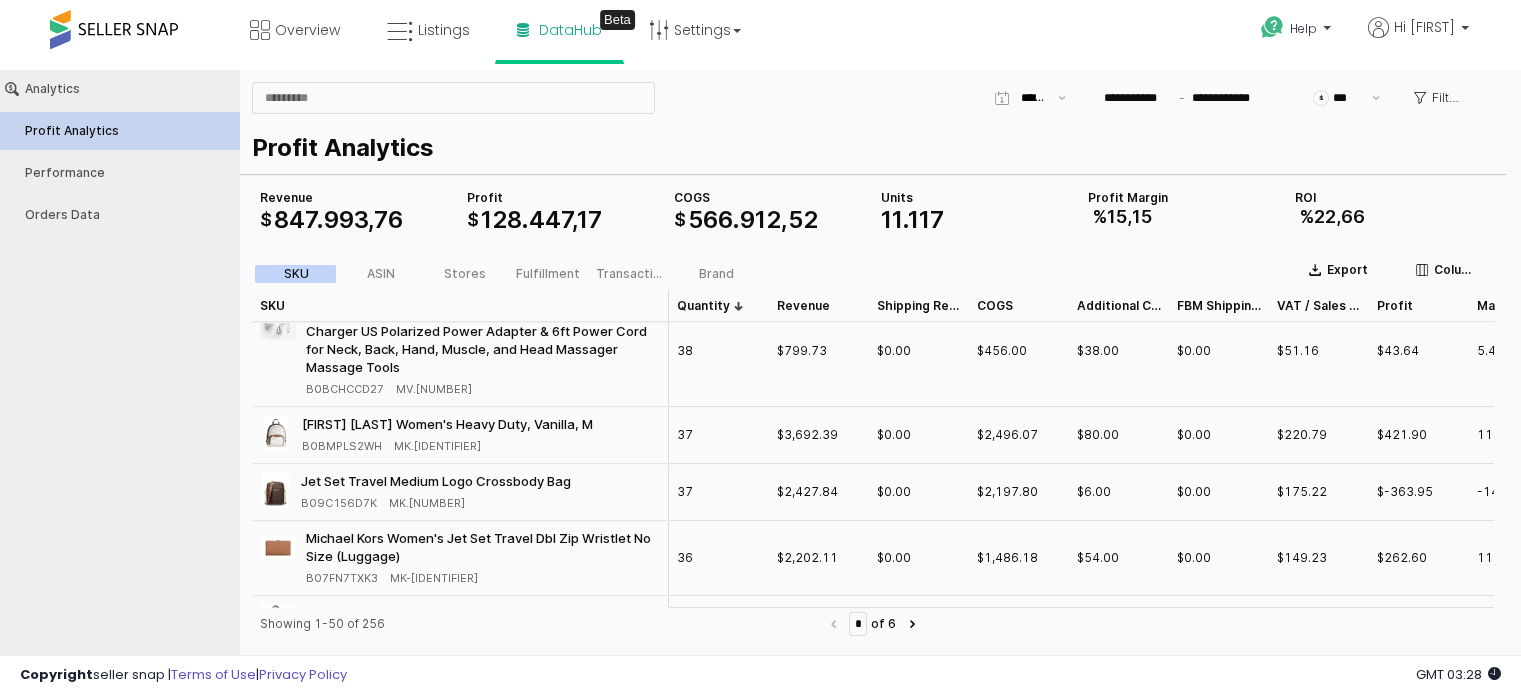 scroll, scrollTop: 2755, scrollLeft: 0, axis: vertical 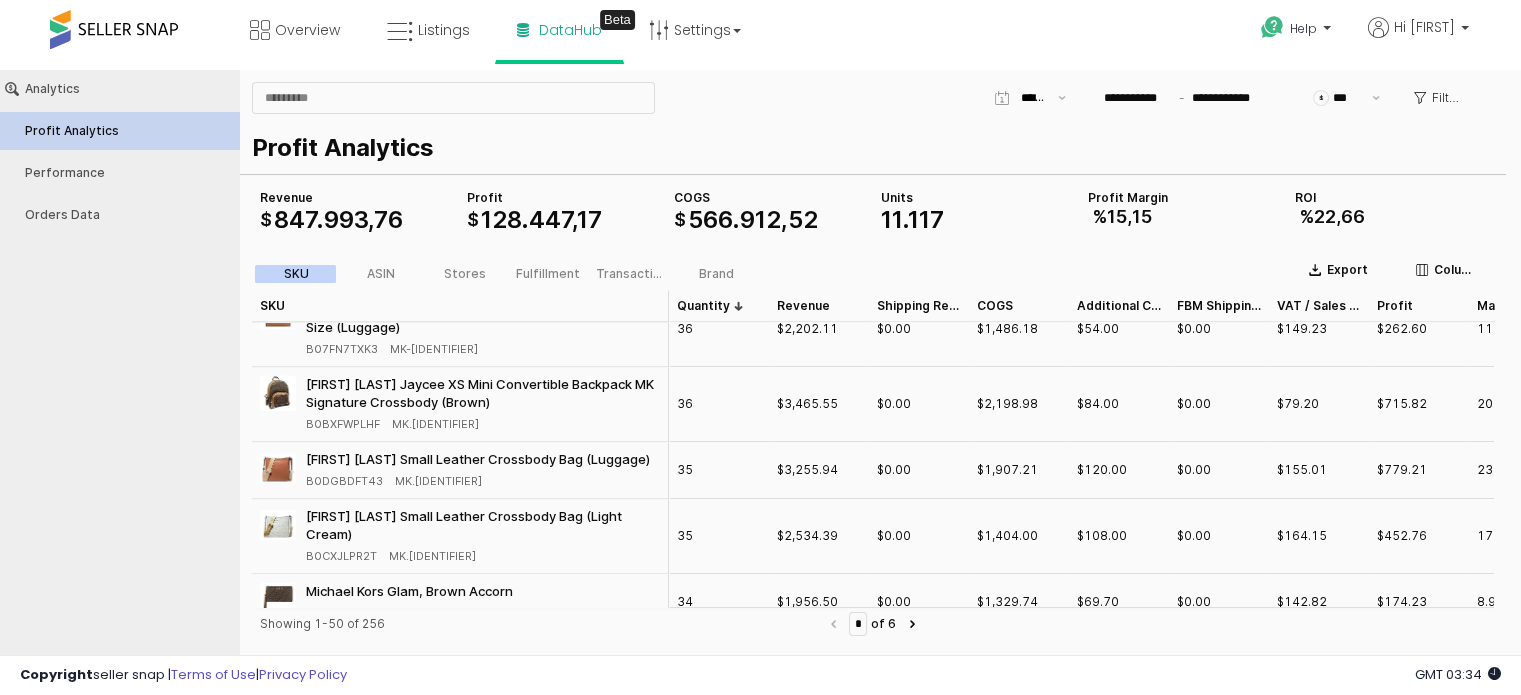 click on "Analytics Profit Analytics Performance Orders Data" at bounding box center (119, 375) 